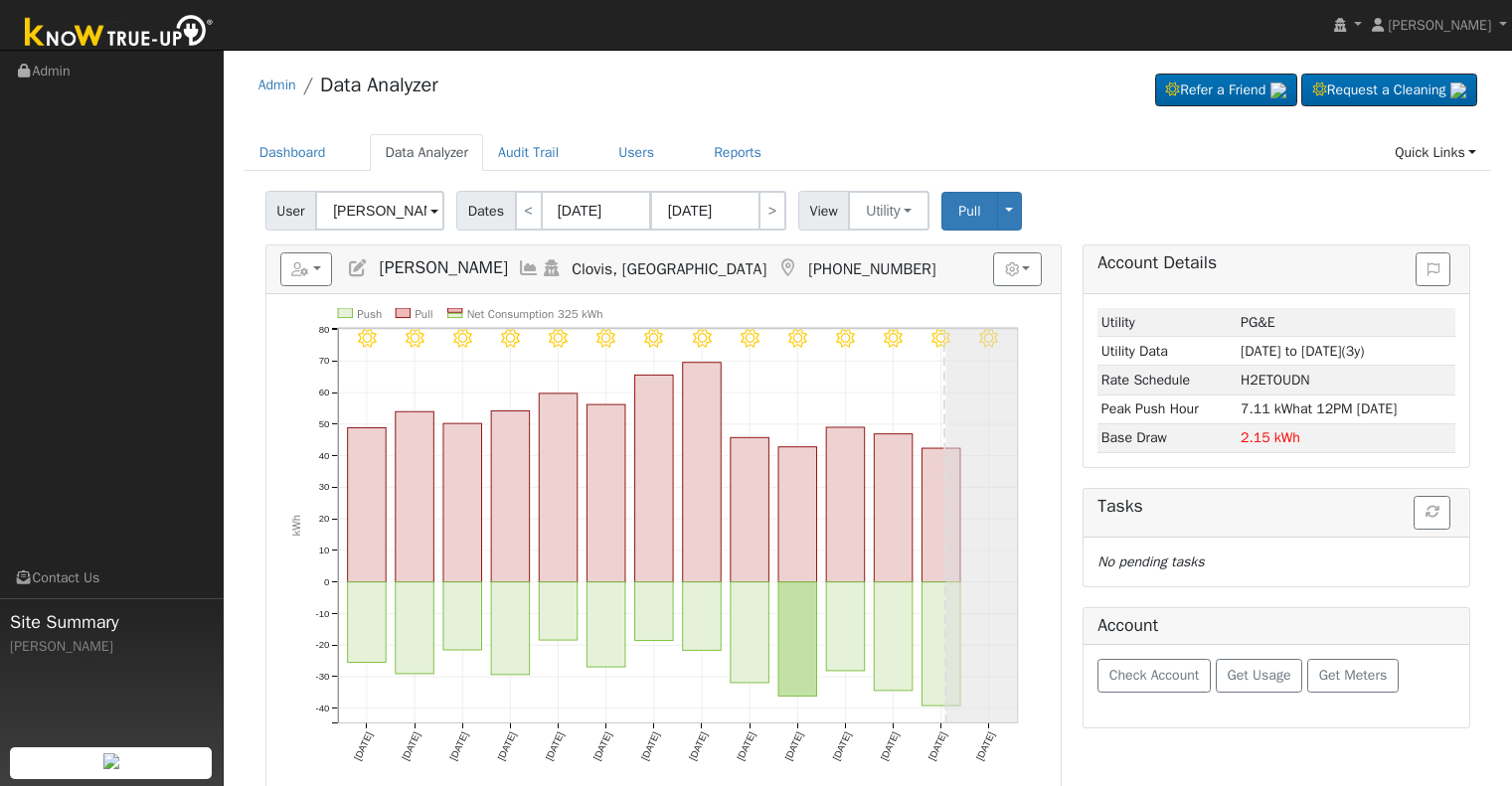 scroll, scrollTop: 0, scrollLeft: 0, axis: both 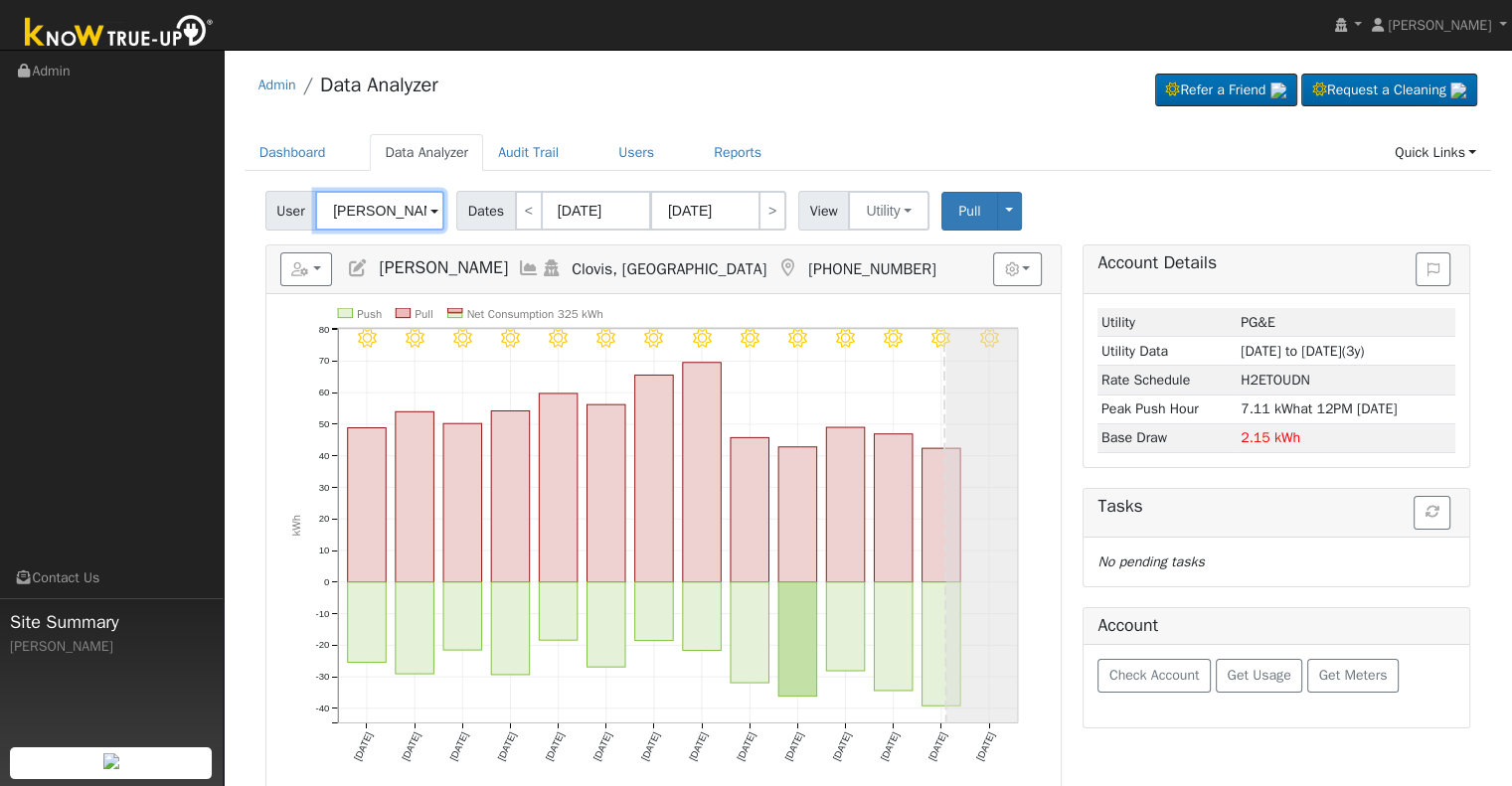 click on "Jarrett Marks" at bounding box center [380, 211] 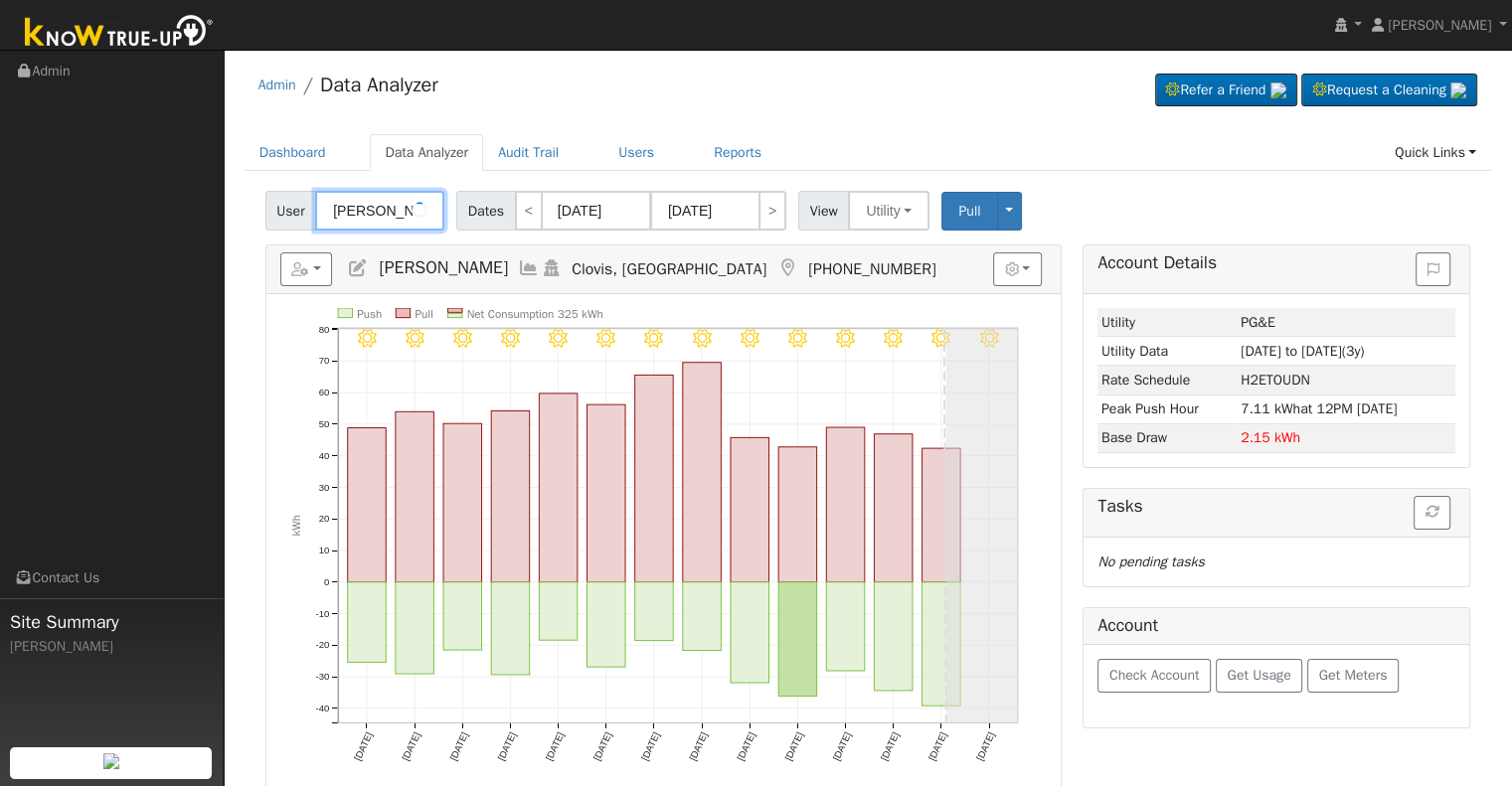 click on "Jarrett Marks" at bounding box center (380, 211) 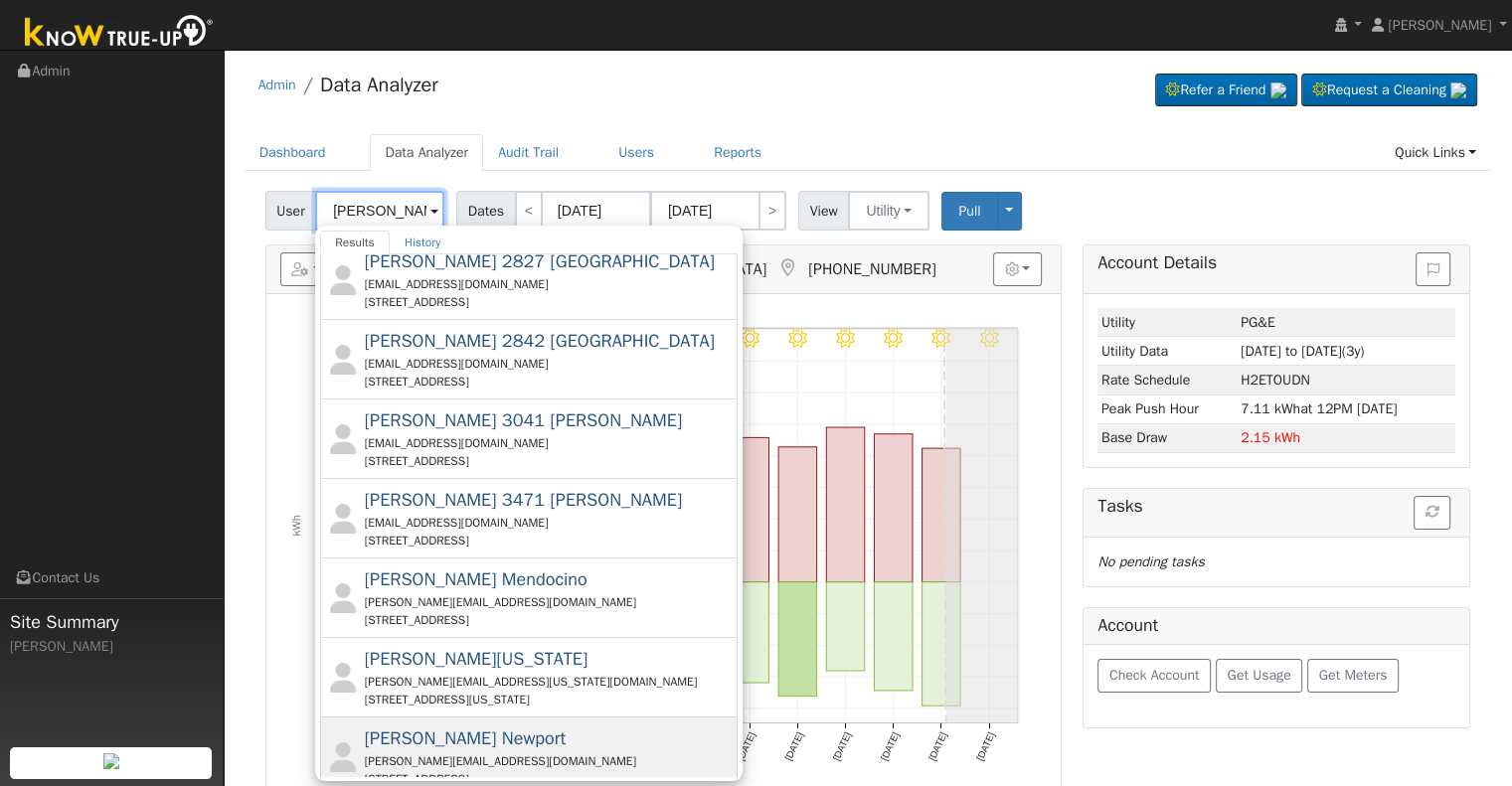 scroll, scrollTop: 298, scrollLeft: 0, axis: vertical 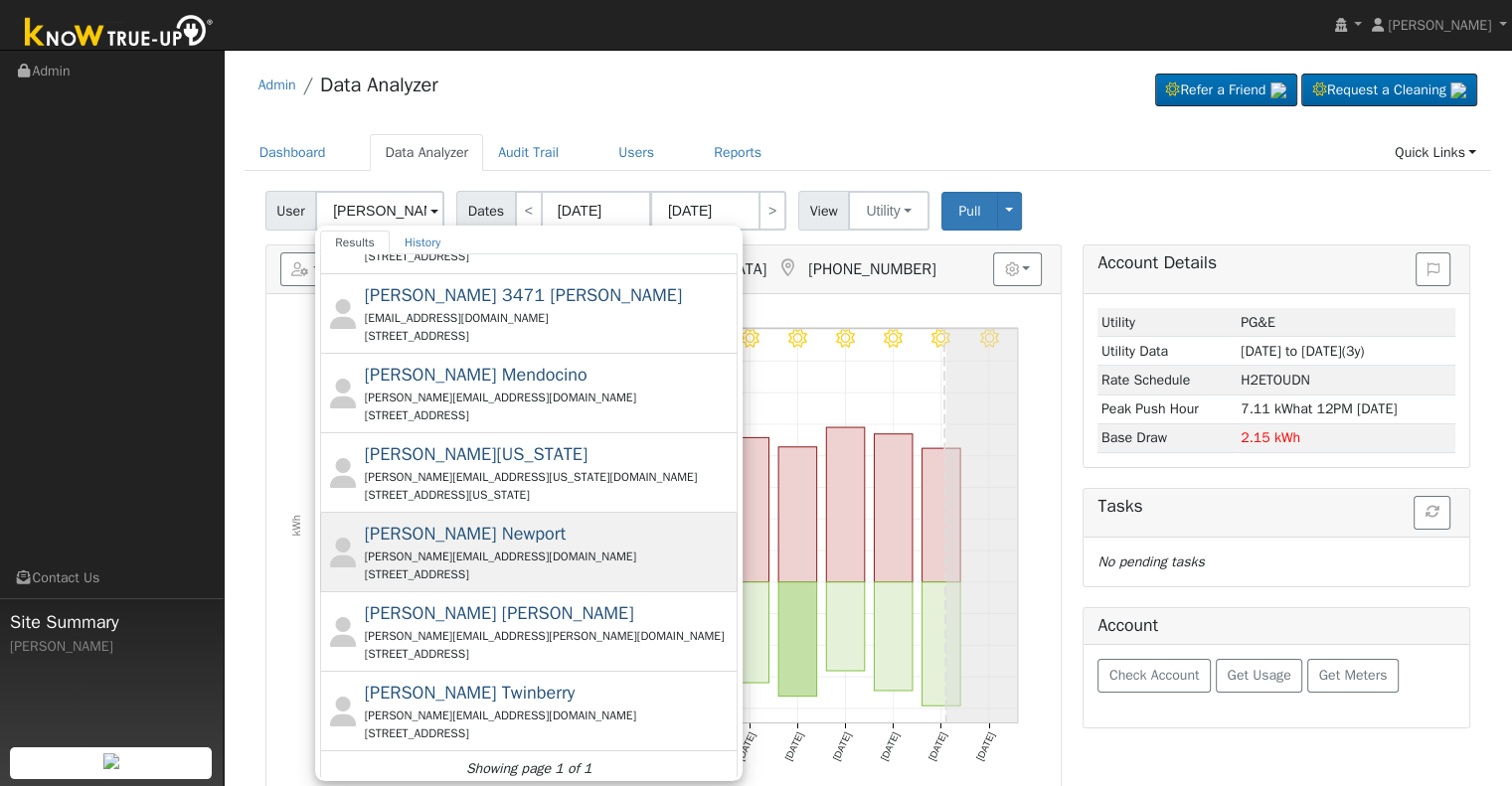 click on "colin+newport@apchcare.com" at bounding box center [549, 556] 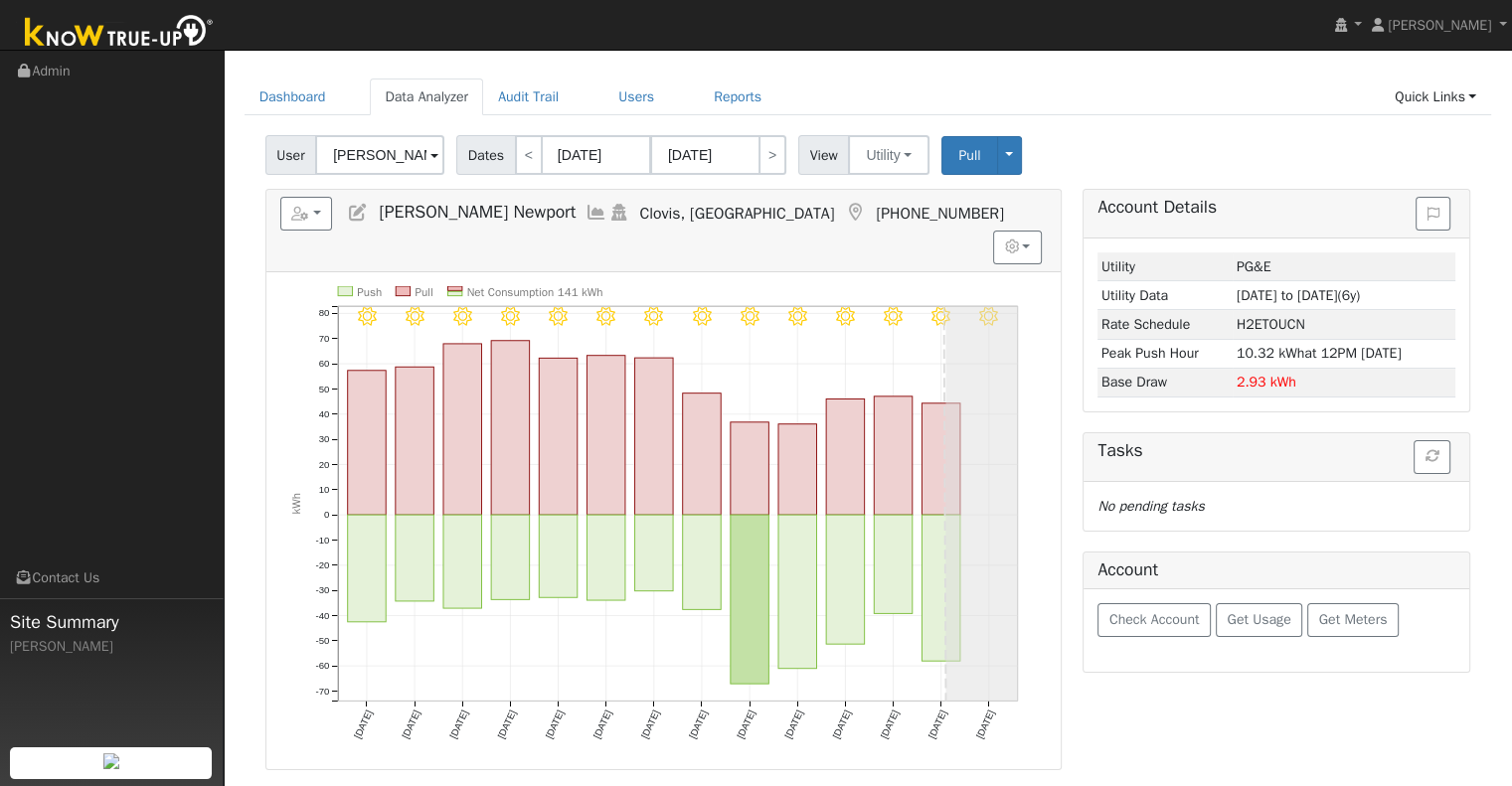 scroll, scrollTop: 99, scrollLeft: 0, axis: vertical 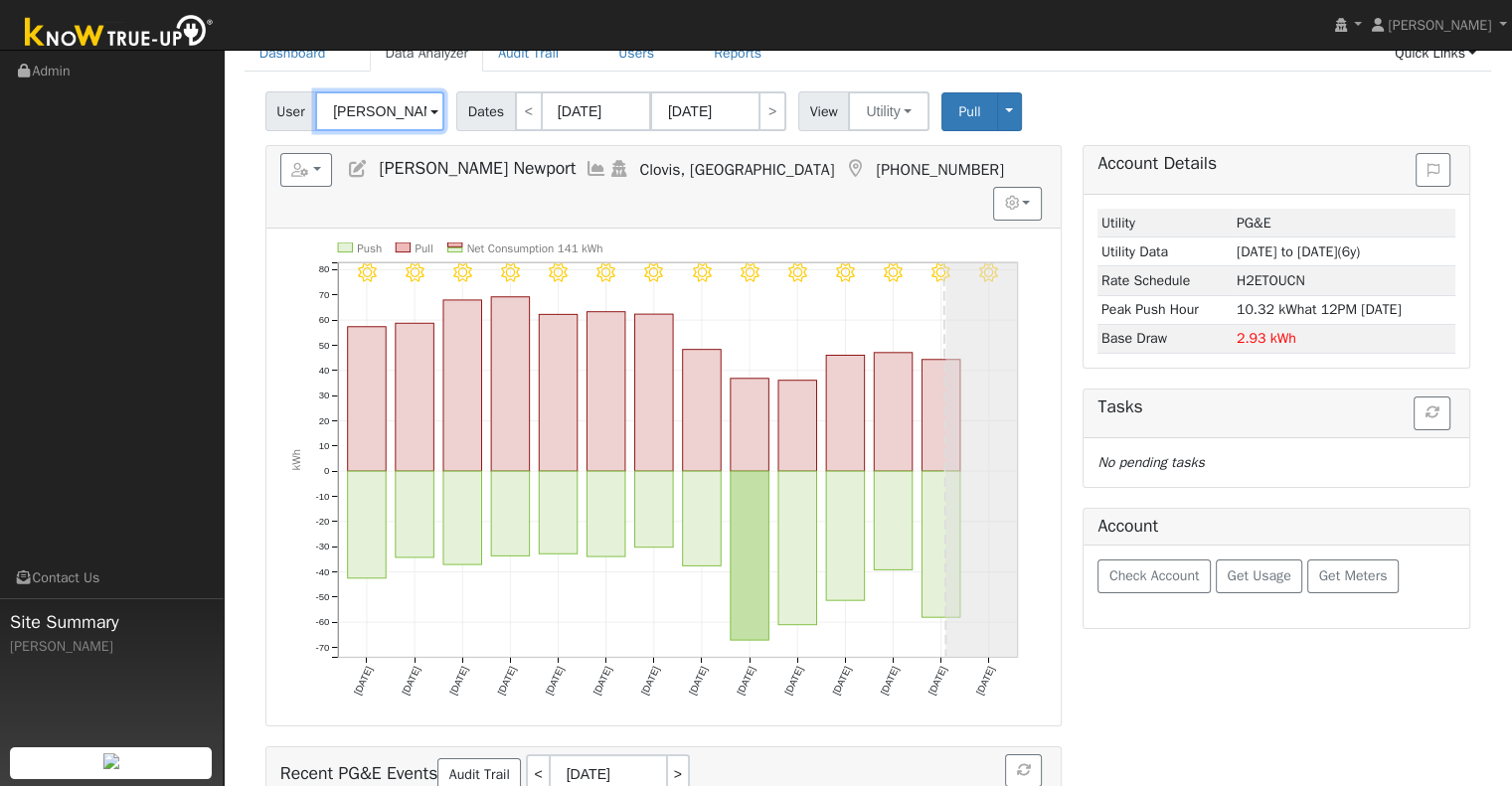 click on "Colin Murchison Newport" at bounding box center (380, 111) 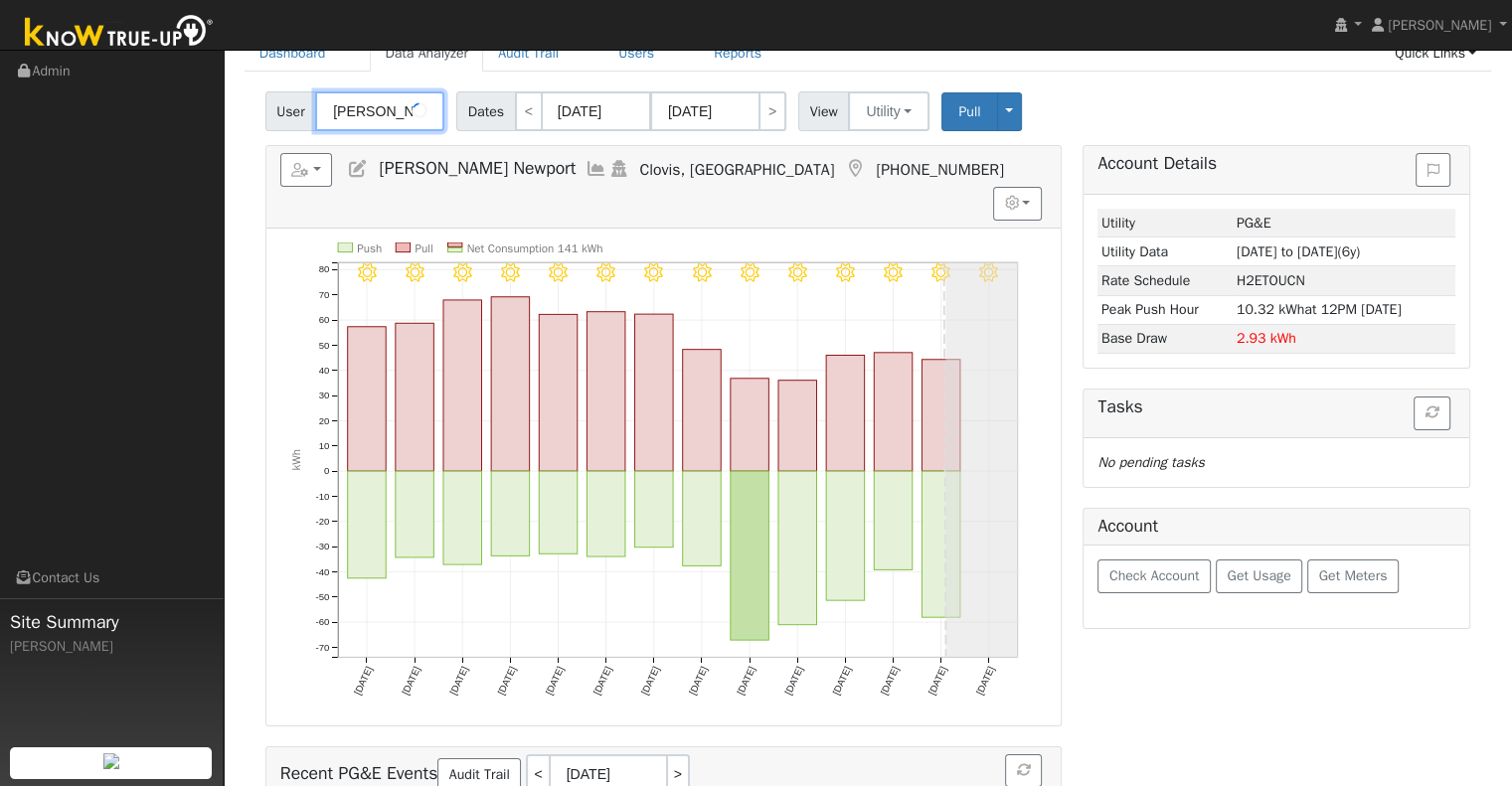 click on "Colin Murchison Newport" at bounding box center [380, 111] 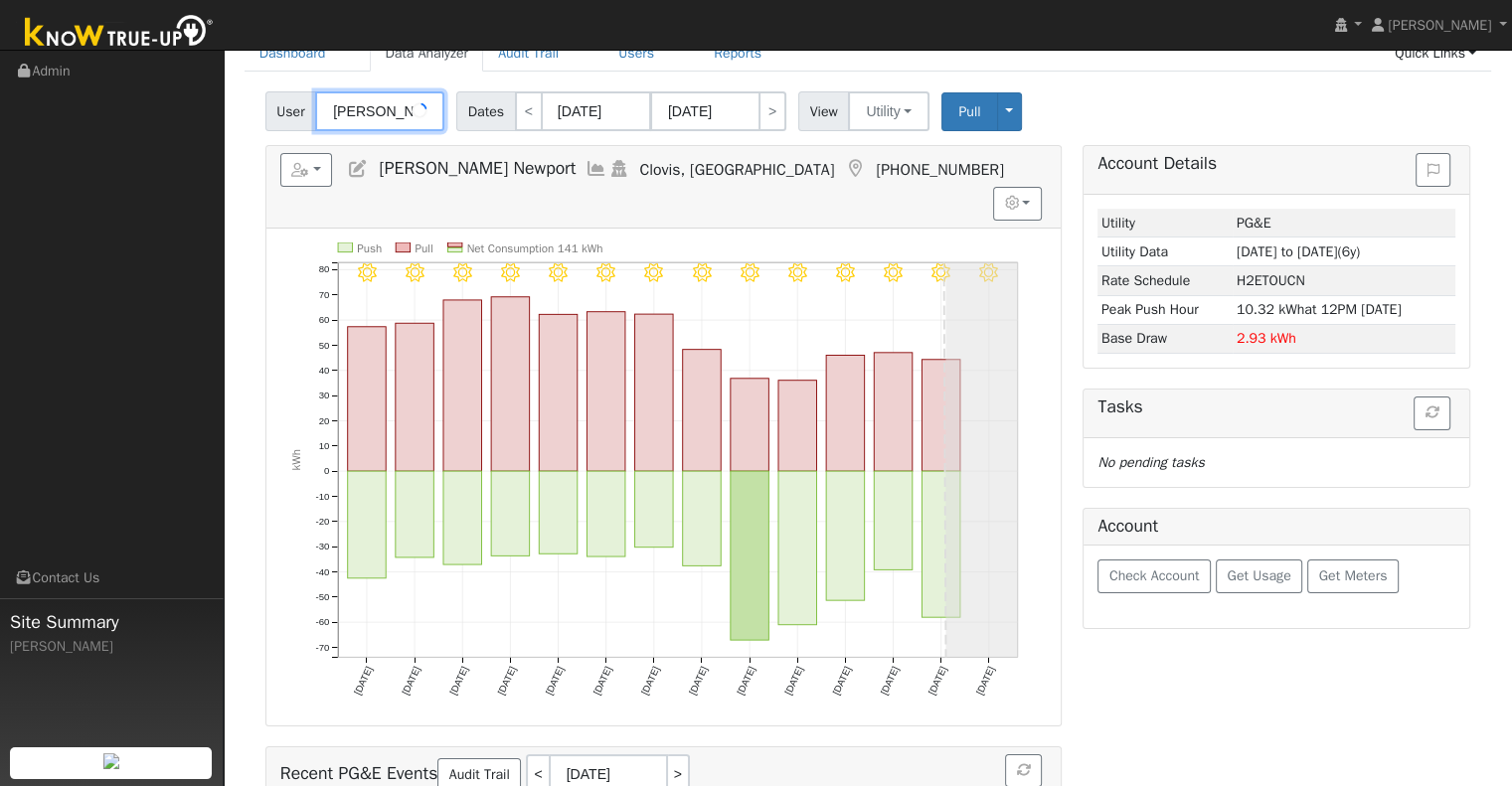 click on "Colin Murchison Newport" at bounding box center (380, 111) 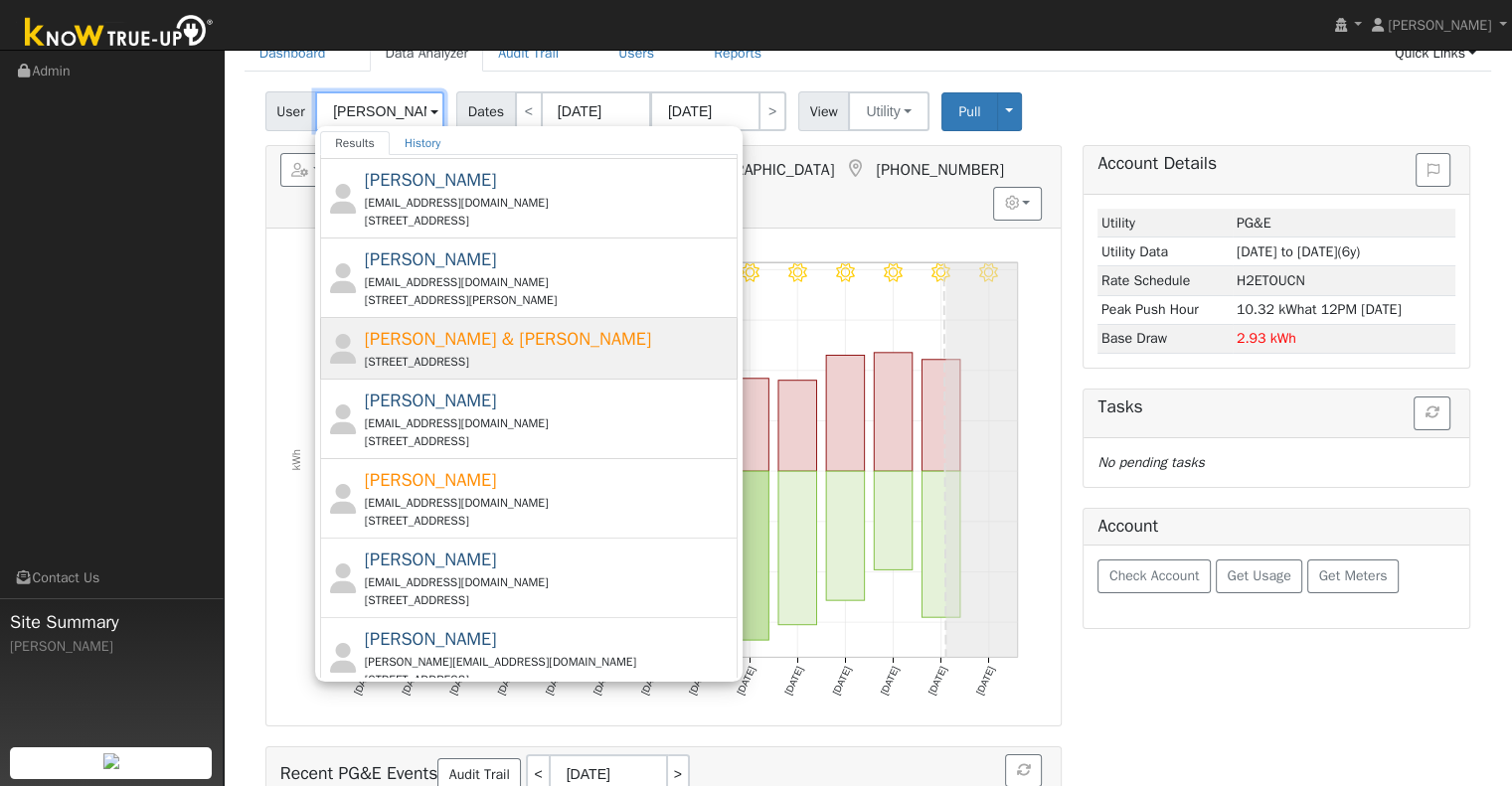 scroll, scrollTop: 662, scrollLeft: 0, axis: vertical 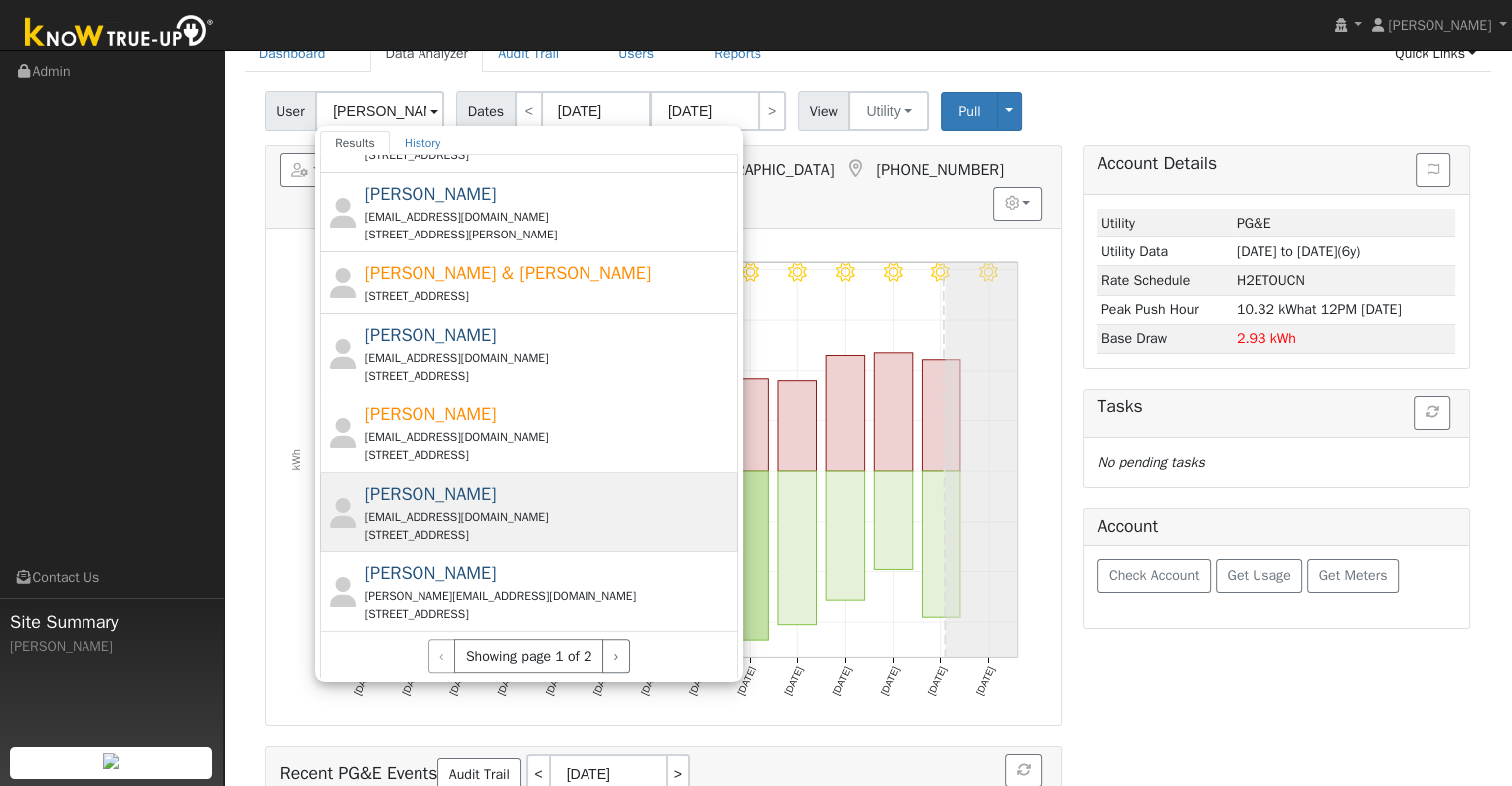 click on "Ray Cooper coop8476@comcast.net 9250 South Buttonwillow Avenue, Reedley, CA 93654" at bounding box center (549, 512) 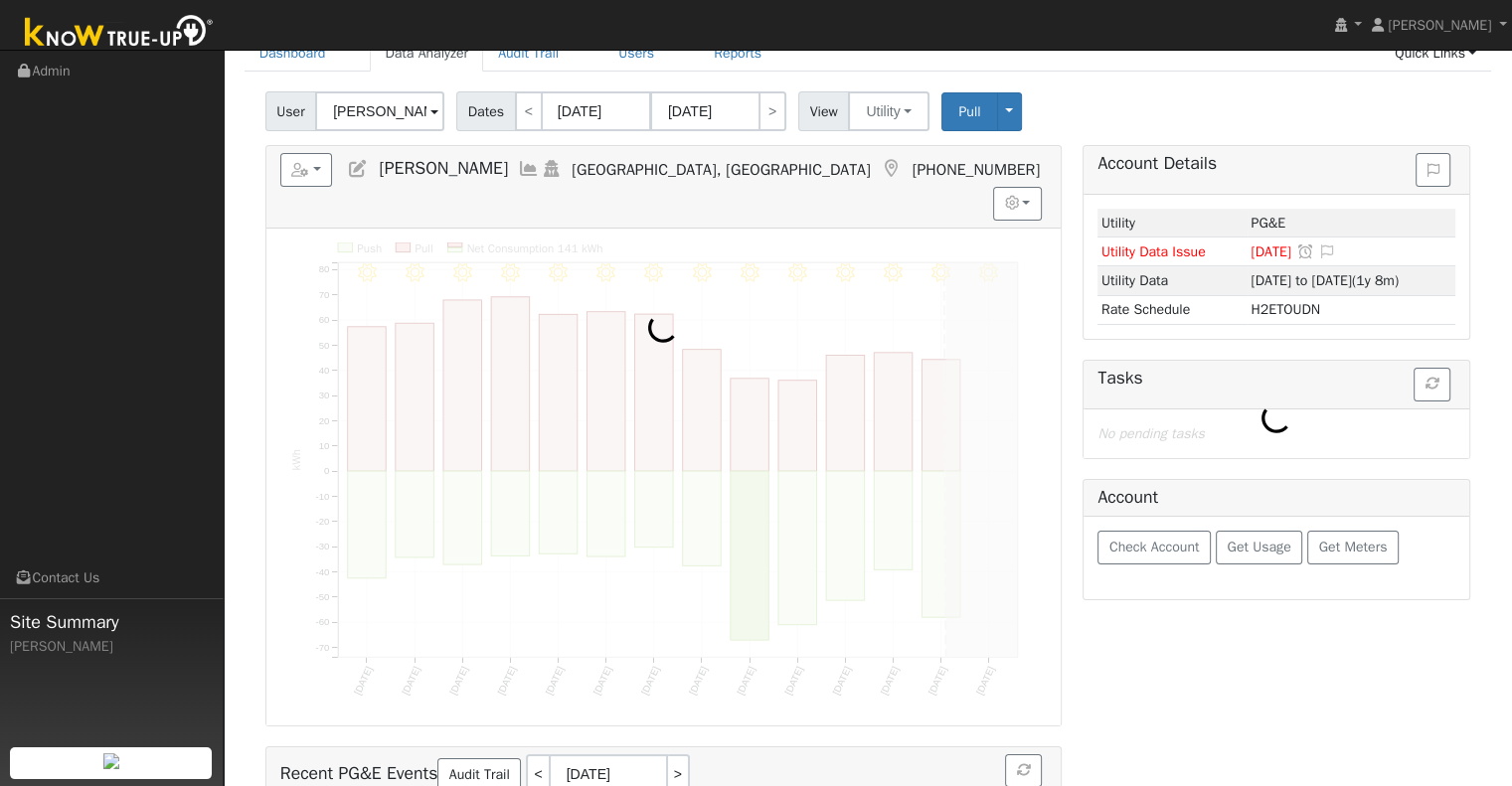 scroll, scrollTop: 0, scrollLeft: 0, axis: both 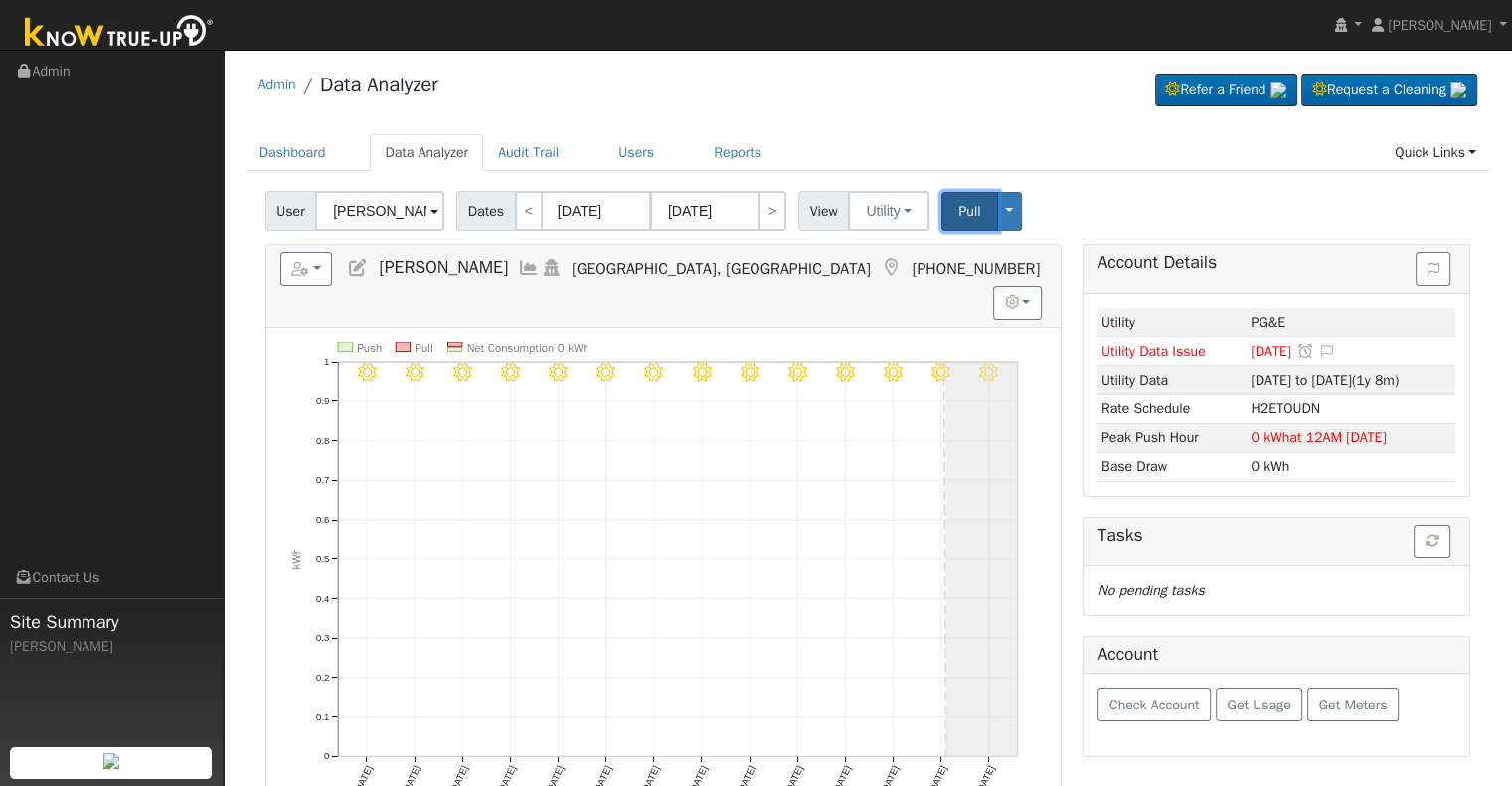 click on "Pull" at bounding box center [969, 211] 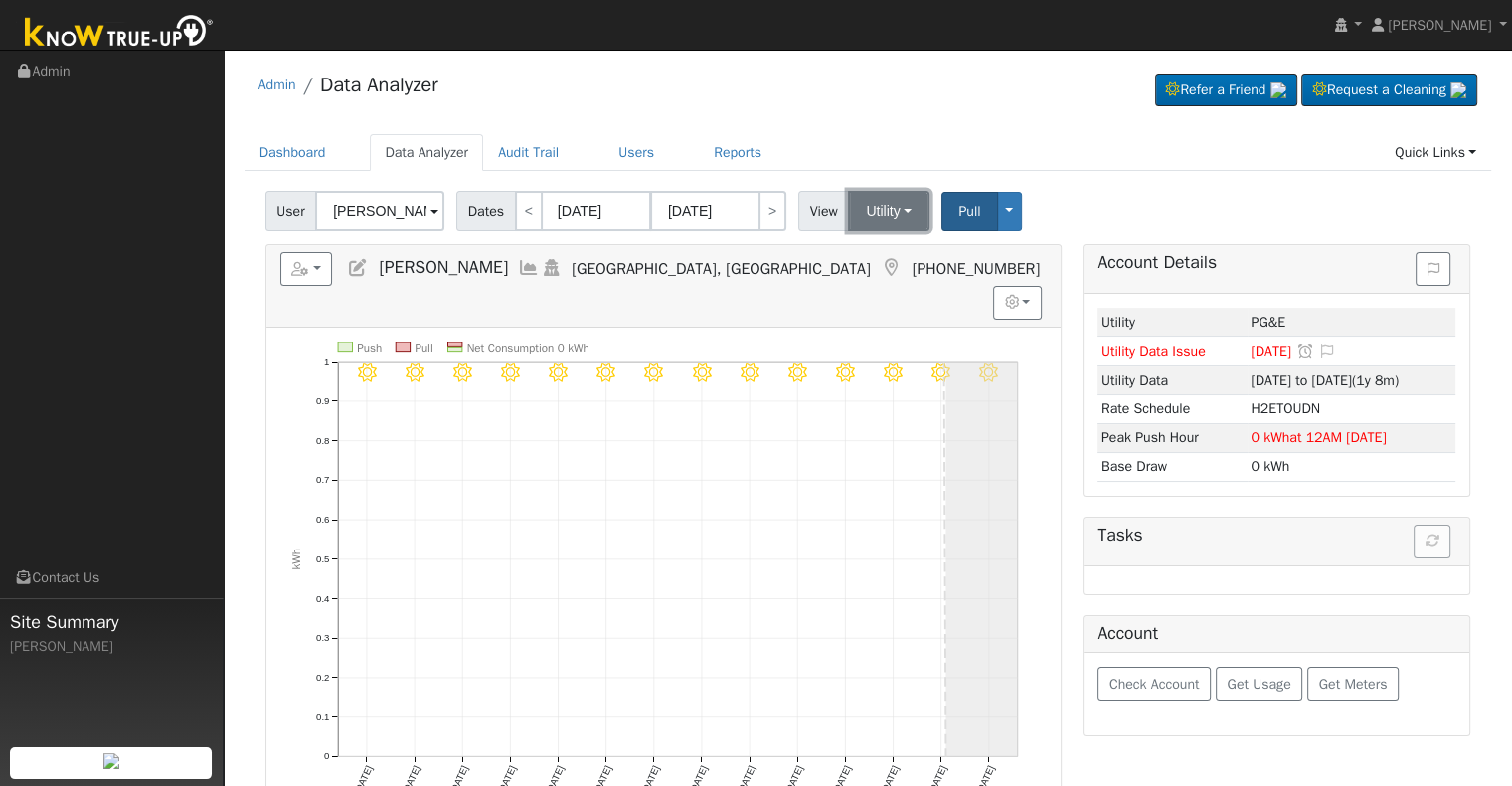 click on "Utility" at bounding box center (889, 211) 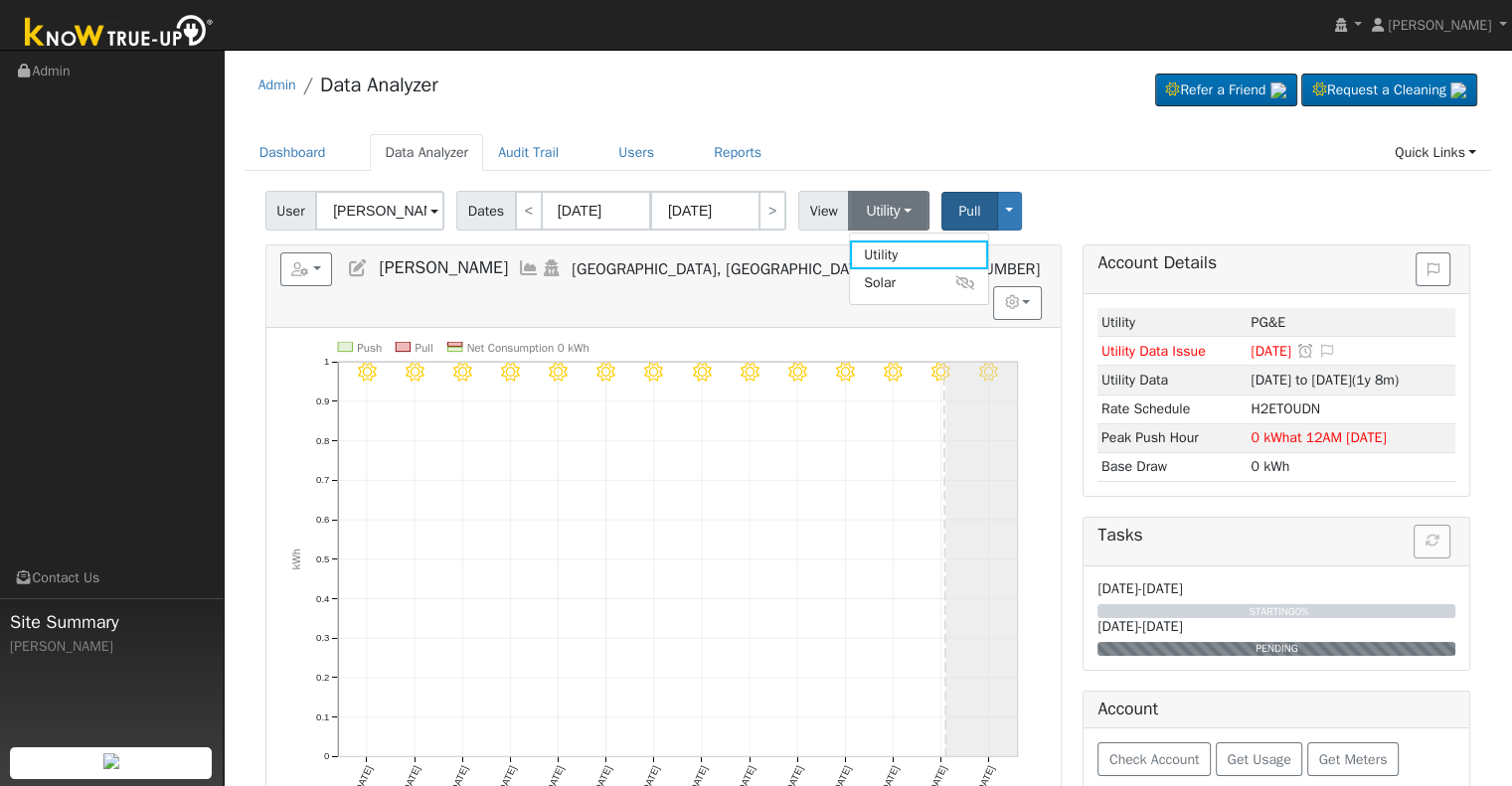 click on "User Ray Cooper Account   Default Account Default Account 9250 South Buttonwillow Avenue, Reedley, CA 93654 Primary Account Dates  <  06/27/2025 07/10/2025 > View Utility Utility Solar Pull Toggle Dropdown View Delete This Data Delete ALL Data Disconnect Utility Are you sure you want to delete Ray Cooper's PG&E data from 06/27/2025 to 07/10/2025?  Back   Delete  Are you sure you want to delete ALL Ray Cooper's PG&E data? Be careful: this cannot be undone.  Back   Delete  Disconnecting PG&E. Do you also want to delete all of the PG&E data?  - Delete data if disconnecting or connecting to different data.  - Keep data if reconnecting to same data.  Be careful: this cannot be undone.  Cancel  No  Yes Switch PG&E meter to Unknown (Usage Point). This will delete all of the current meter data and pull new meter data. Be careful: this cannot be undone.  Cancel   Confirm  No" at bounding box center (868, 207) 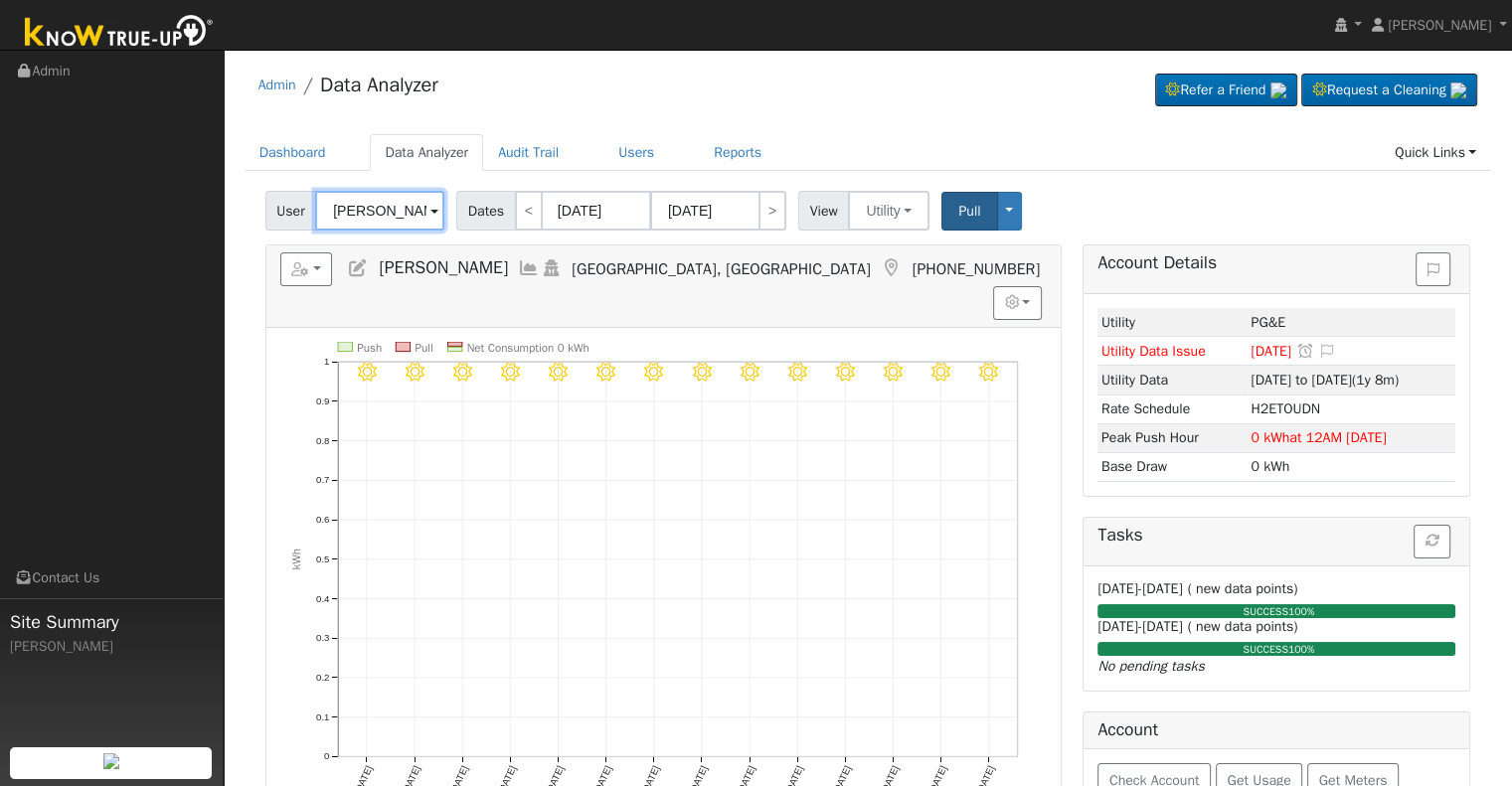 click on "Ray Cooper" at bounding box center [380, 211] 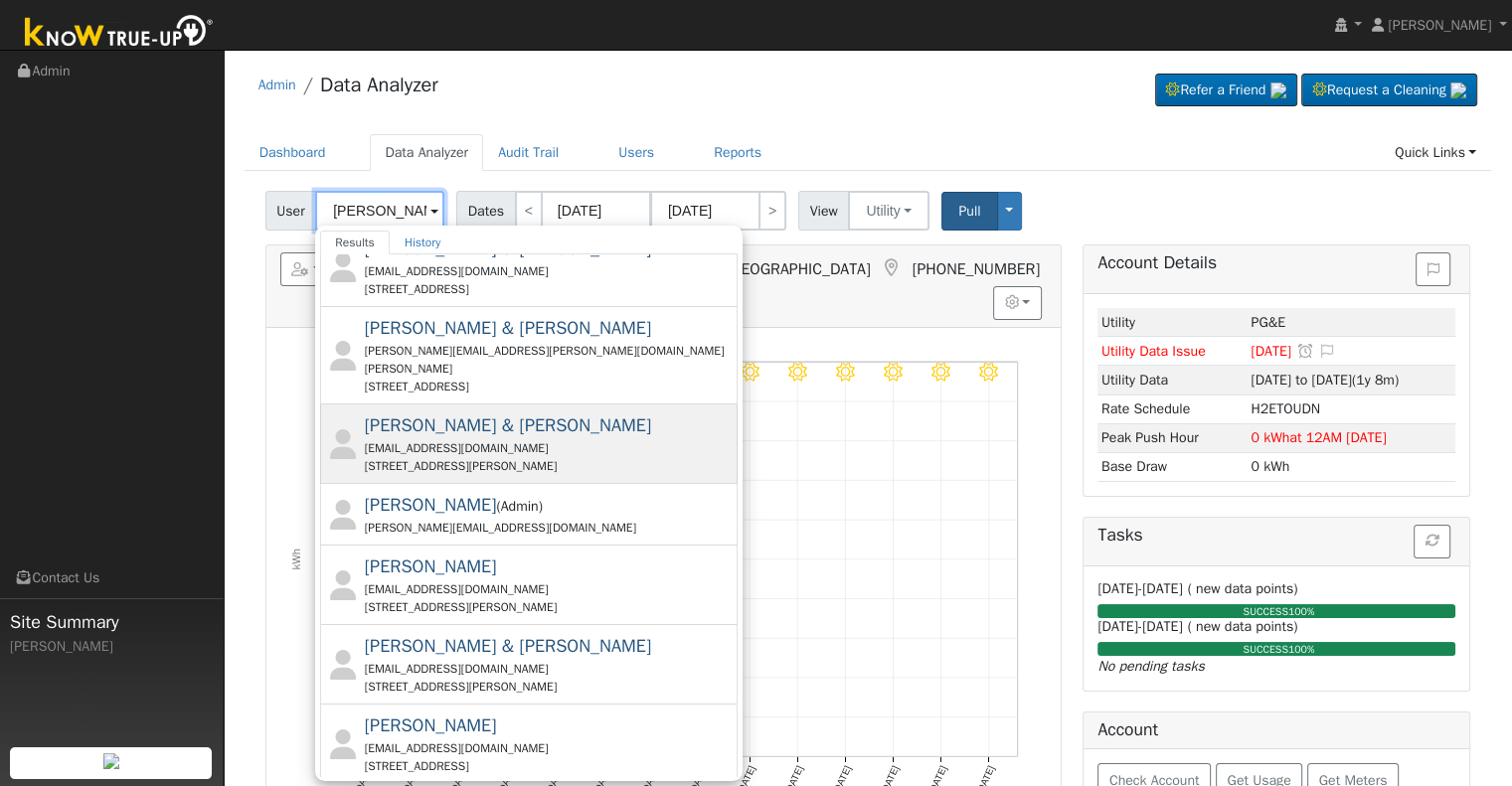 scroll, scrollTop: 199, scrollLeft: 0, axis: vertical 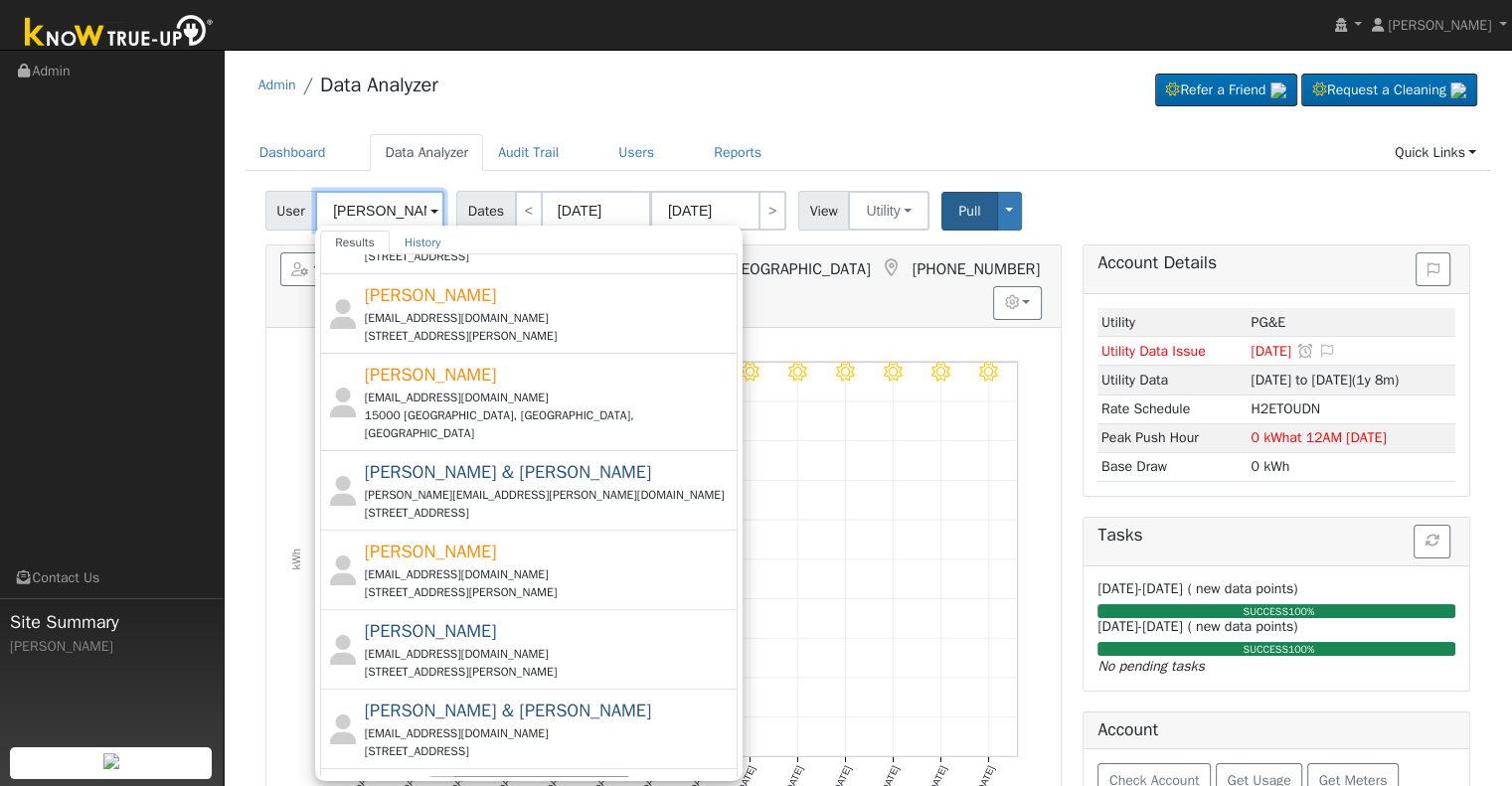 click on "Douglas" at bounding box center (380, 211) 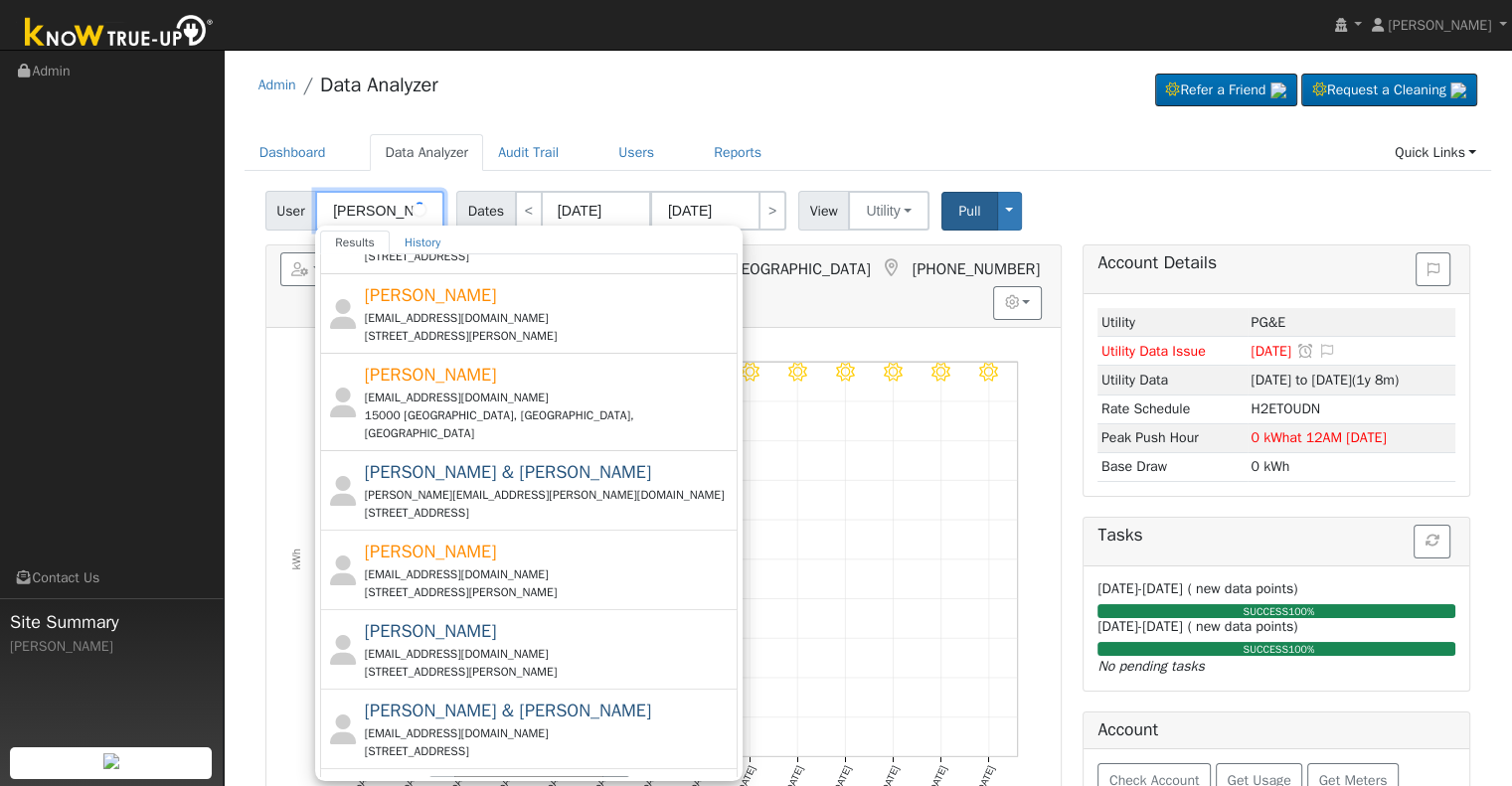 scroll, scrollTop: 0, scrollLeft: 0, axis: both 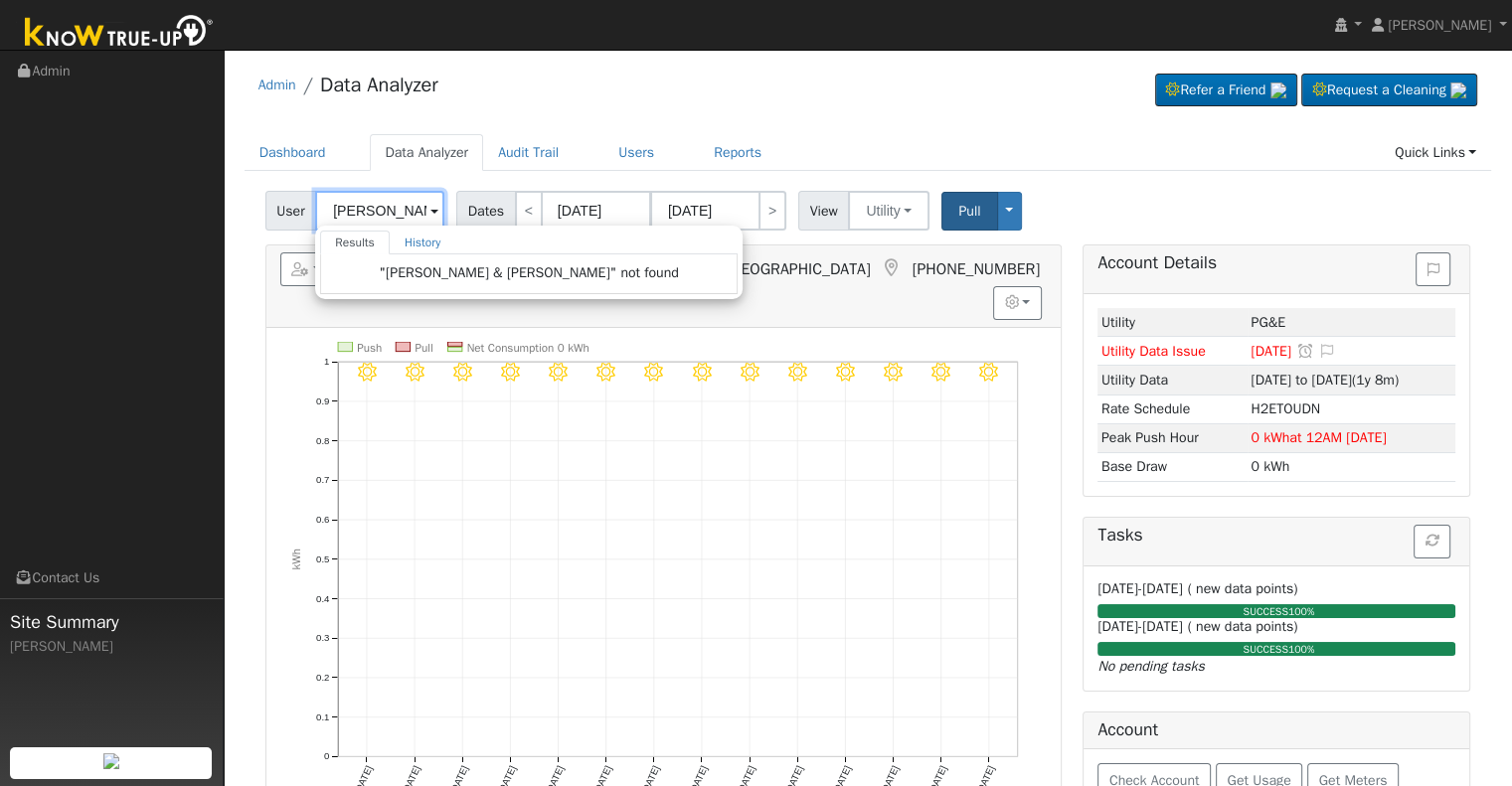click on "Aaron & Jessica Douglas" at bounding box center (380, 211) 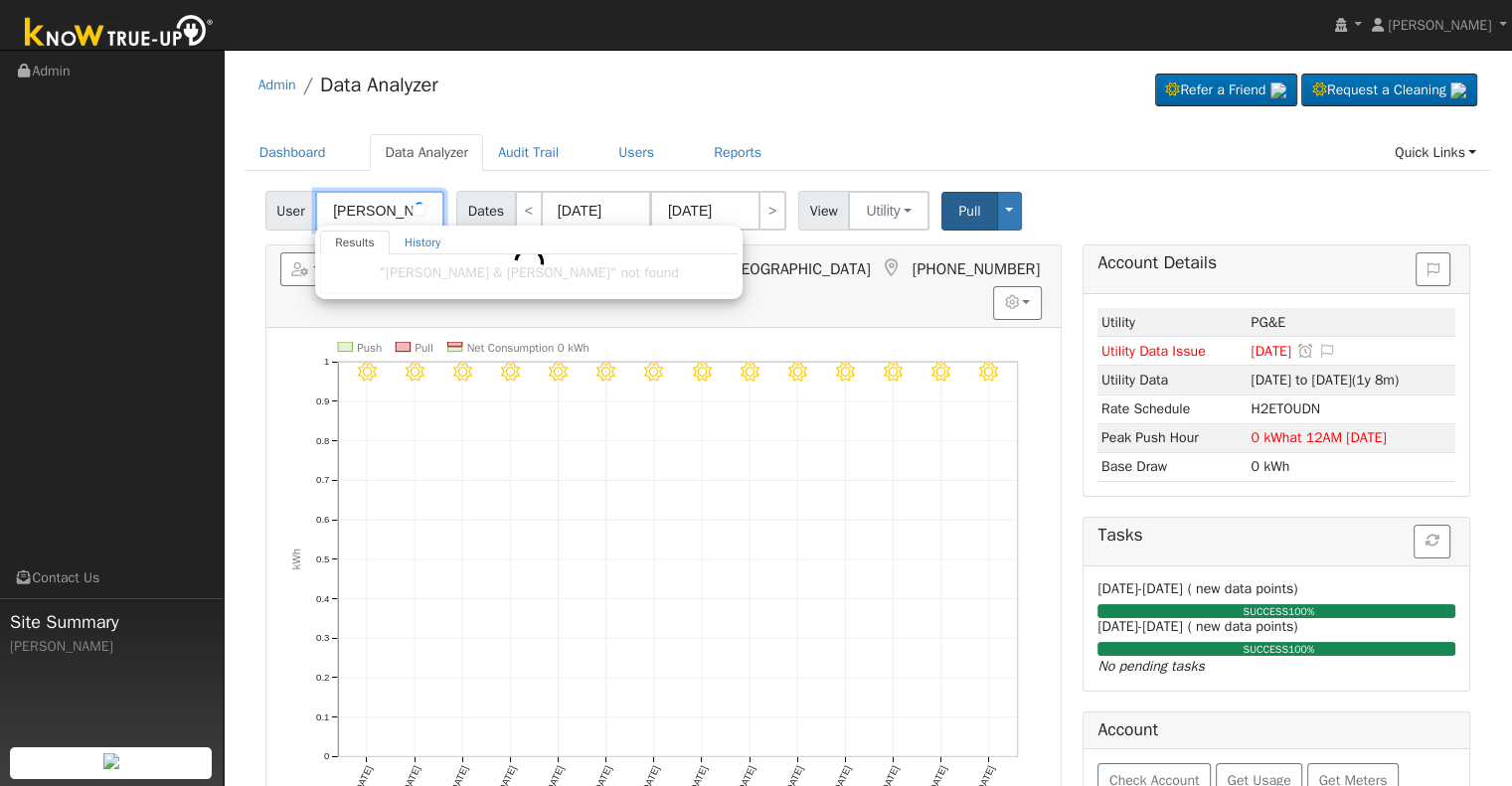 click on "Aaron & Jessica Douglas" at bounding box center (380, 211) 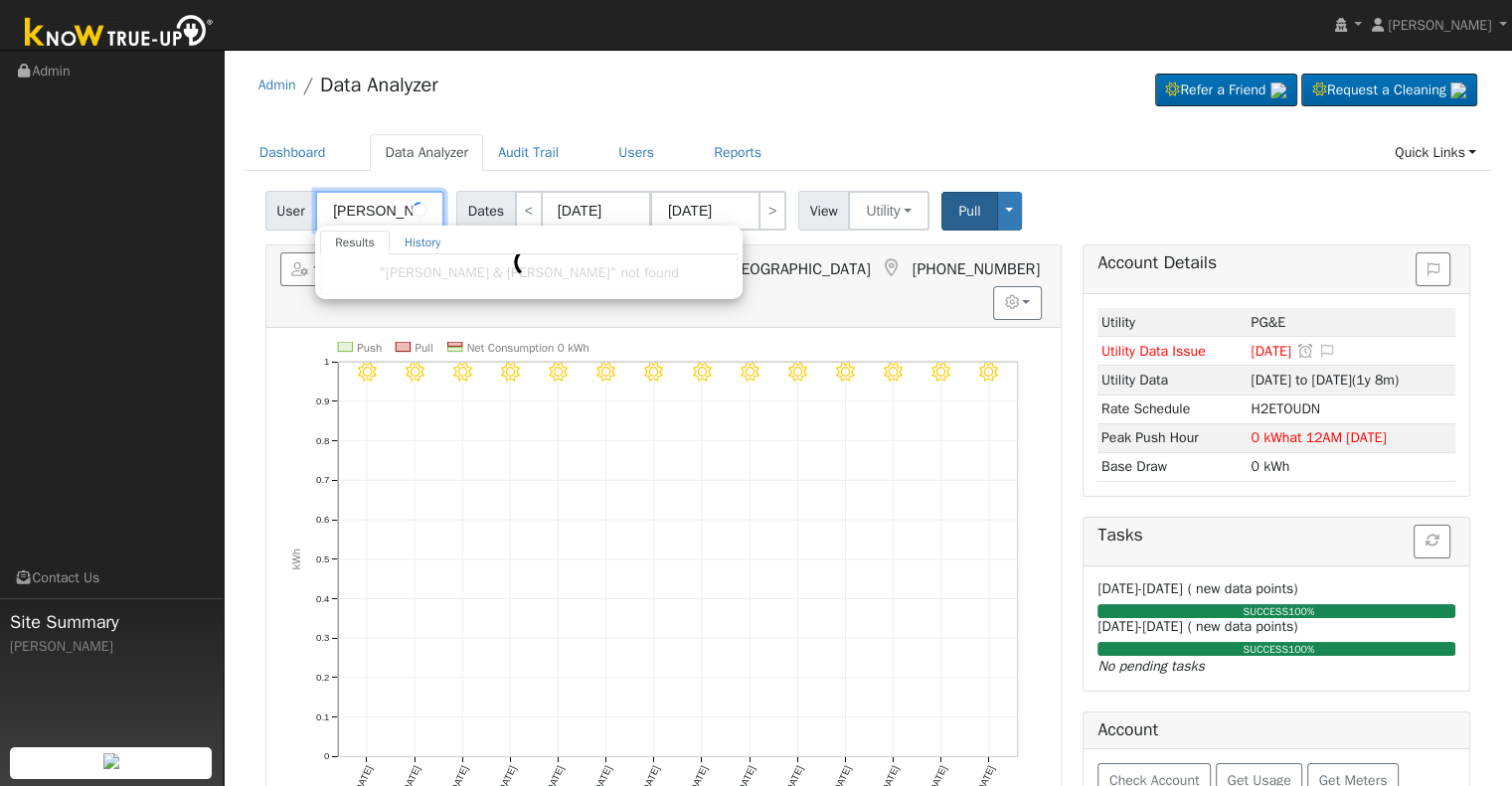 click on "Aaron & Jessica Douglas" at bounding box center [380, 211] 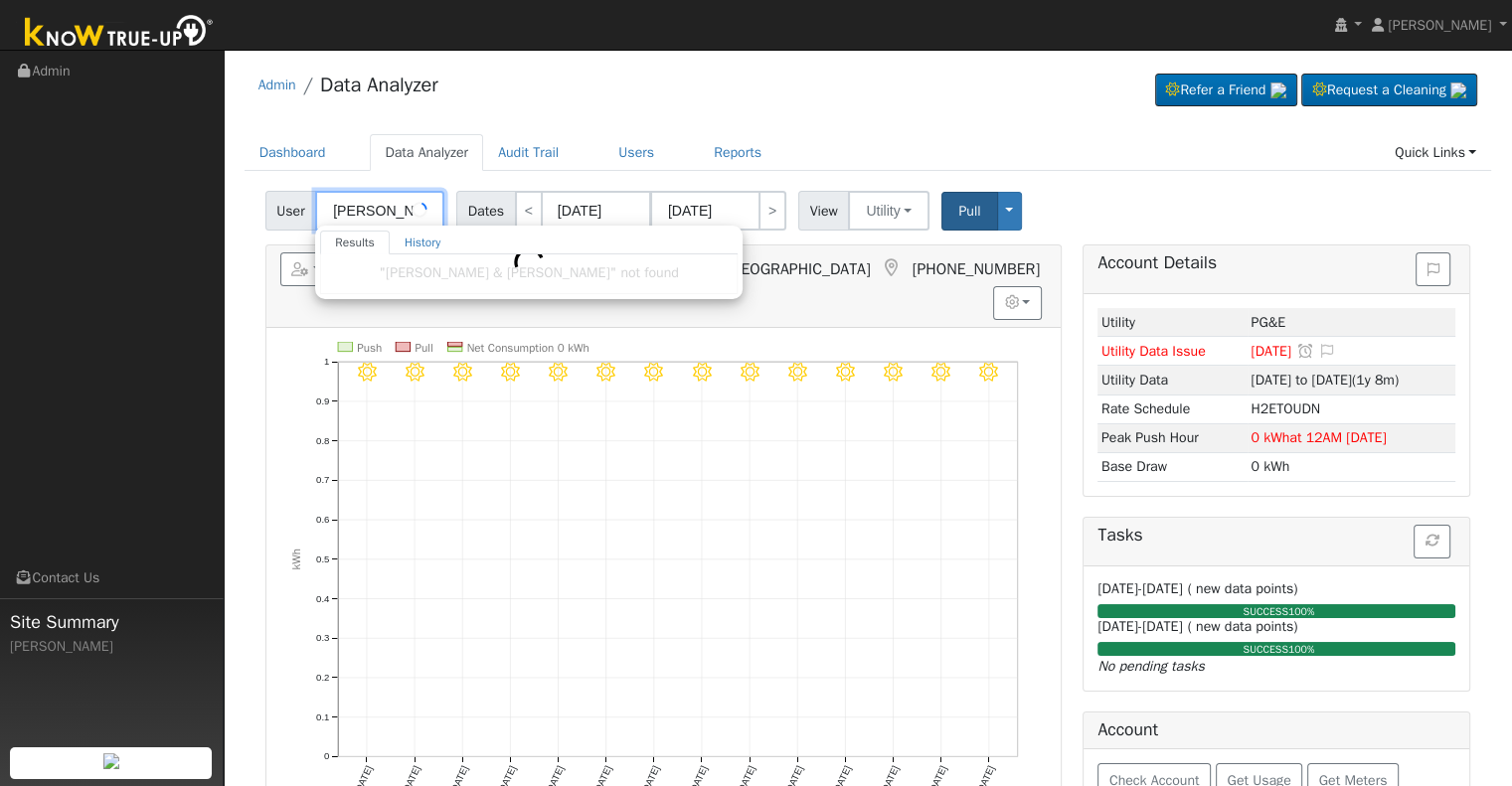 click on "Aaron & Jessica Douglas" at bounding box center [380, 211] 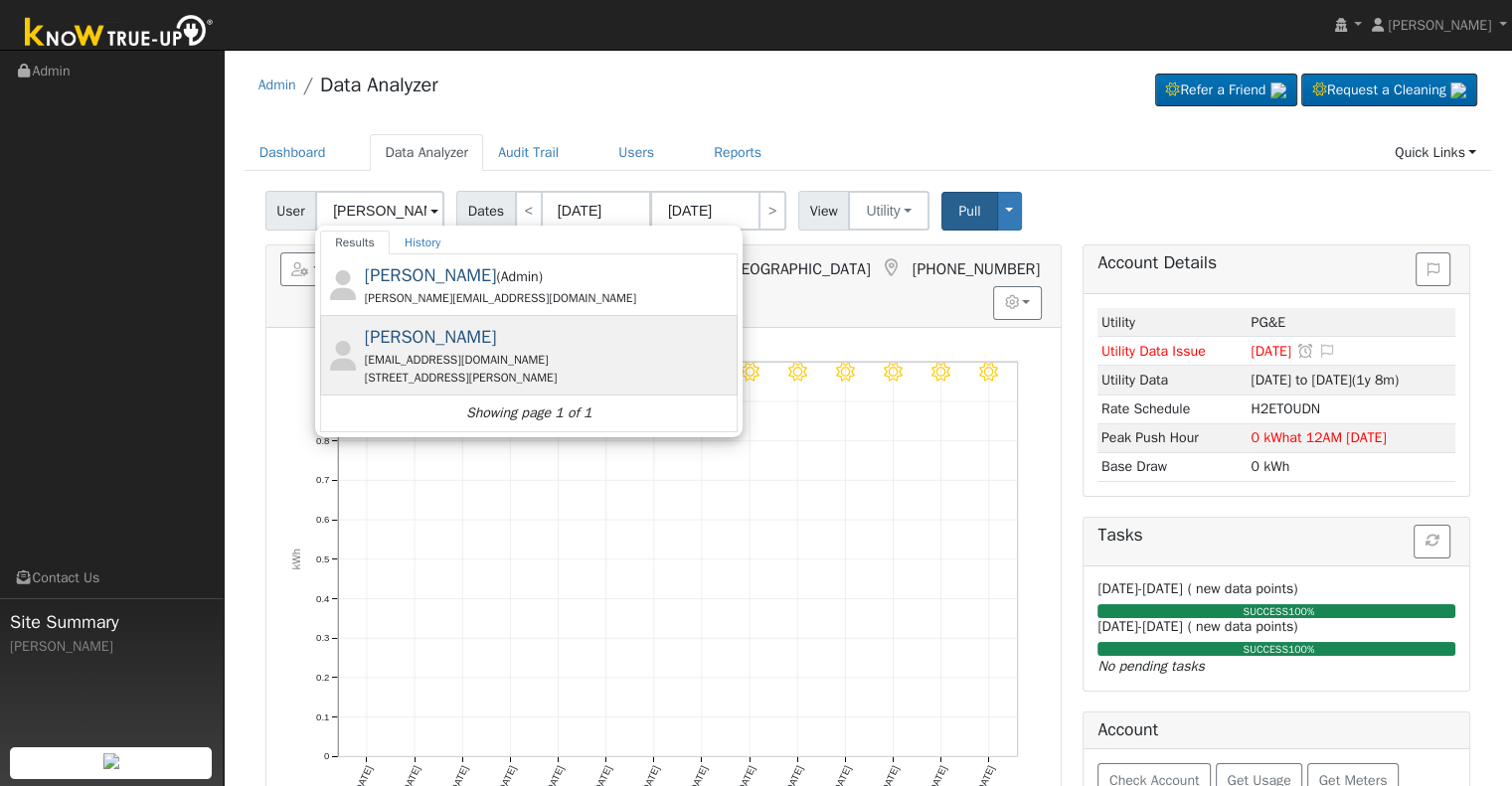 click on "aarondouglas559@gmail.com" at bounding box center [549, 360] 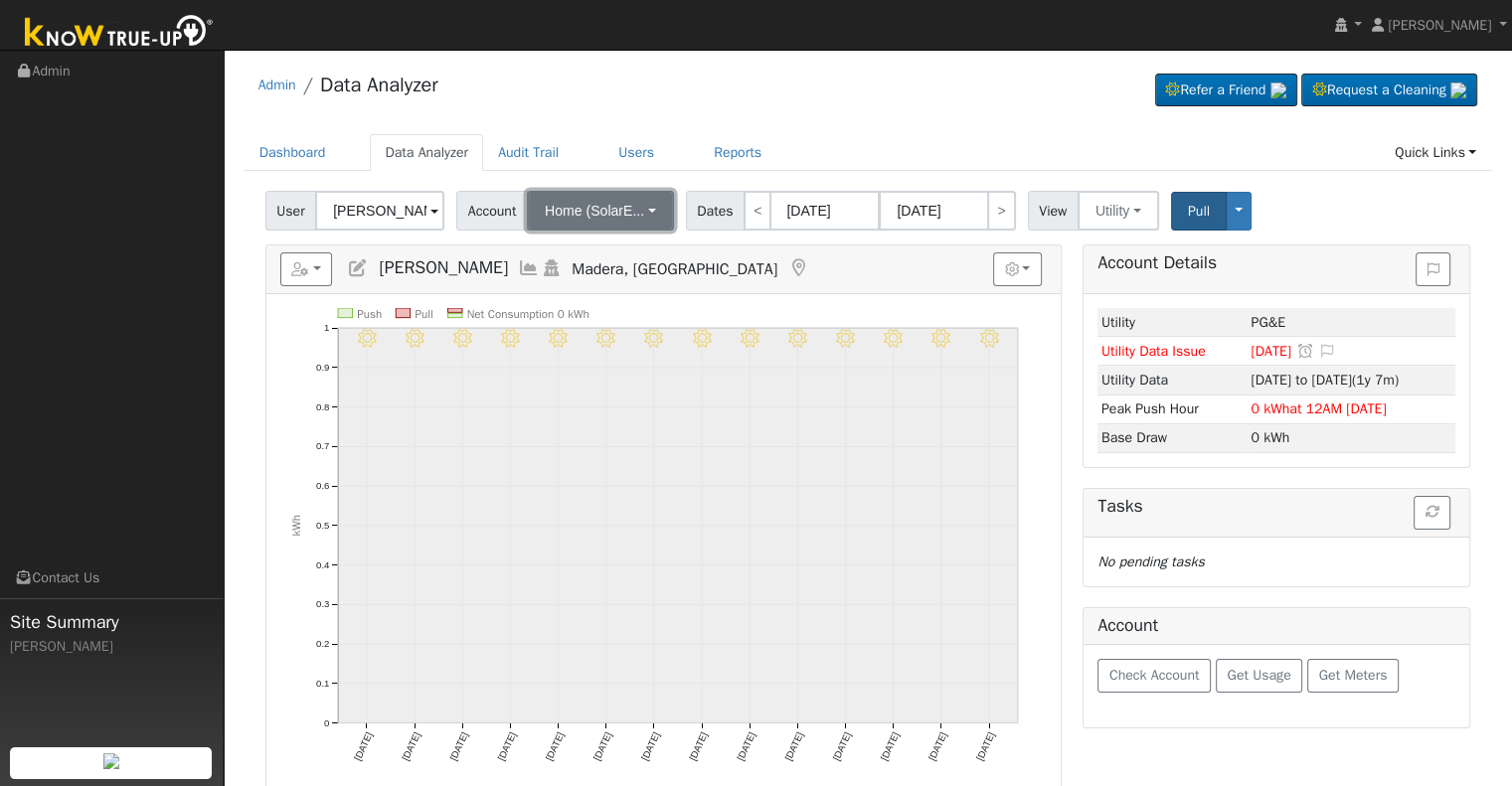 click on "Home (SolarE..." at bounding box center (594, 211) 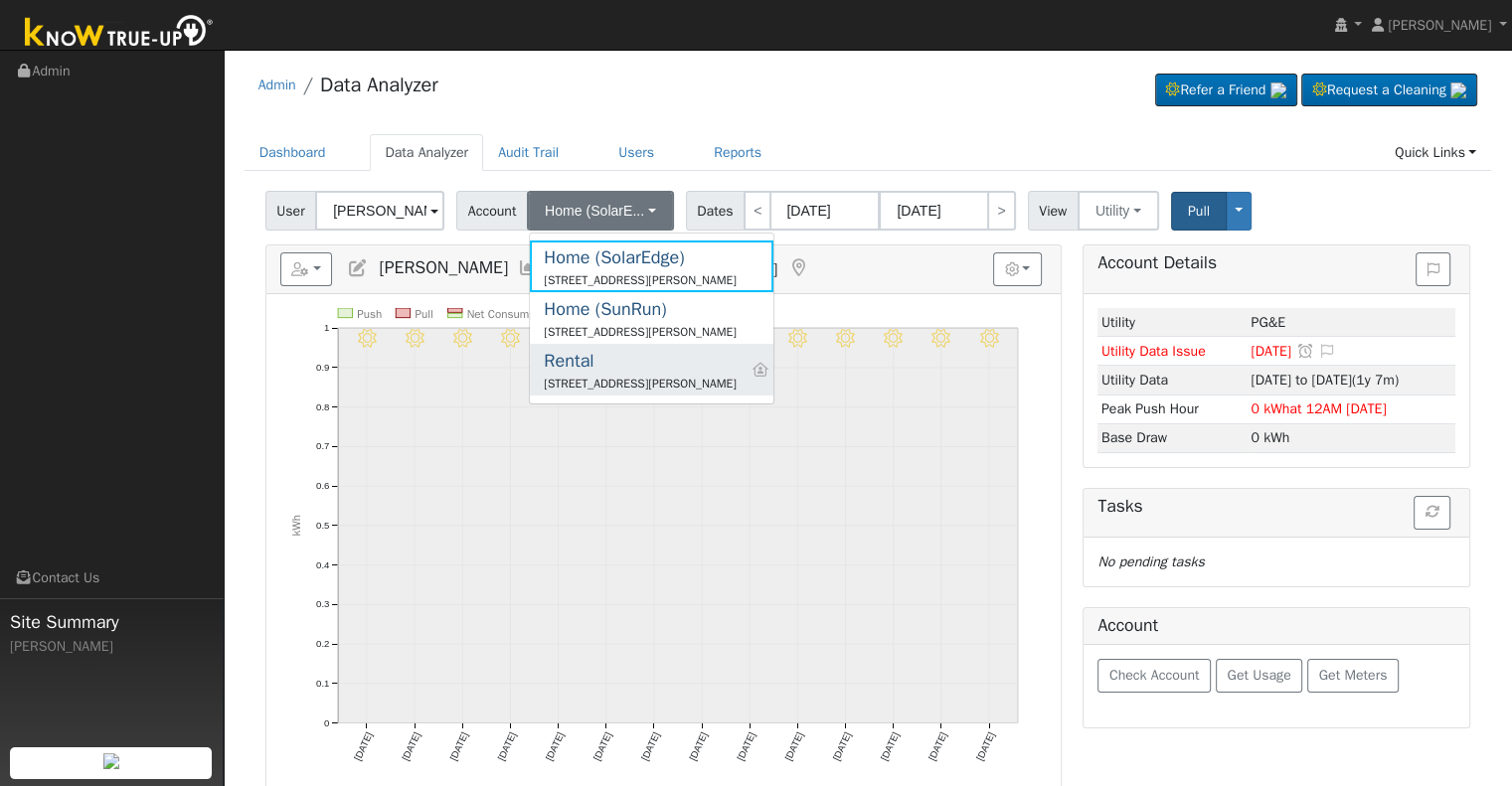click on "Rental 4650 W Roberts Ave, Fresno, CA 93722" at bounding box center [651, 370] 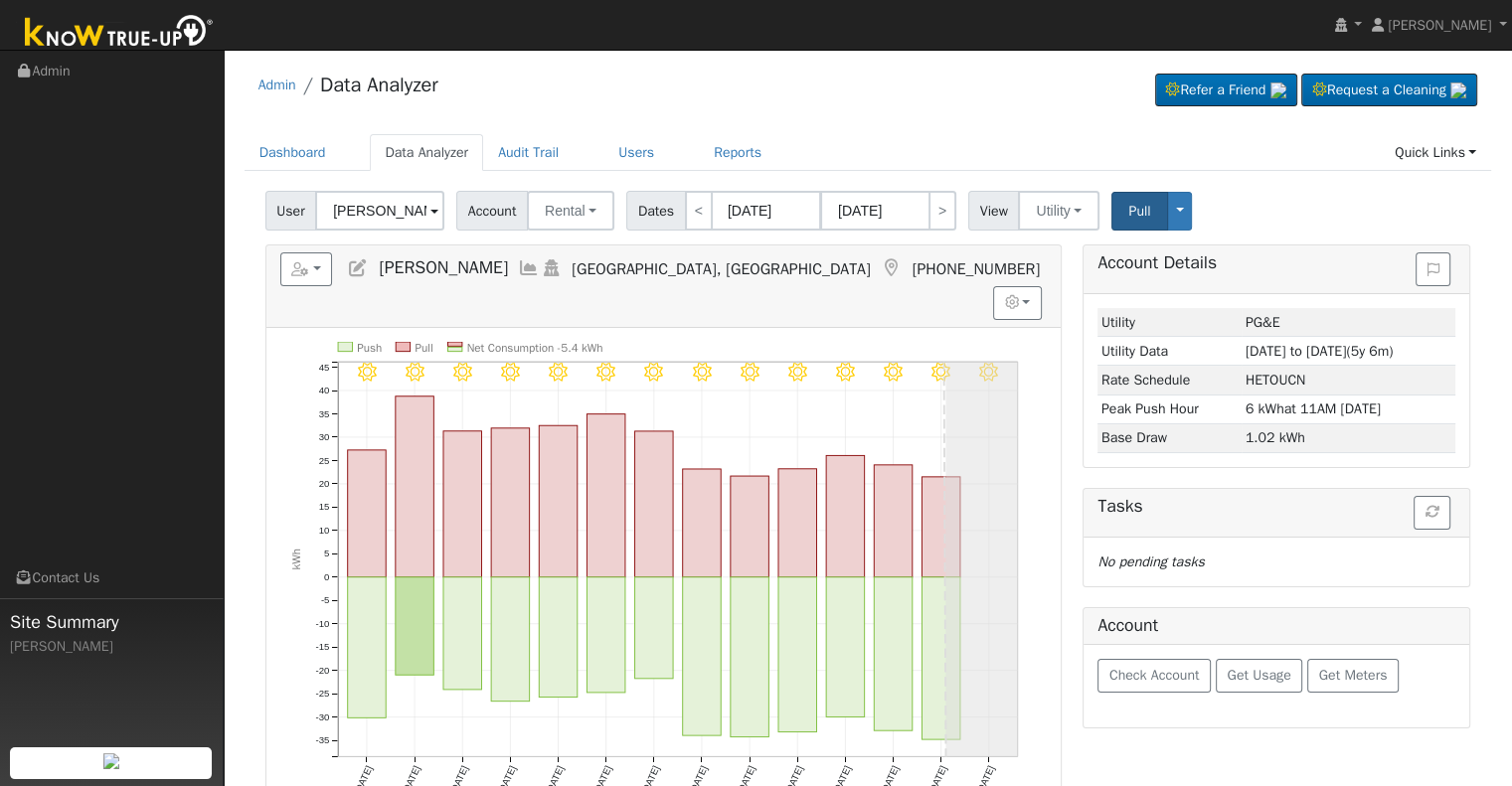 click at bounding box center (358, 268) 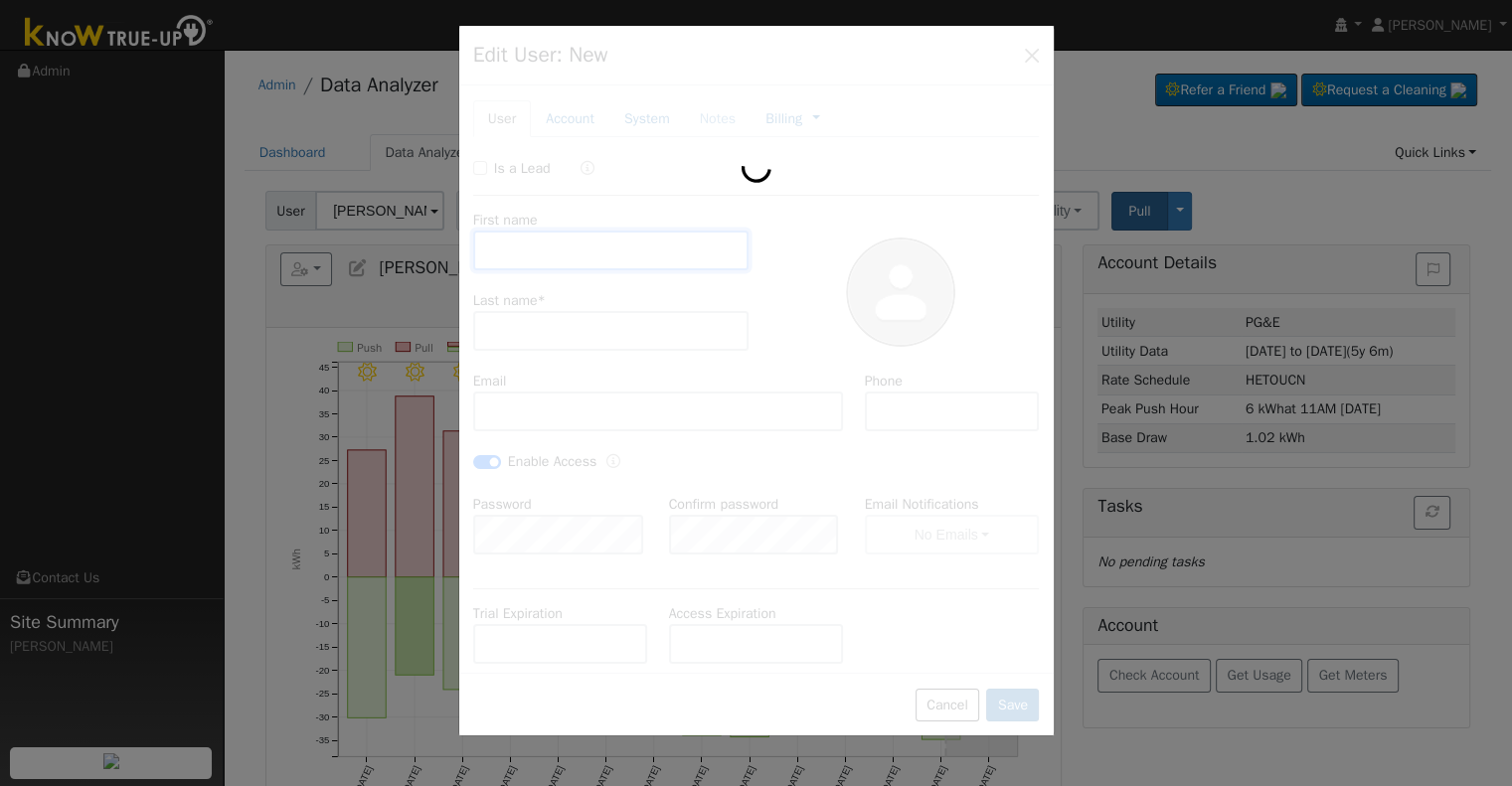 type on "Aaron" 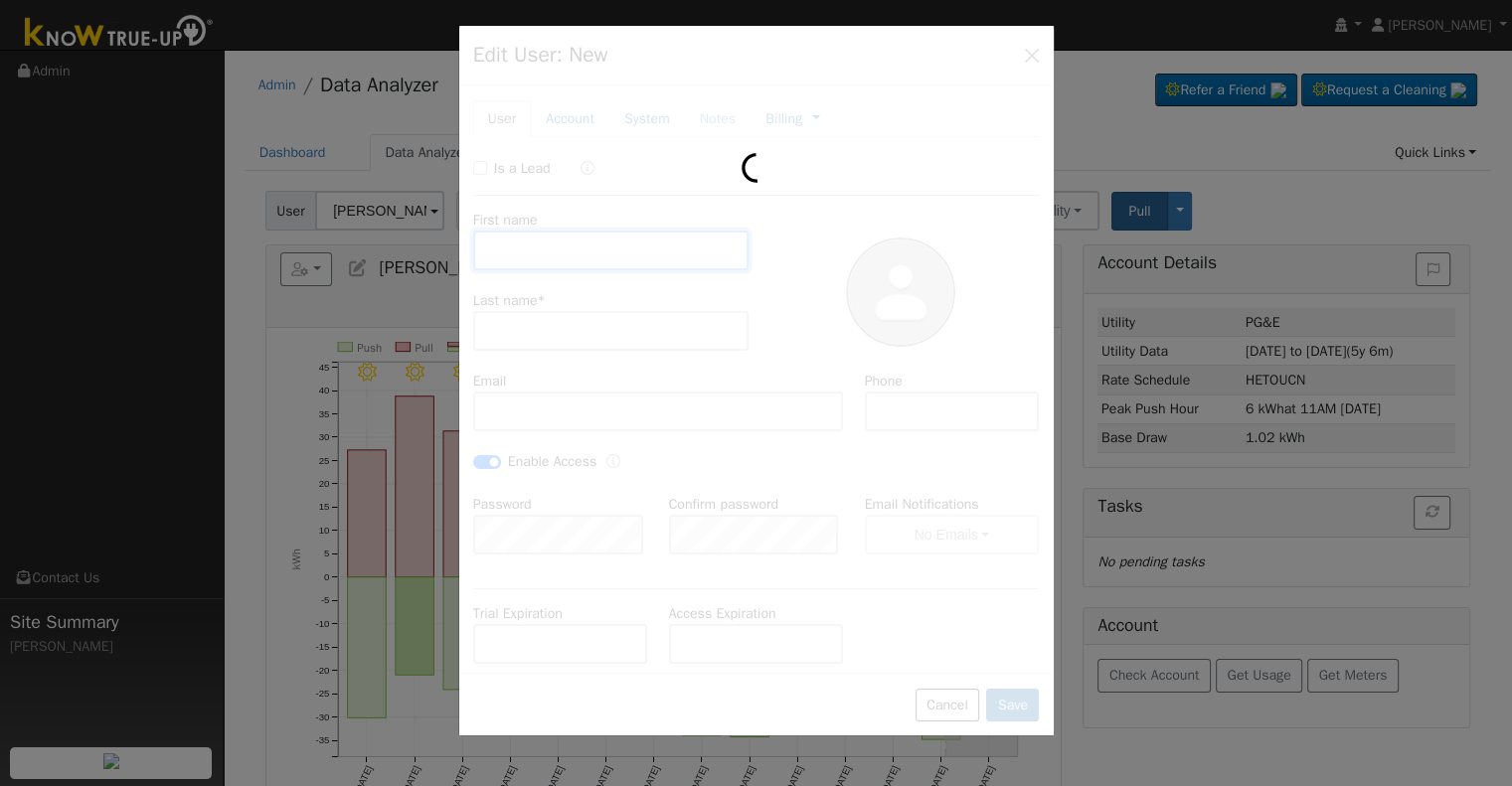 type on "Douglas" 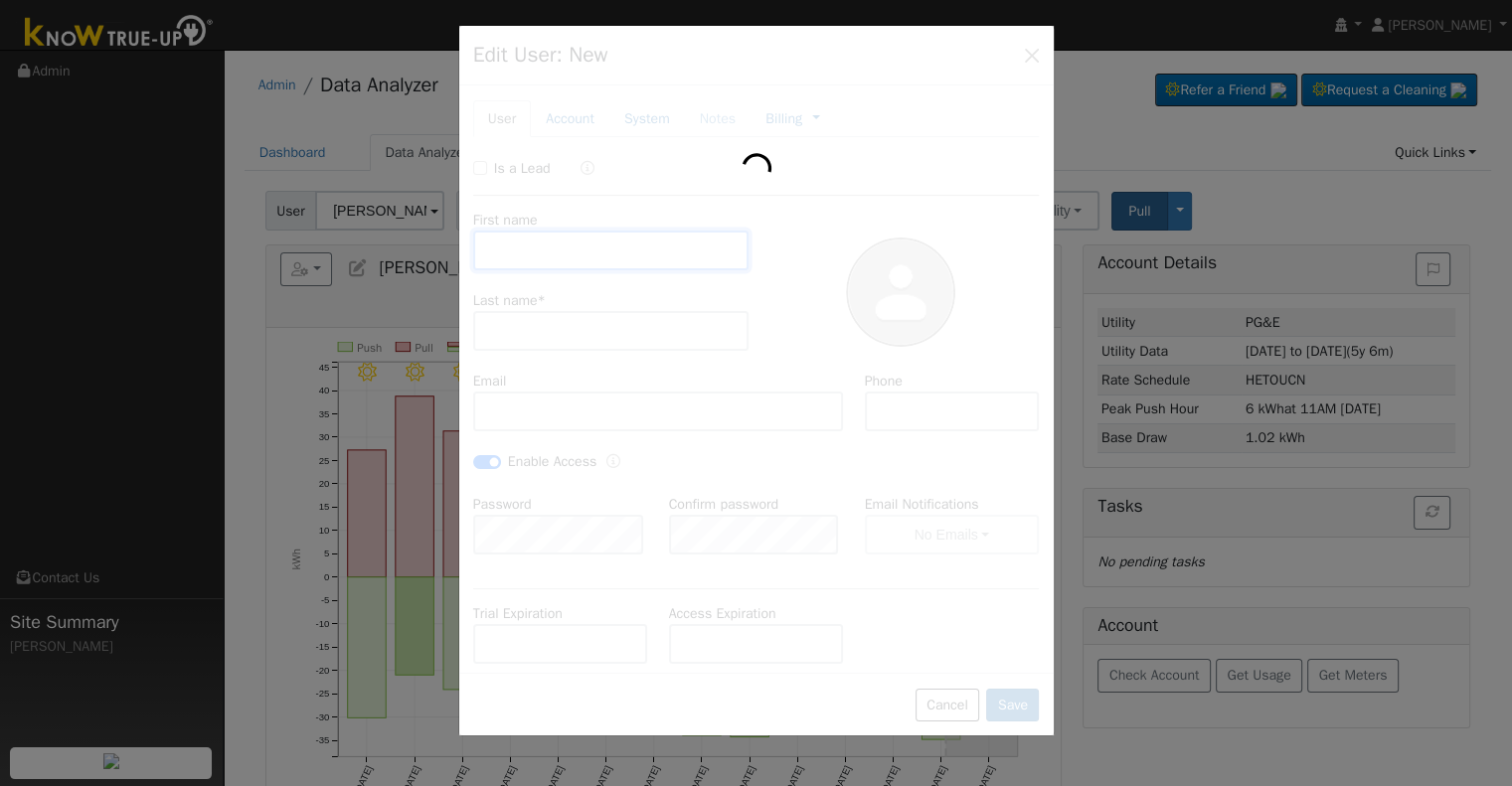 type on "aarondouglas559@gmail.com" 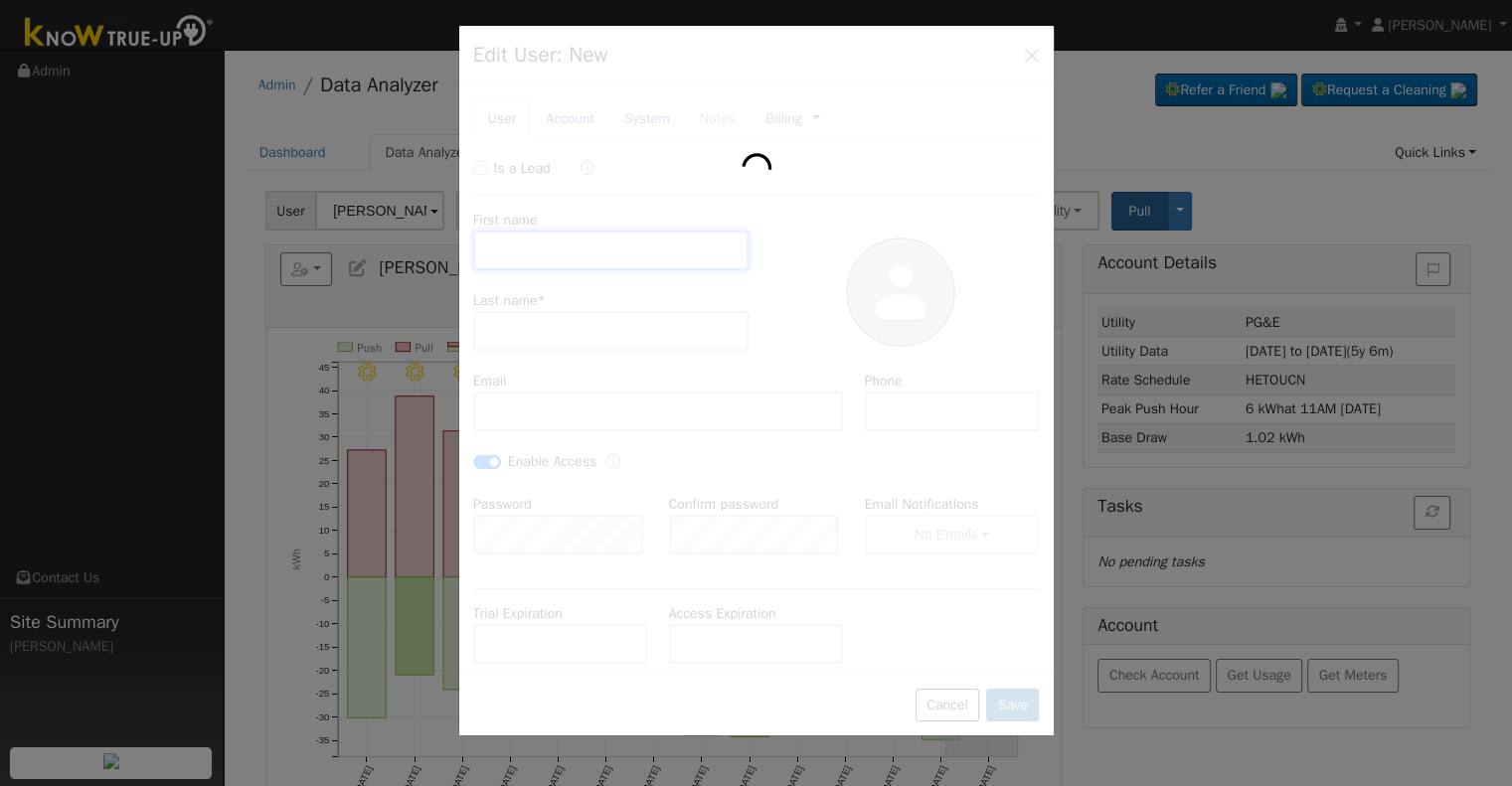type on "559-760-0539" 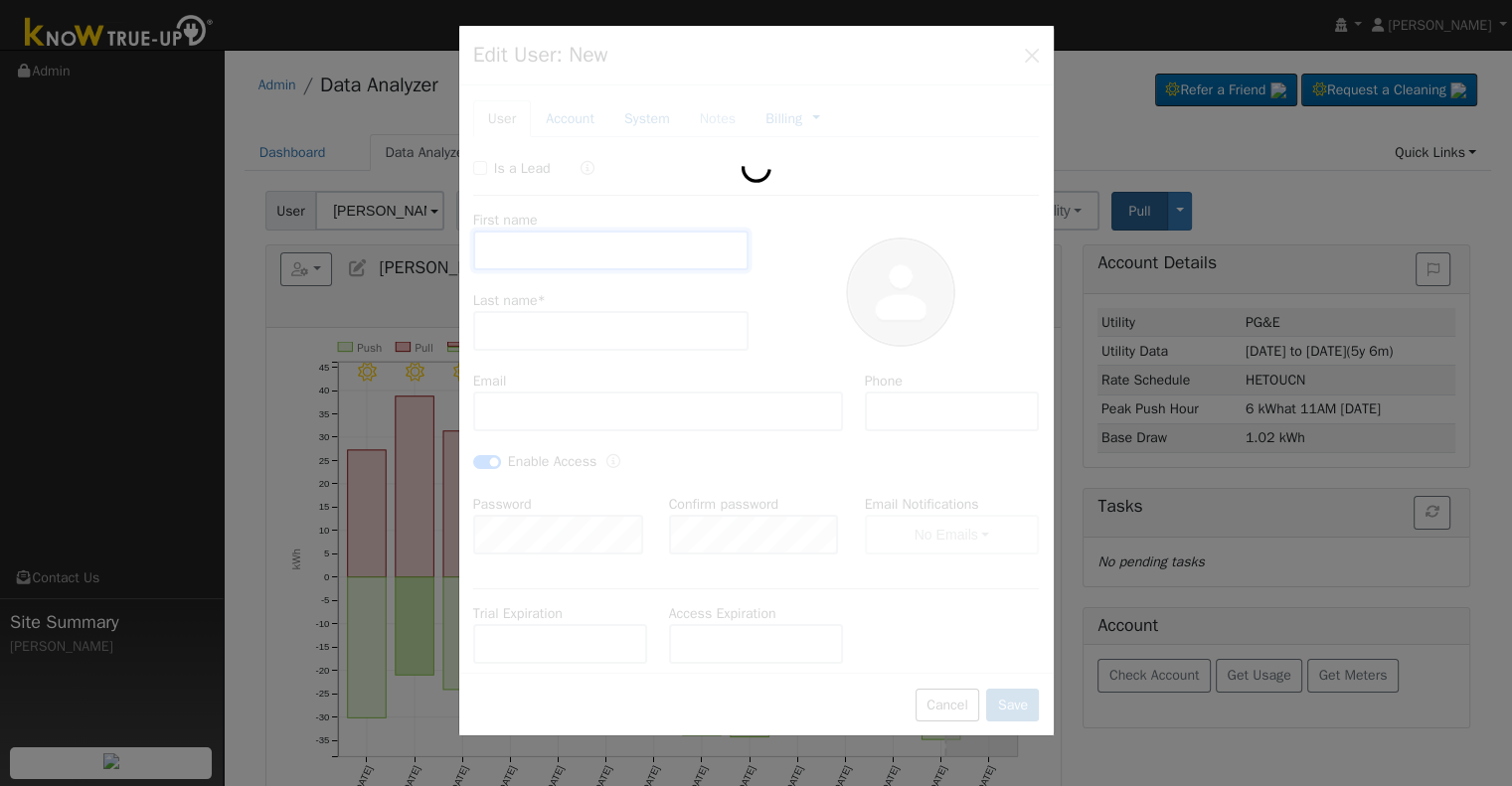 checkbox on "true" 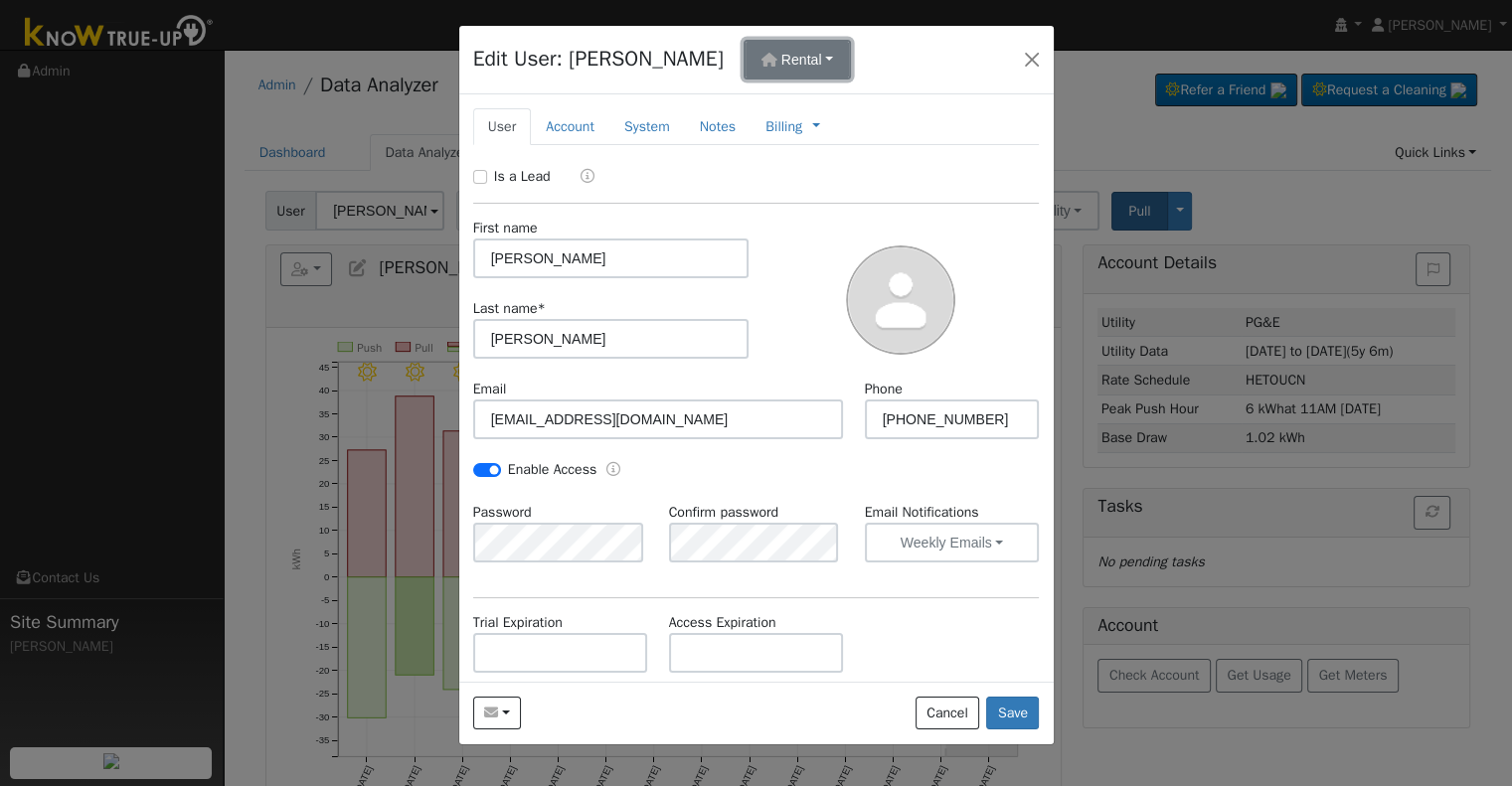 click on "Rental" at bounding box center (797, 60) 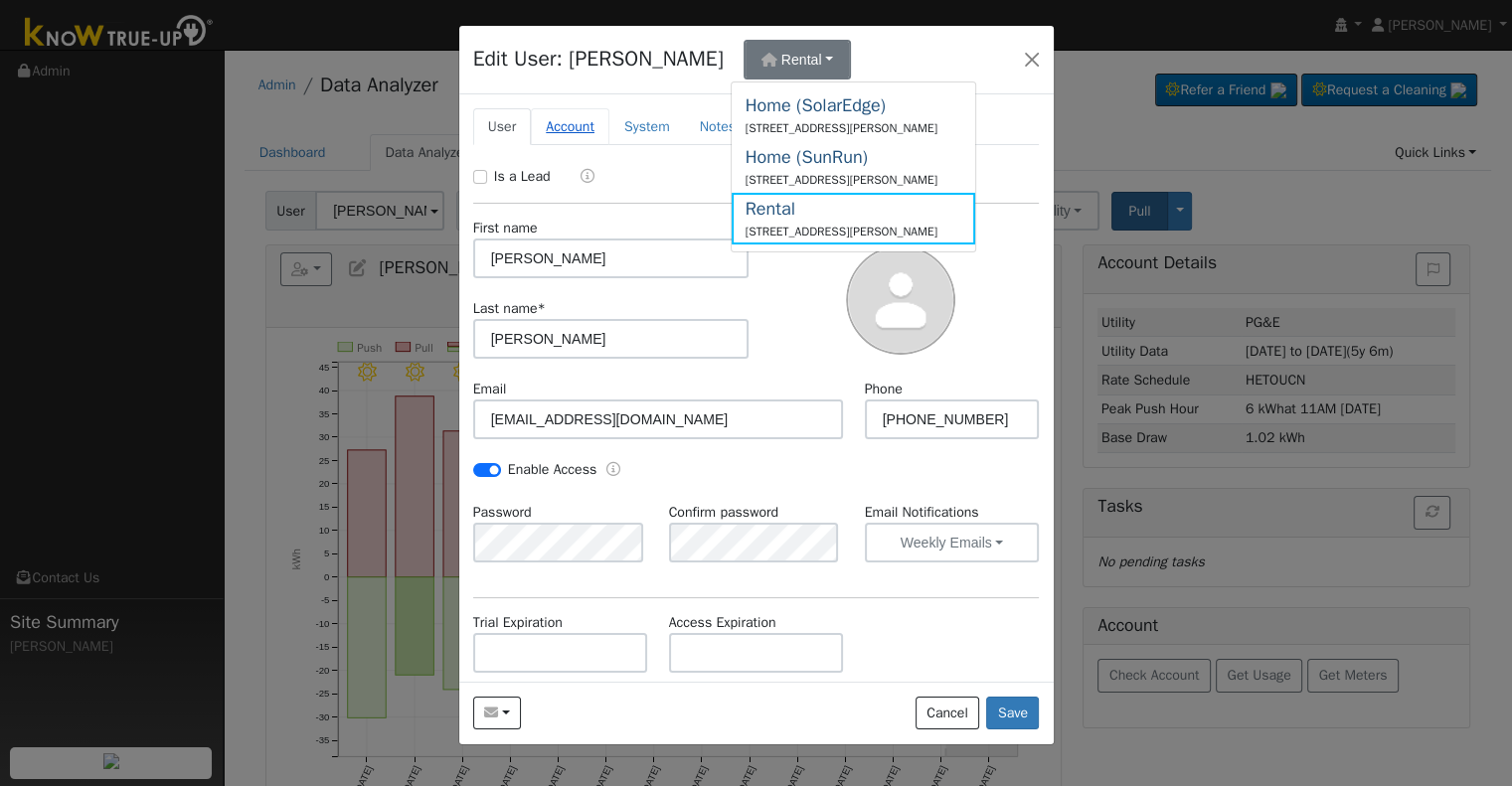 click on "Account" at bounding box center [570, 126] 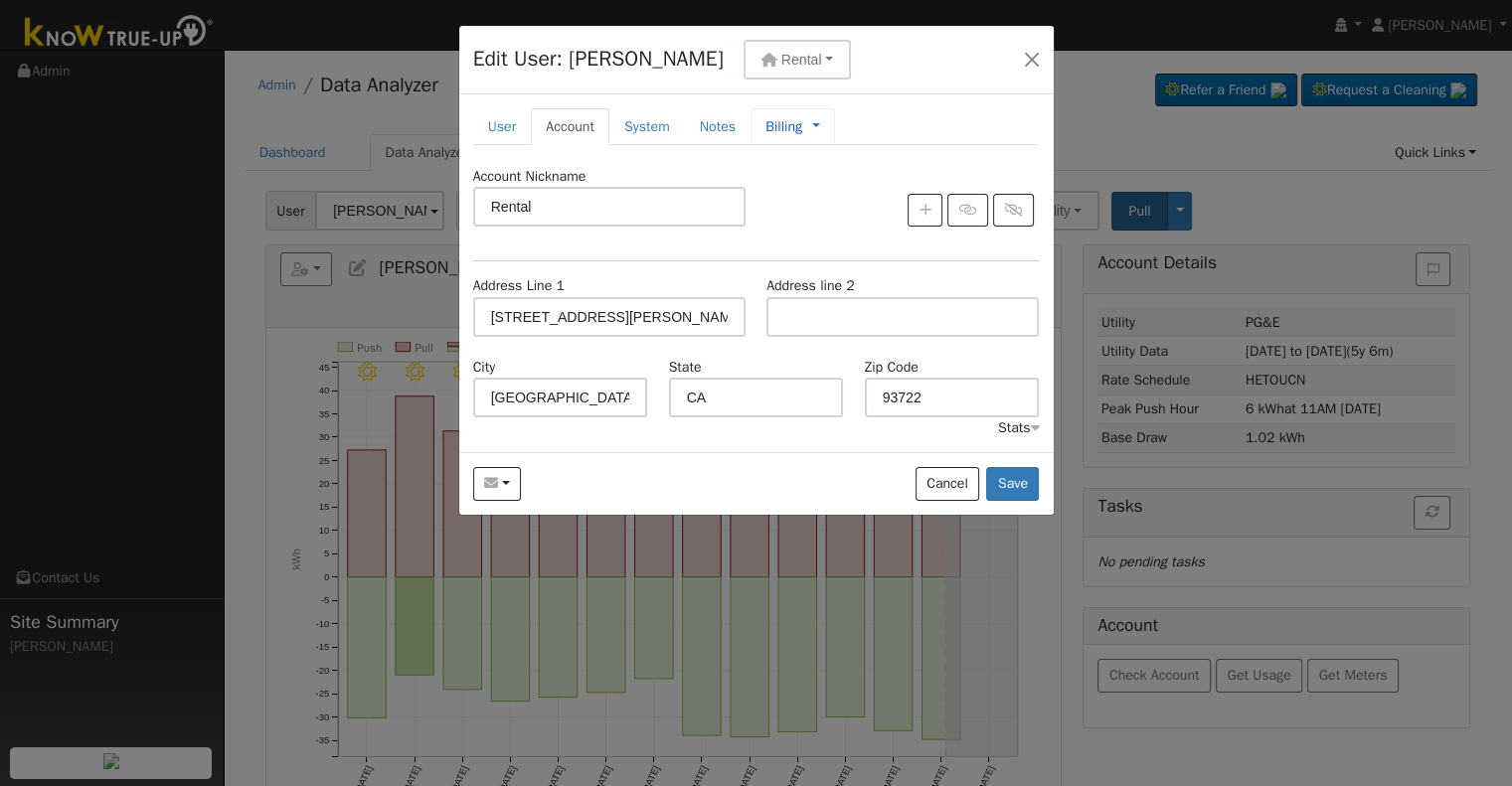 click on "Billing" at bounding box center [783, 126] 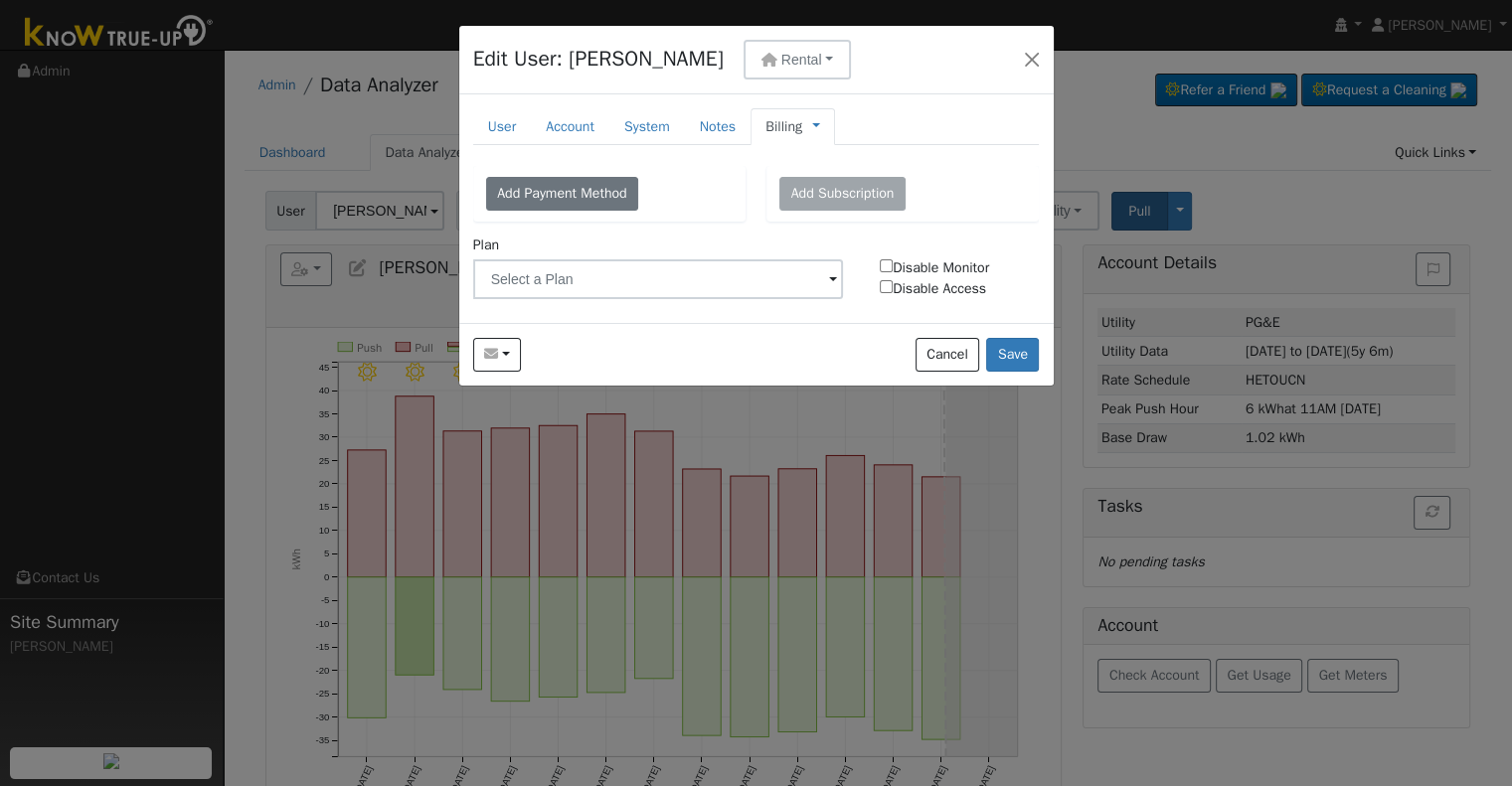 click on "Disable Monitor" at bounding box center (886, 265) 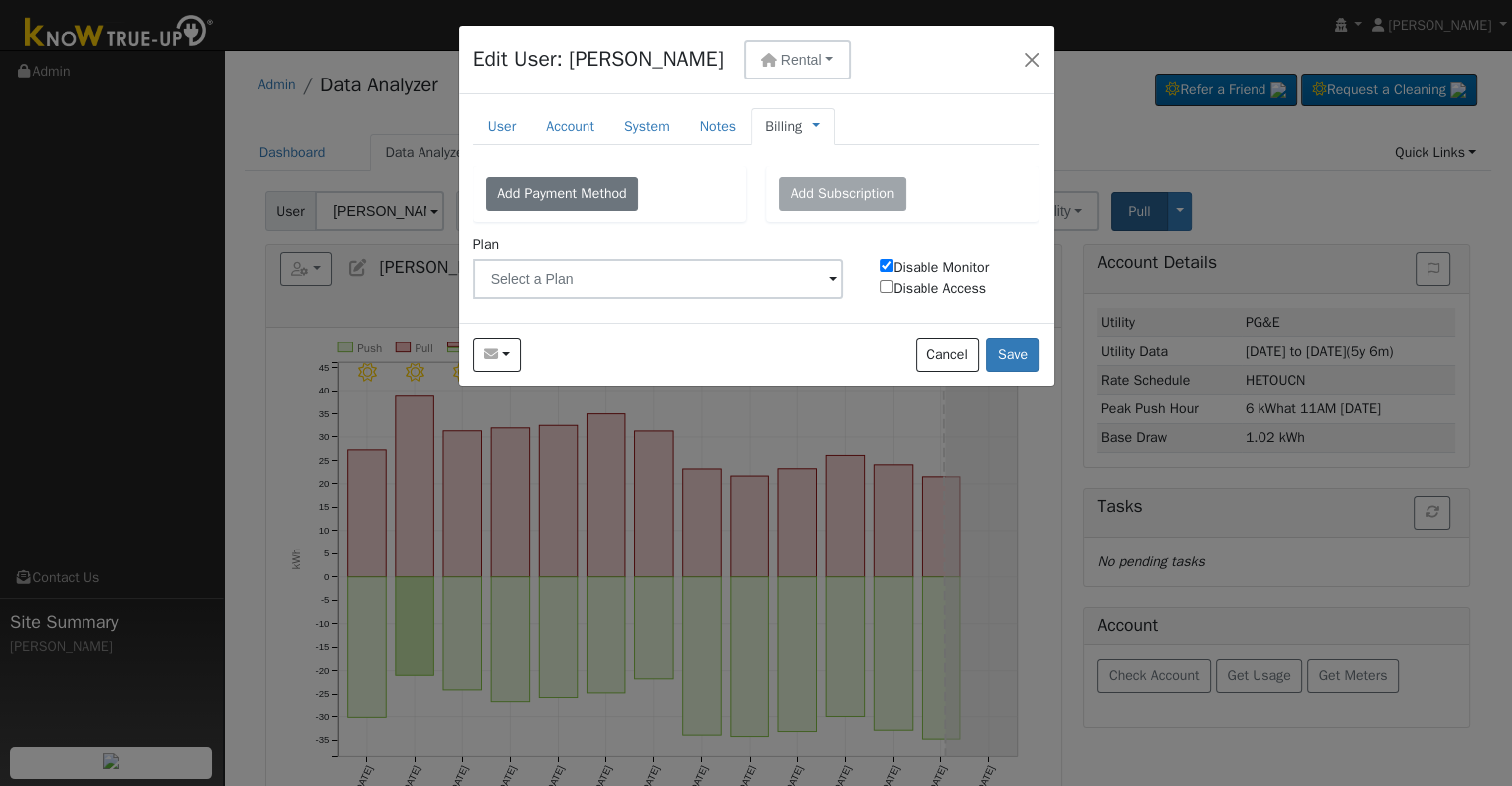 click on "Disable Access" at bounding box center (886, 286) 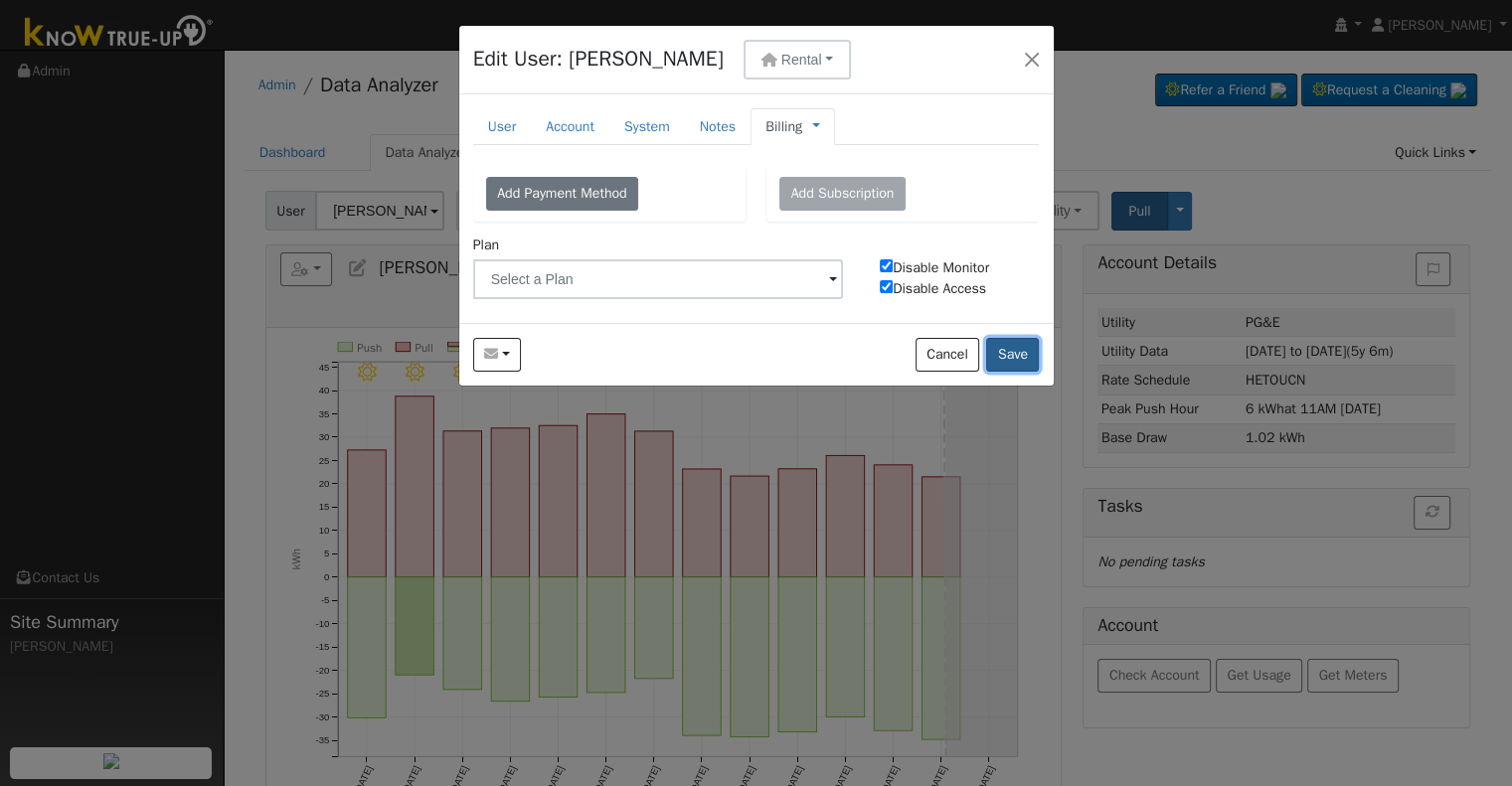 click on "Save" at bounding box center (1012, 355) 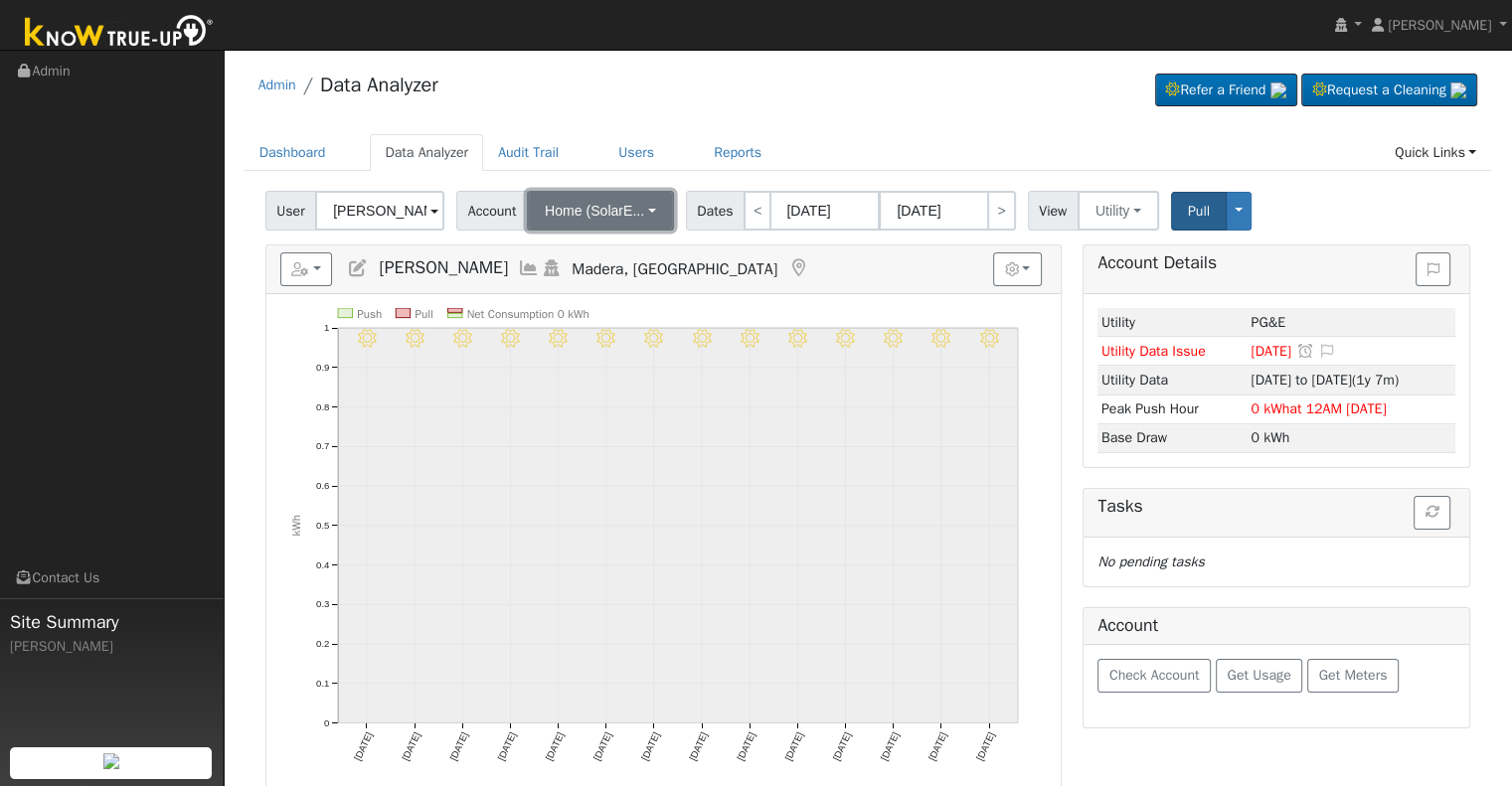 click on "Home (SolarE..." at bounding box center [600, 211] 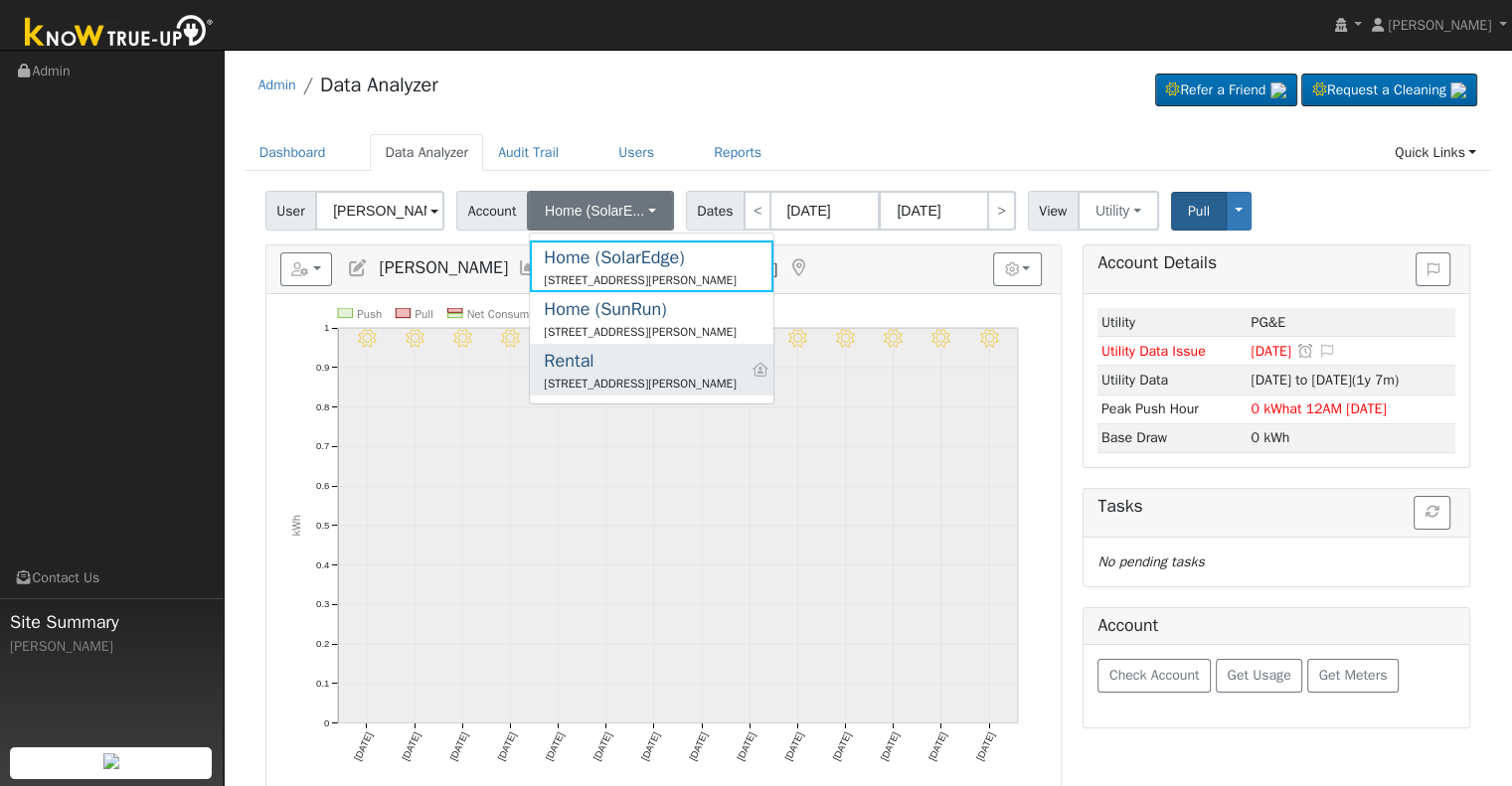 click on "Rental" at bounding box center (640, 361) 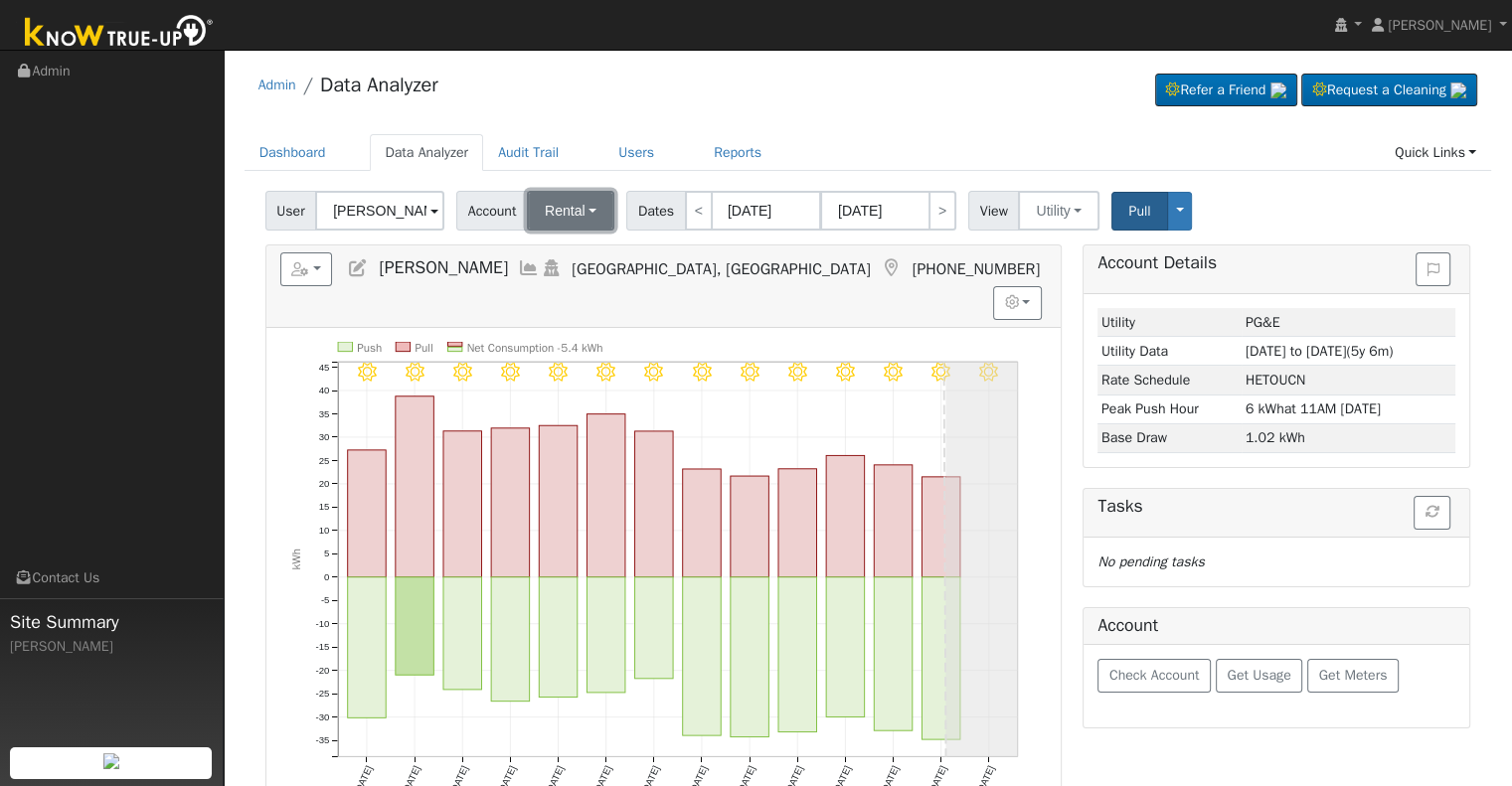 click on "Rental" at bounding box center [565, 211] 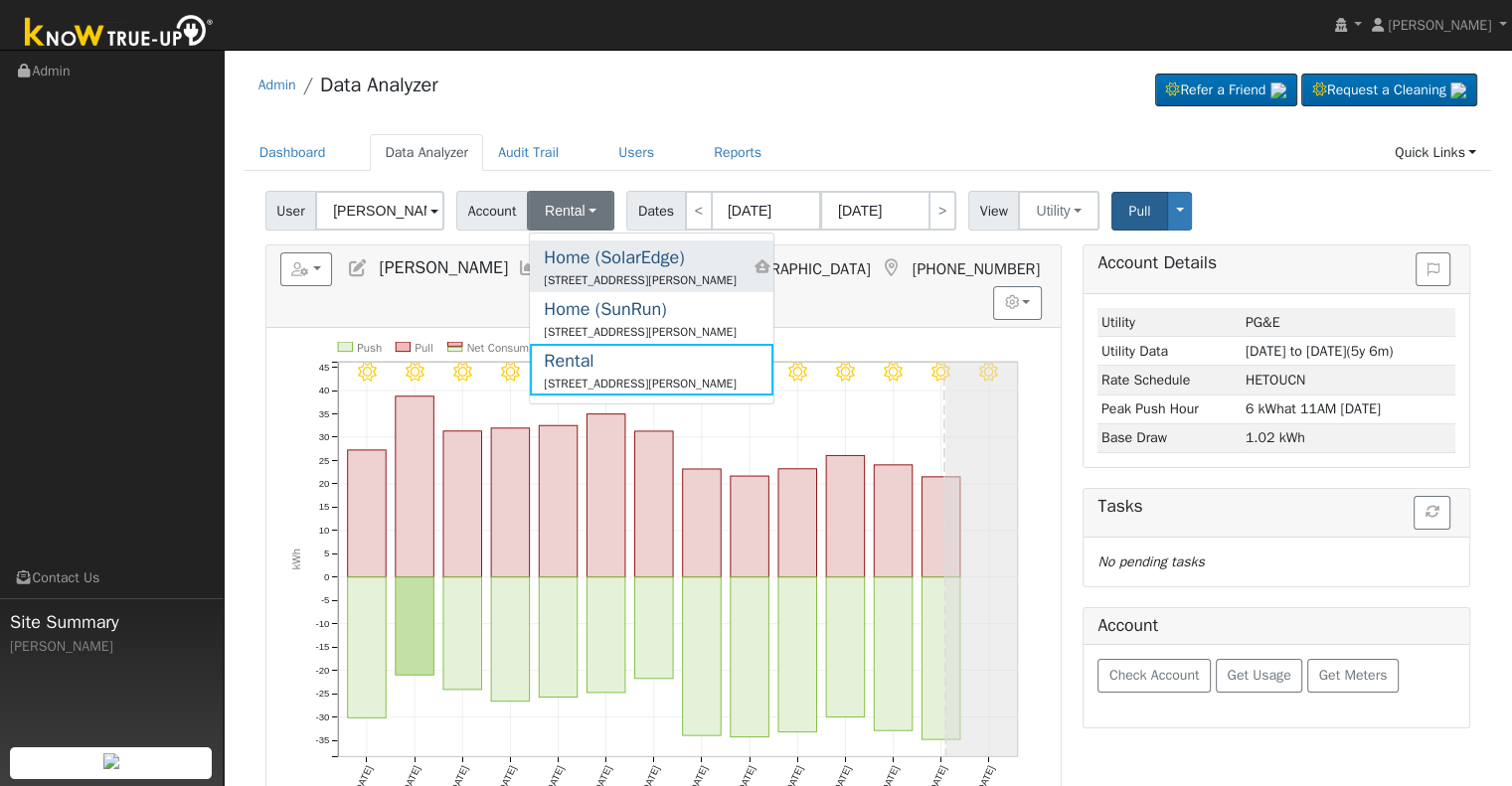 click on "Home (SolarEdge) 16437 Paula Road, Madera, CA 93636 Primary Account" at bounding box center (651, 266) 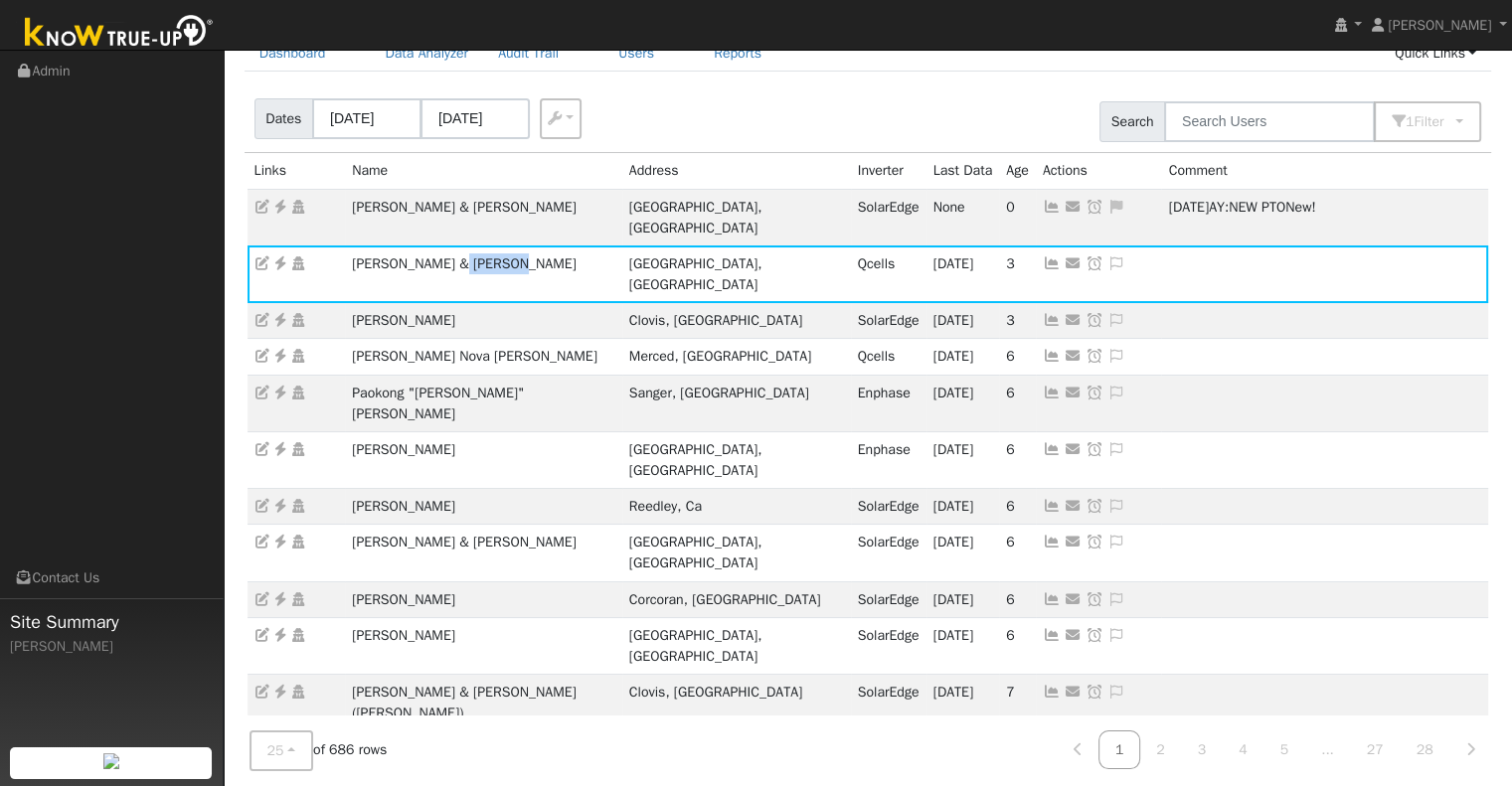 scroll, scrollTop: 99, scrollLeft: 0, axis: vertical 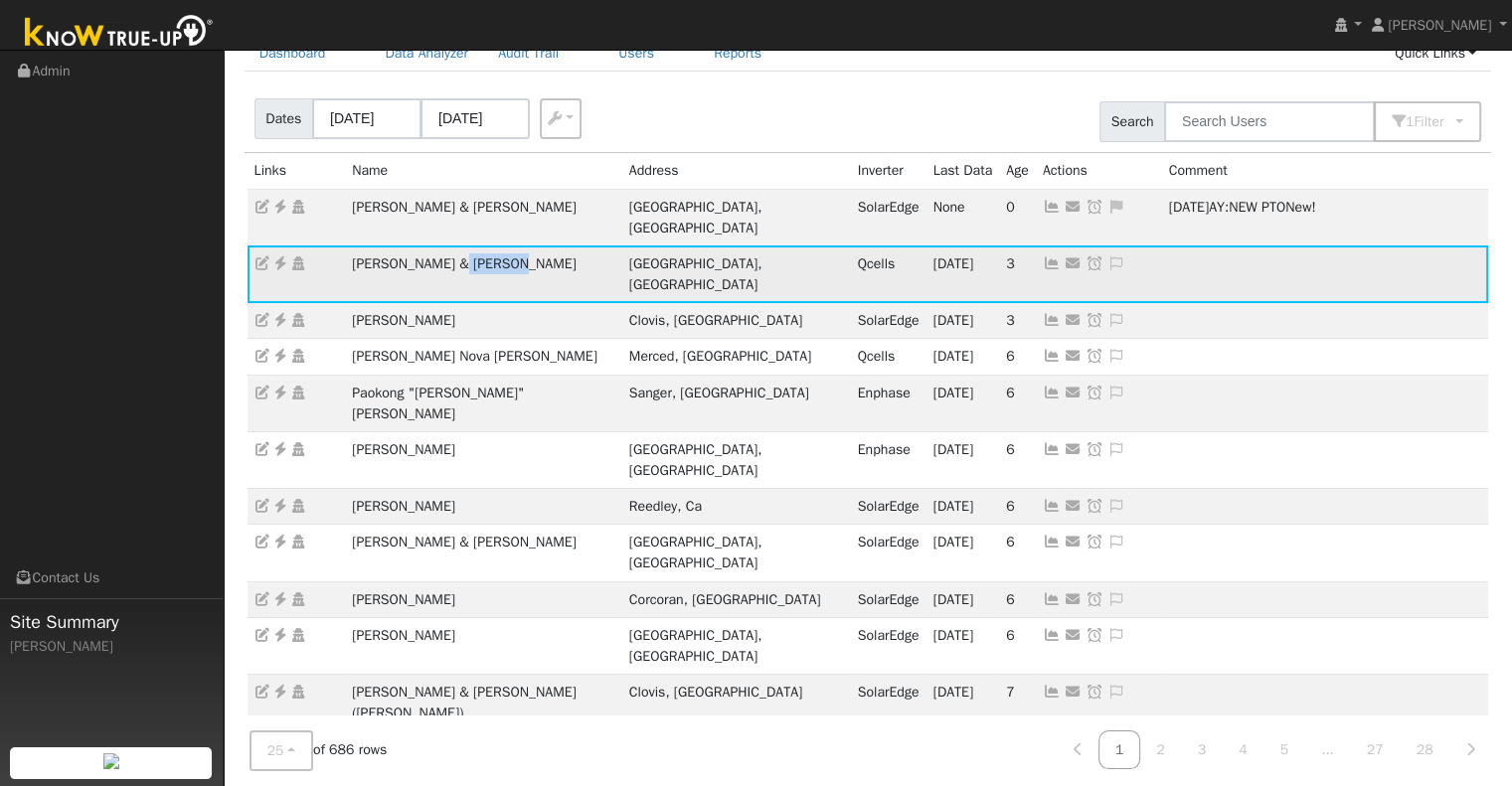 click at bounding box center [280, 263] 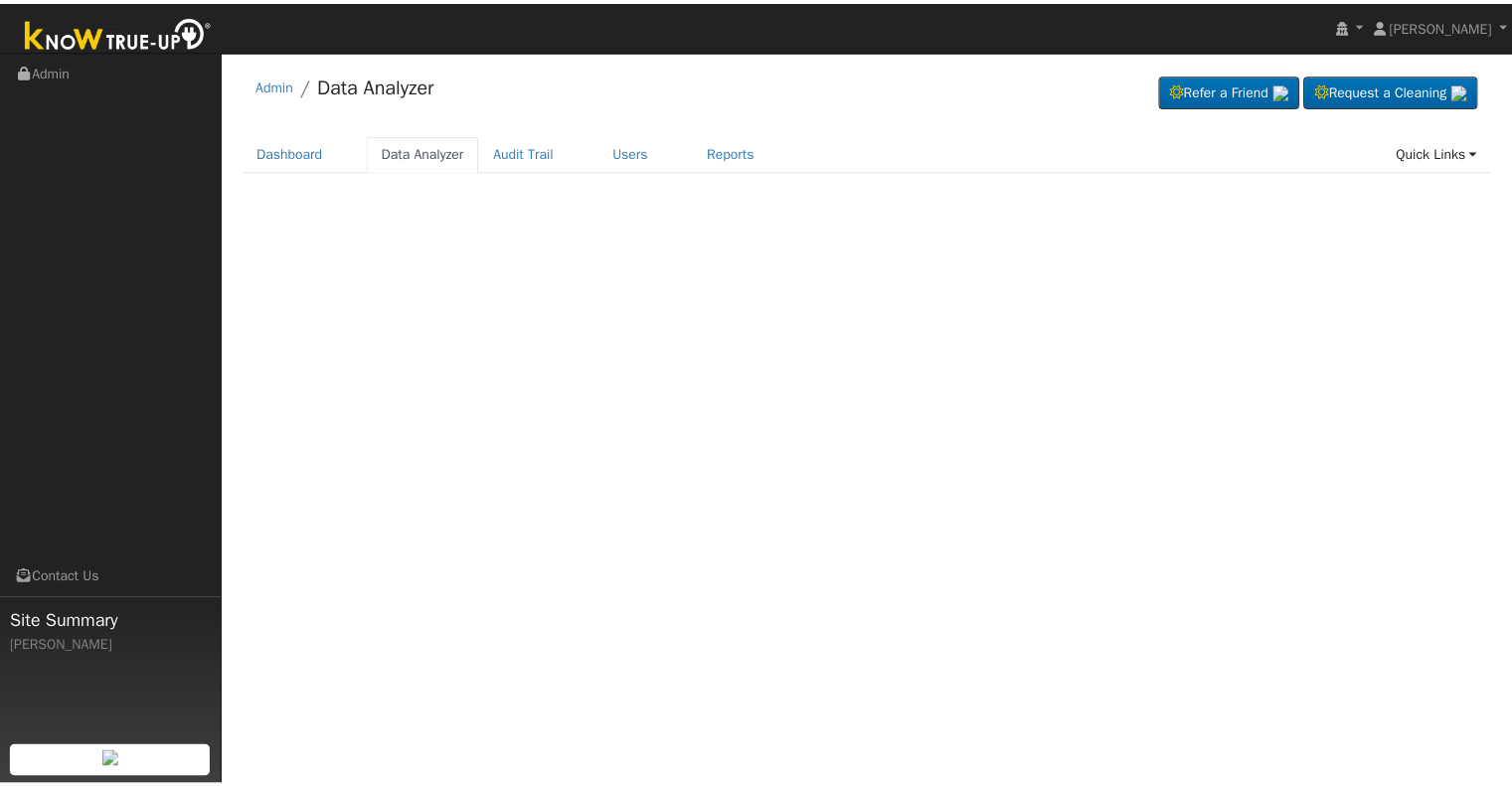 scroll, scrollTop: 0, scrollLeft: 0, axis: both 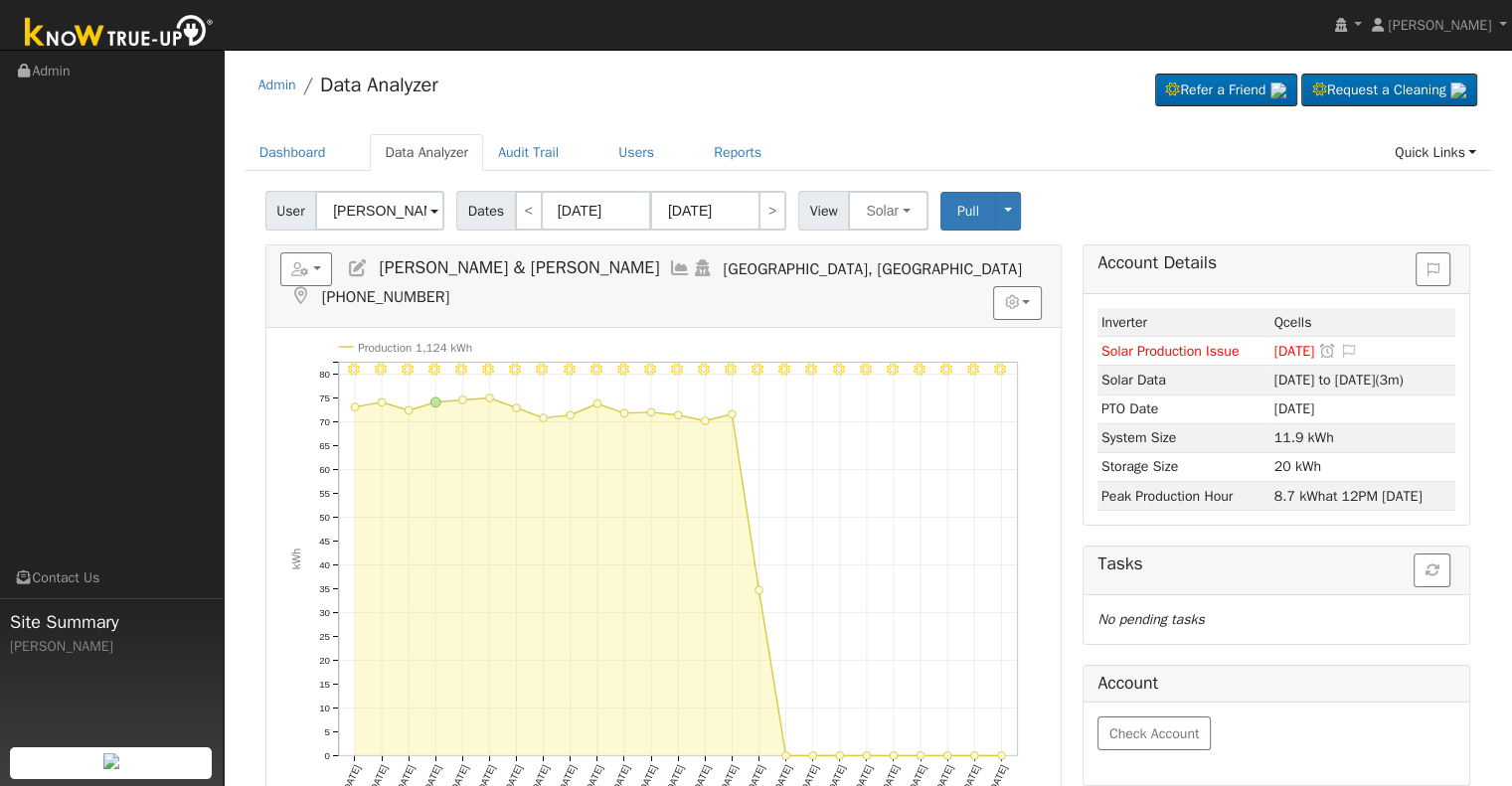 click on "[PERSON_NAME] & [PERSON_NAME]" at bounding box center [380, 211] 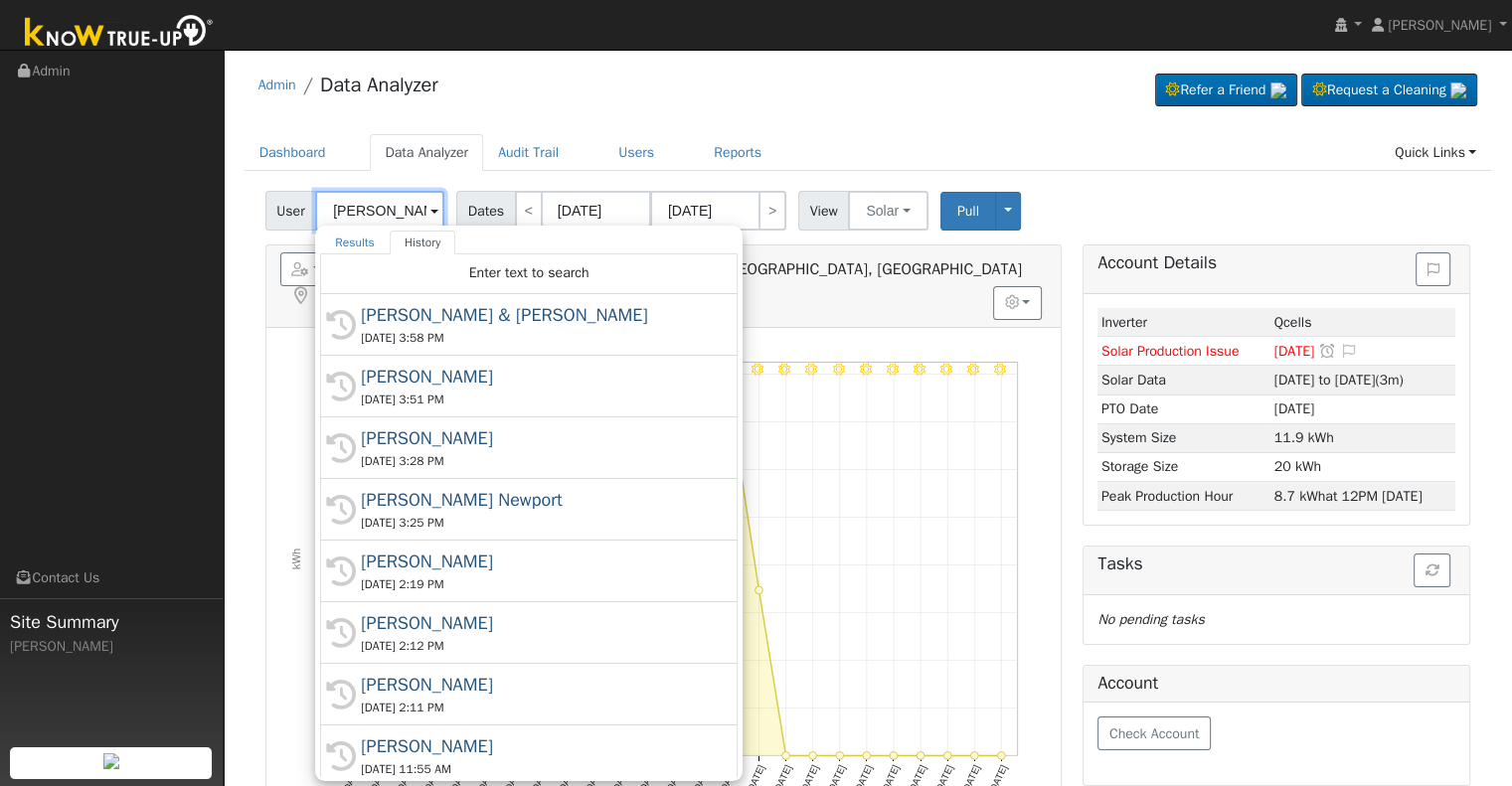 click on "[PERSON_NAME] & [PERSON_NAME]" at bounding box center (380, 211) 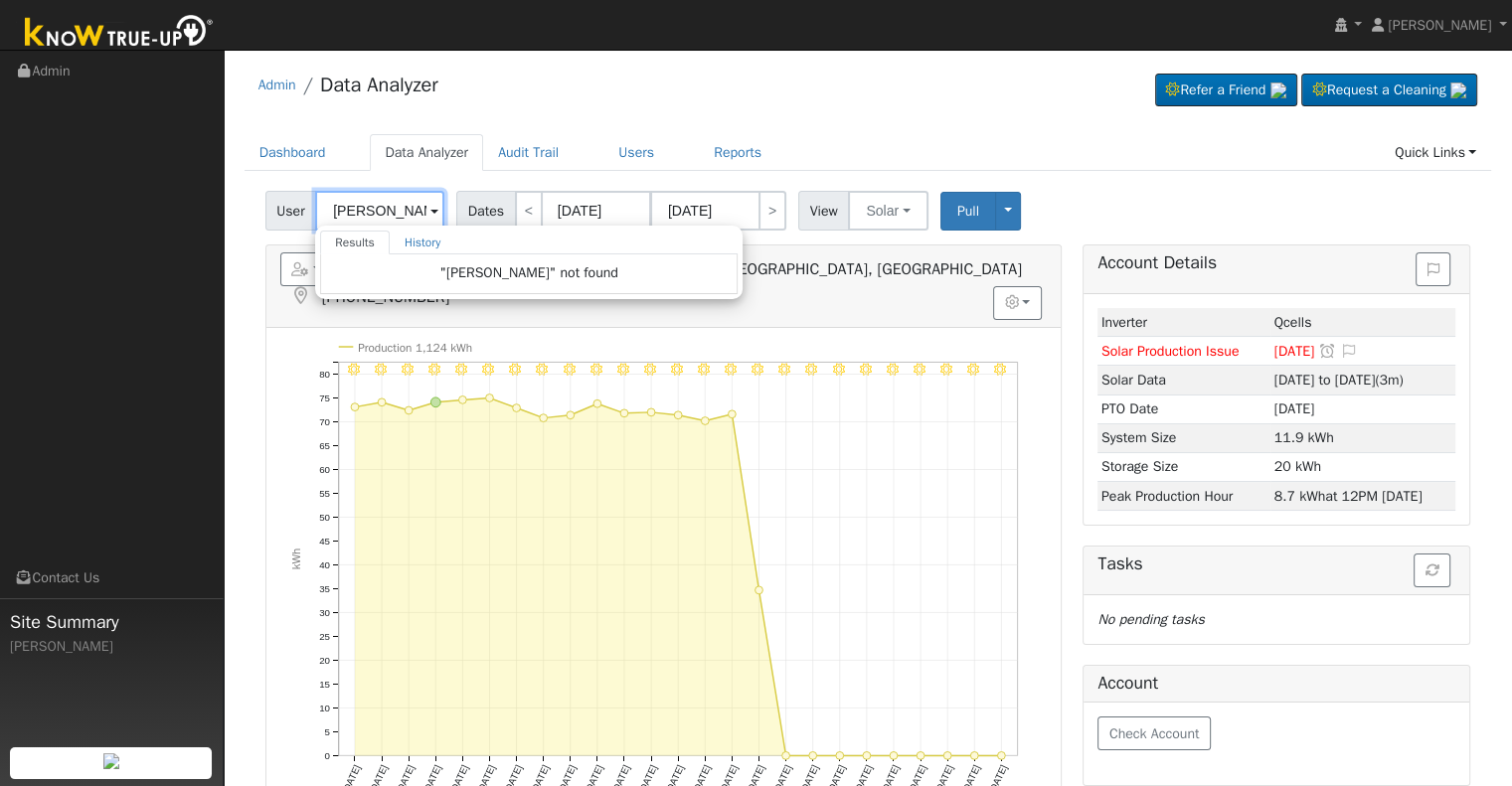 scroll, scrollTop: 0, scrollLeft: 7, axis: horizontal 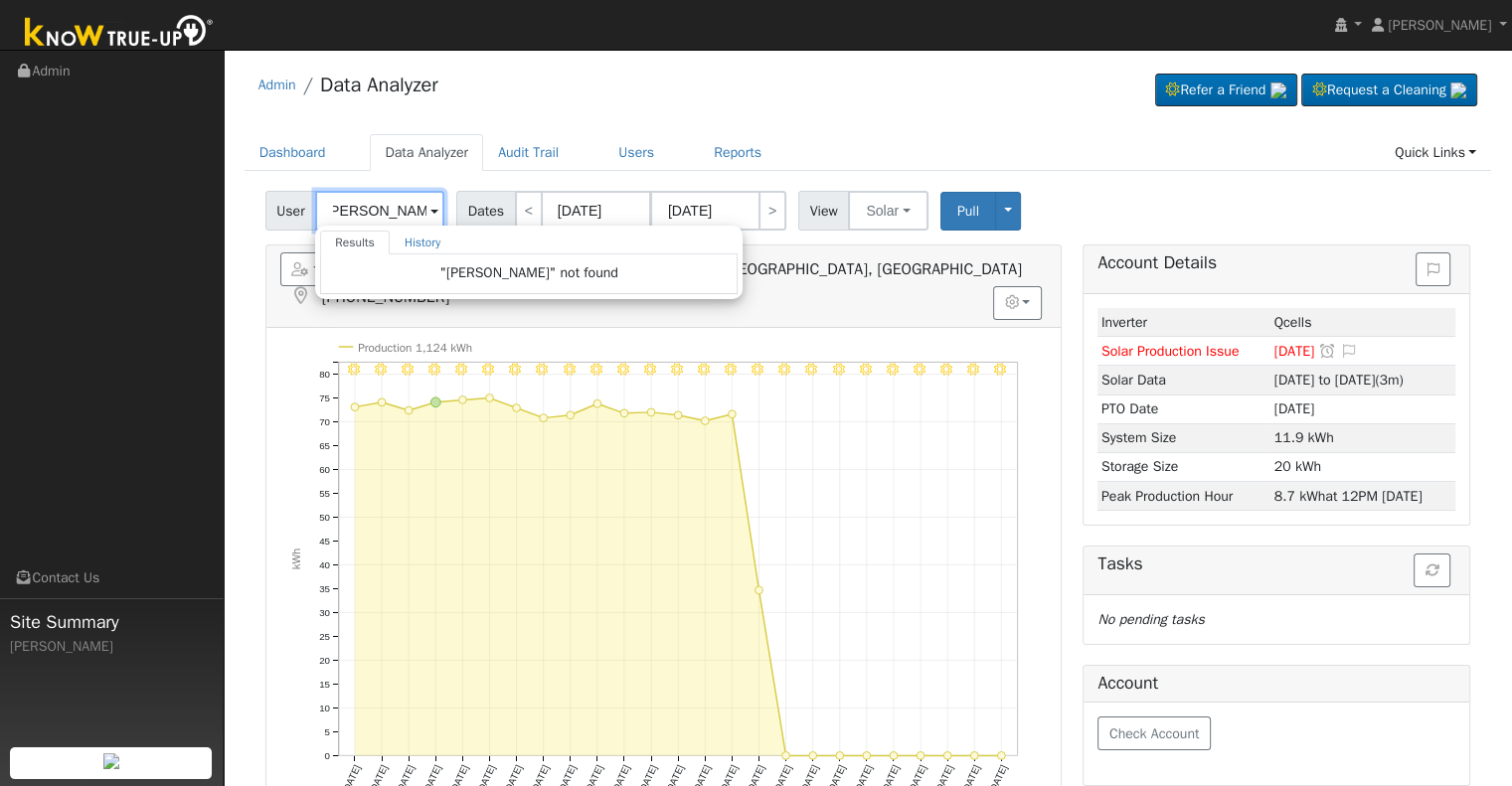 click on "Richard Klessen" at bounding box center (380, 211) 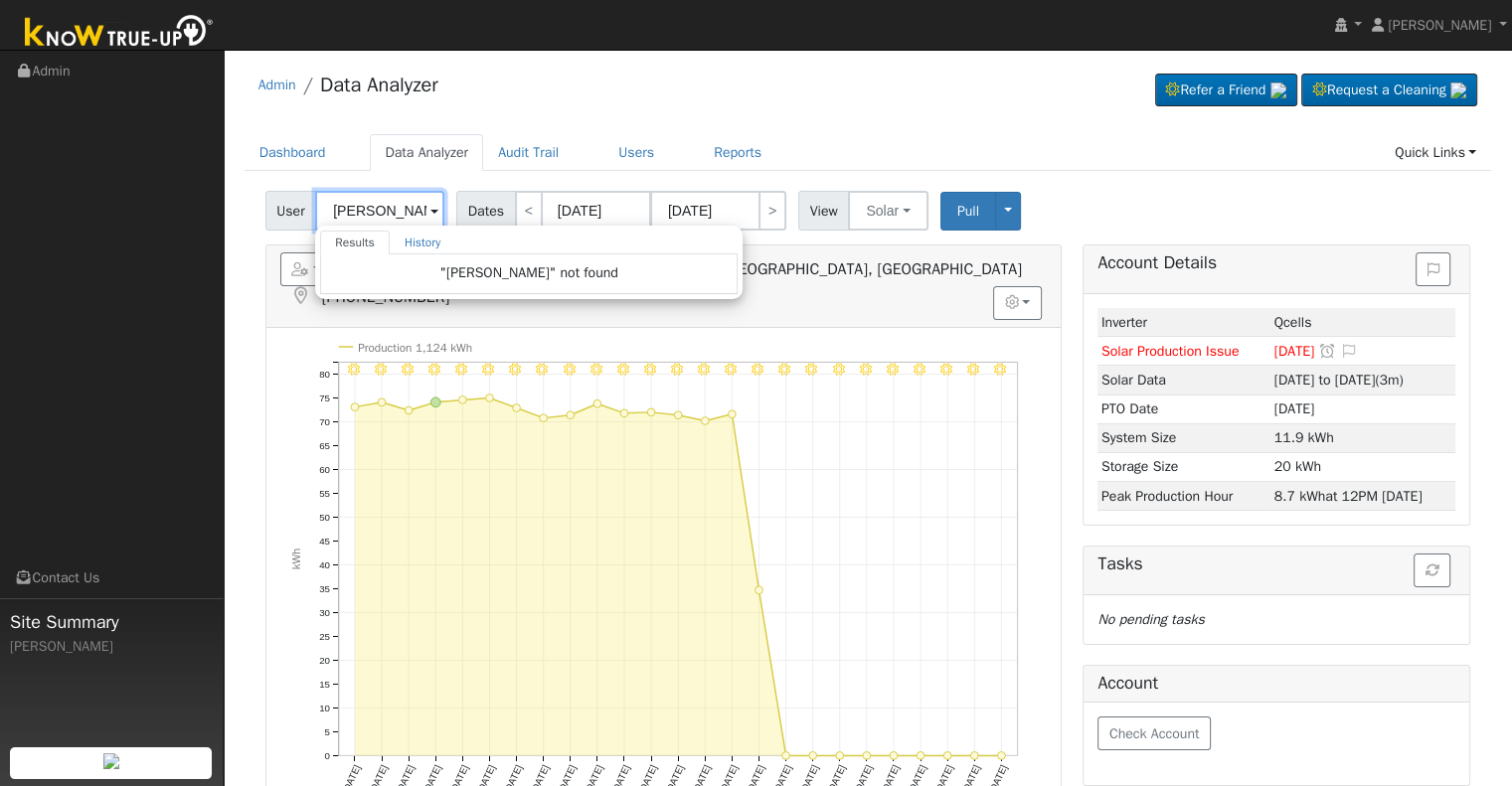 click on "Richard Klasen" at bounding box center [380, 211] 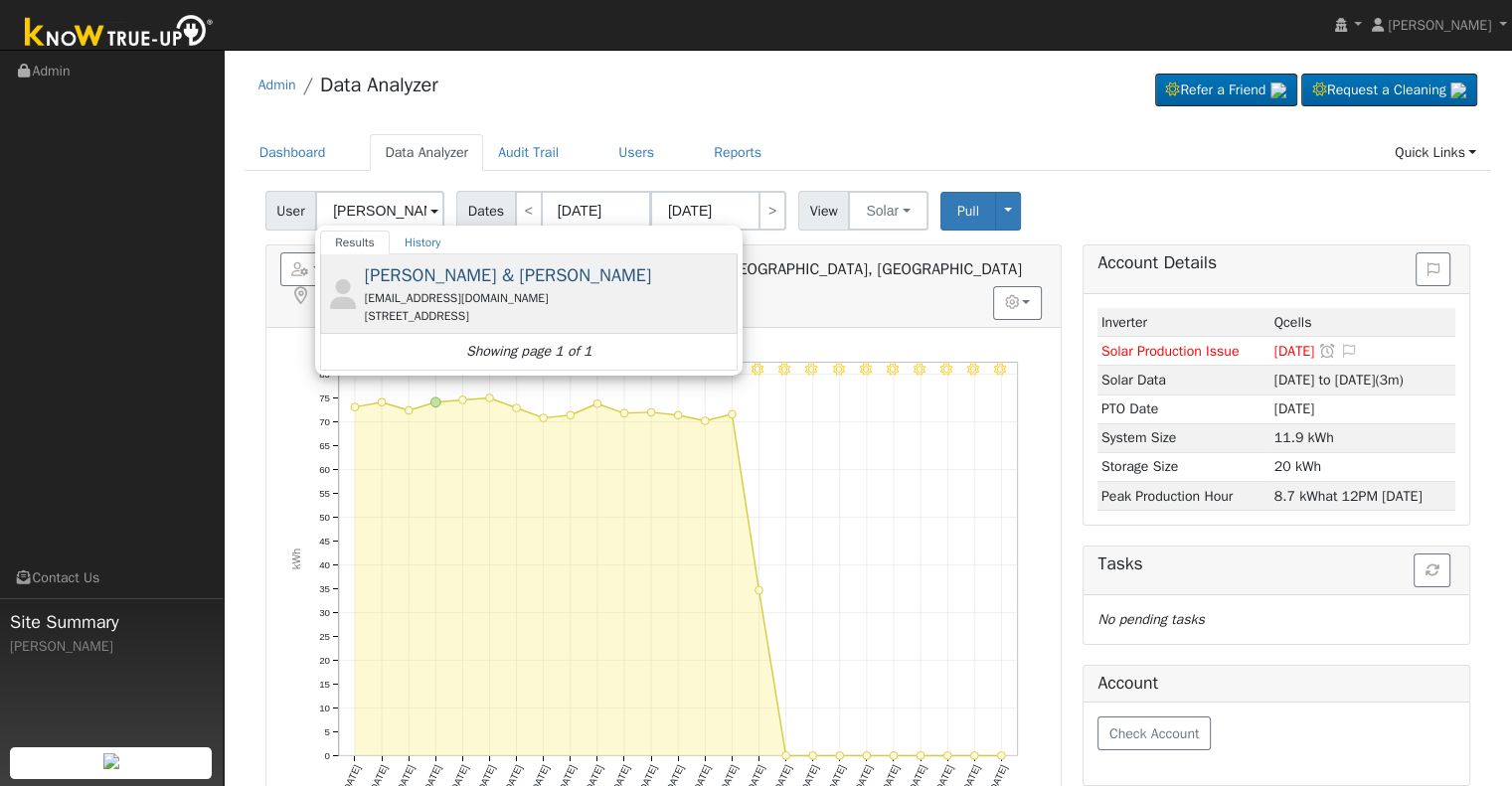 click on "Richard & Linda Klassen" at bounding box center [508, 275] 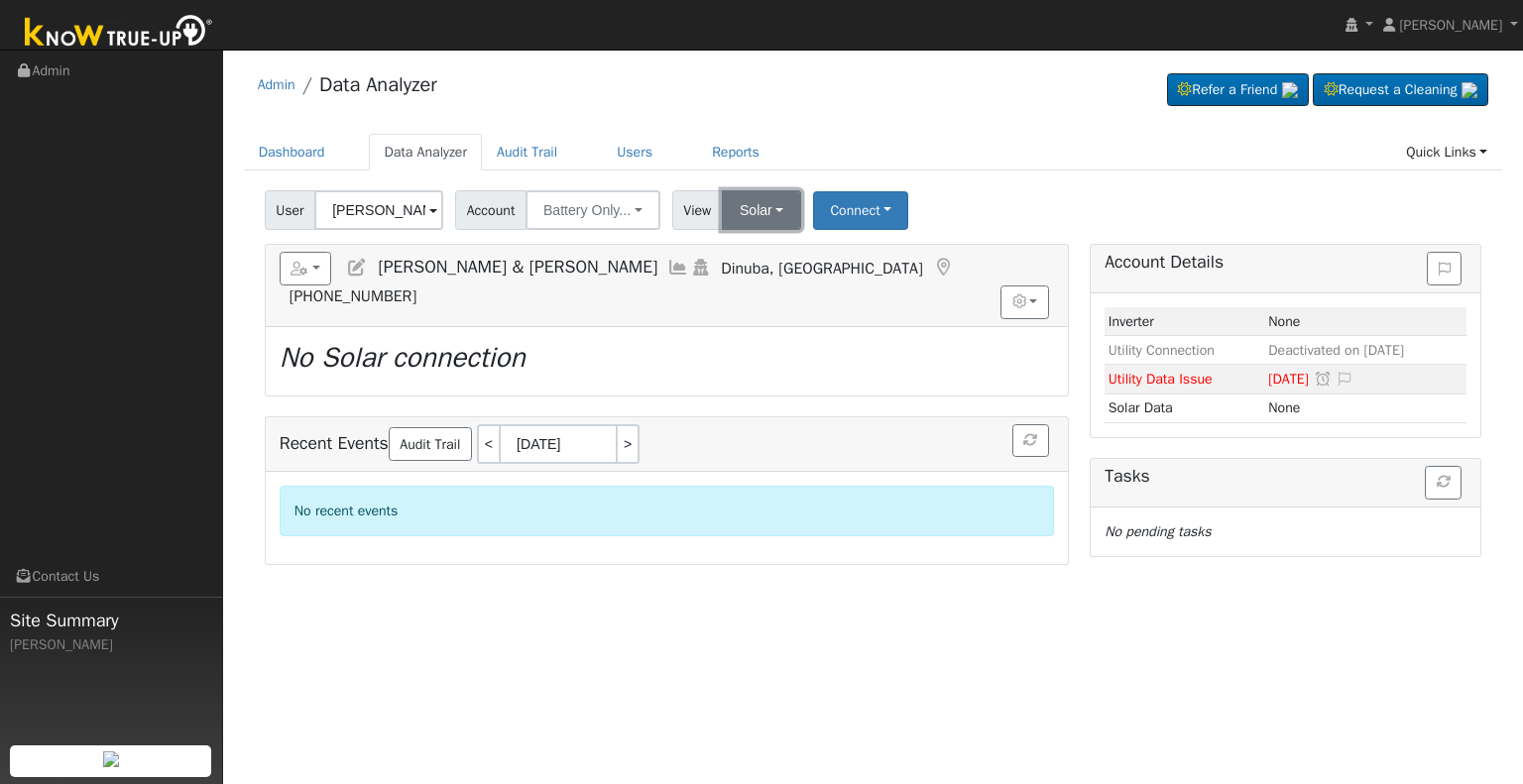 click on "Solar" at bounding box center [762, 210] 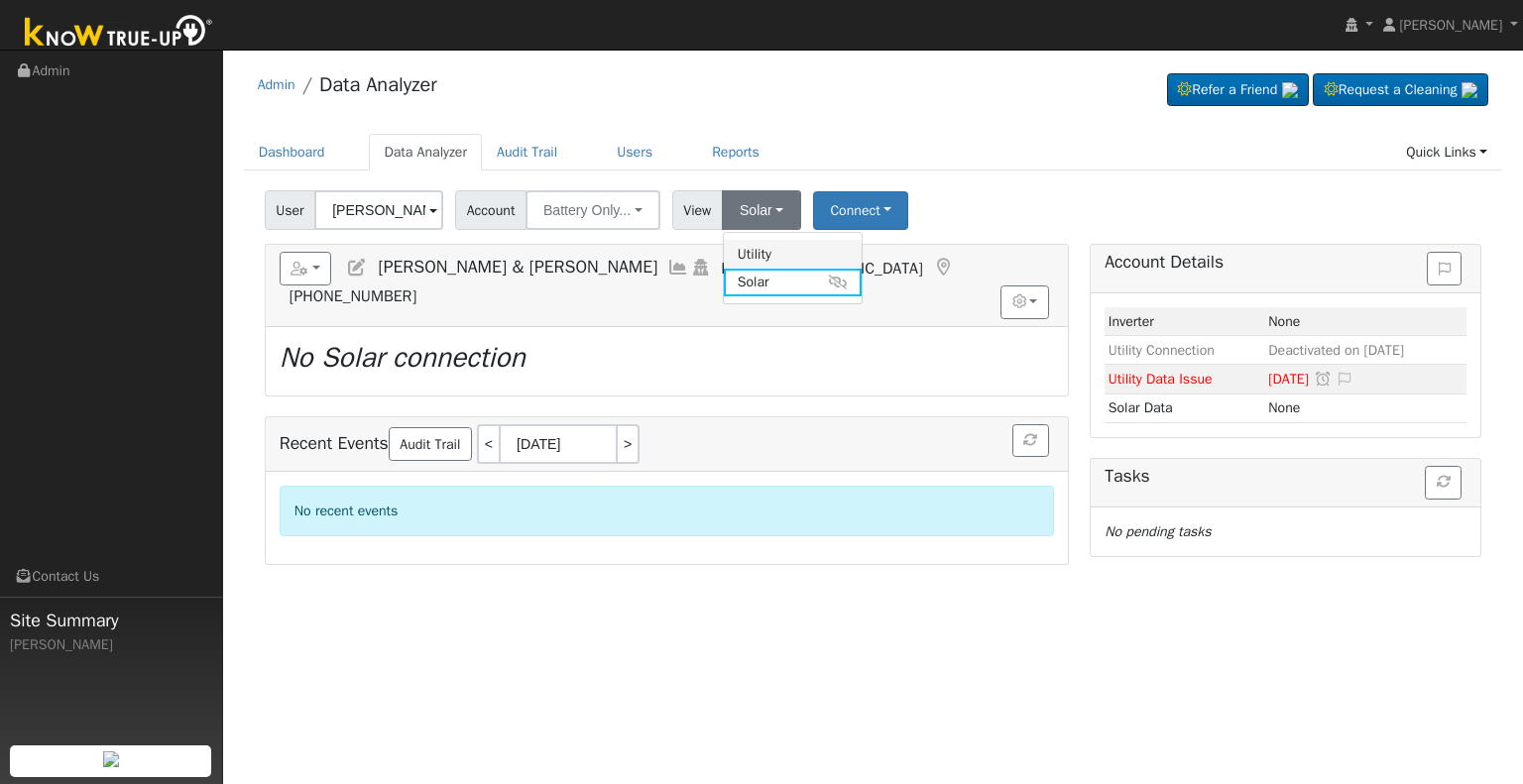 click on "Utility" at bounding box center (792, 254) 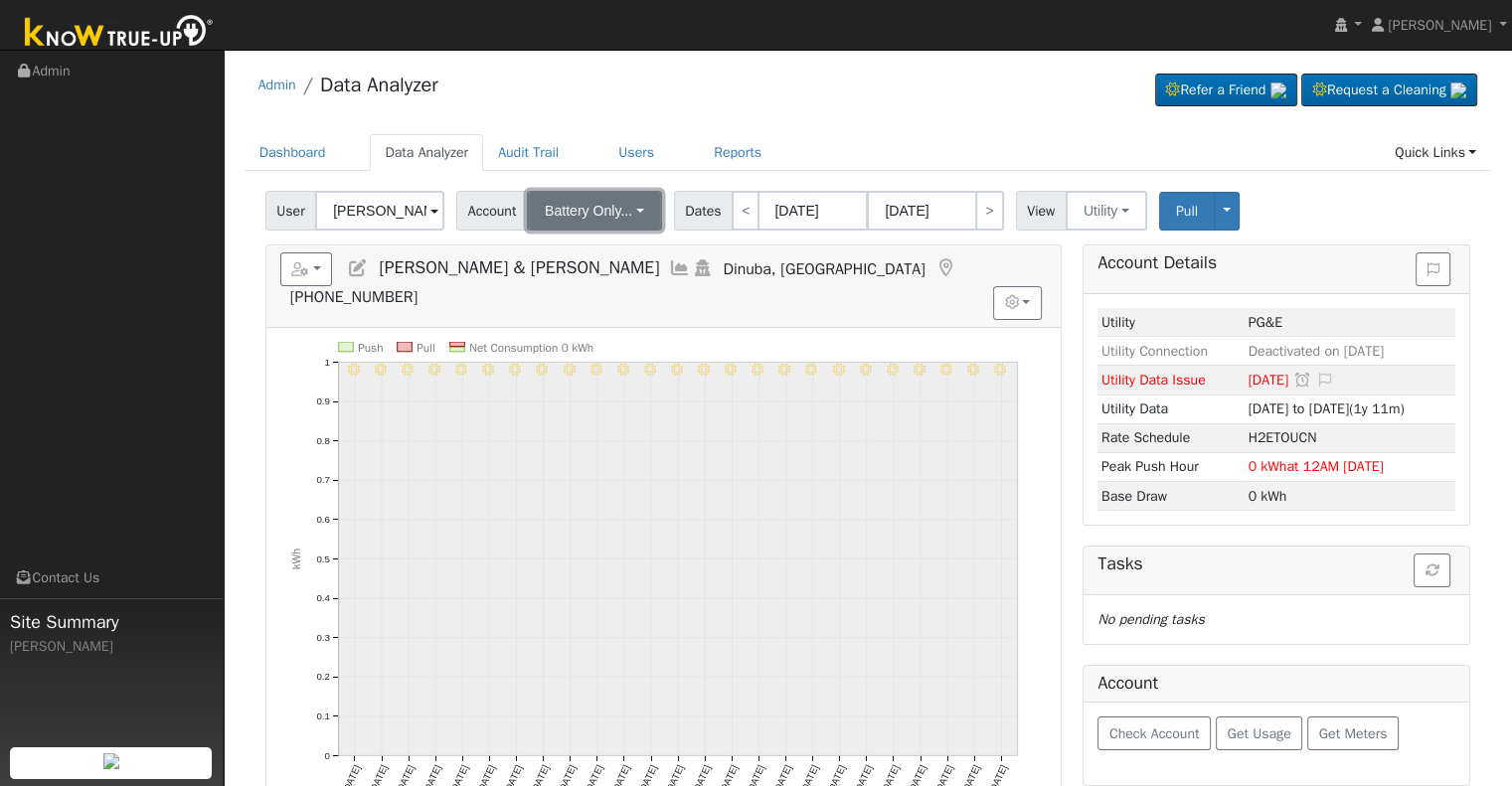 click on "Battery Only..." at bounding box center (588, 211) 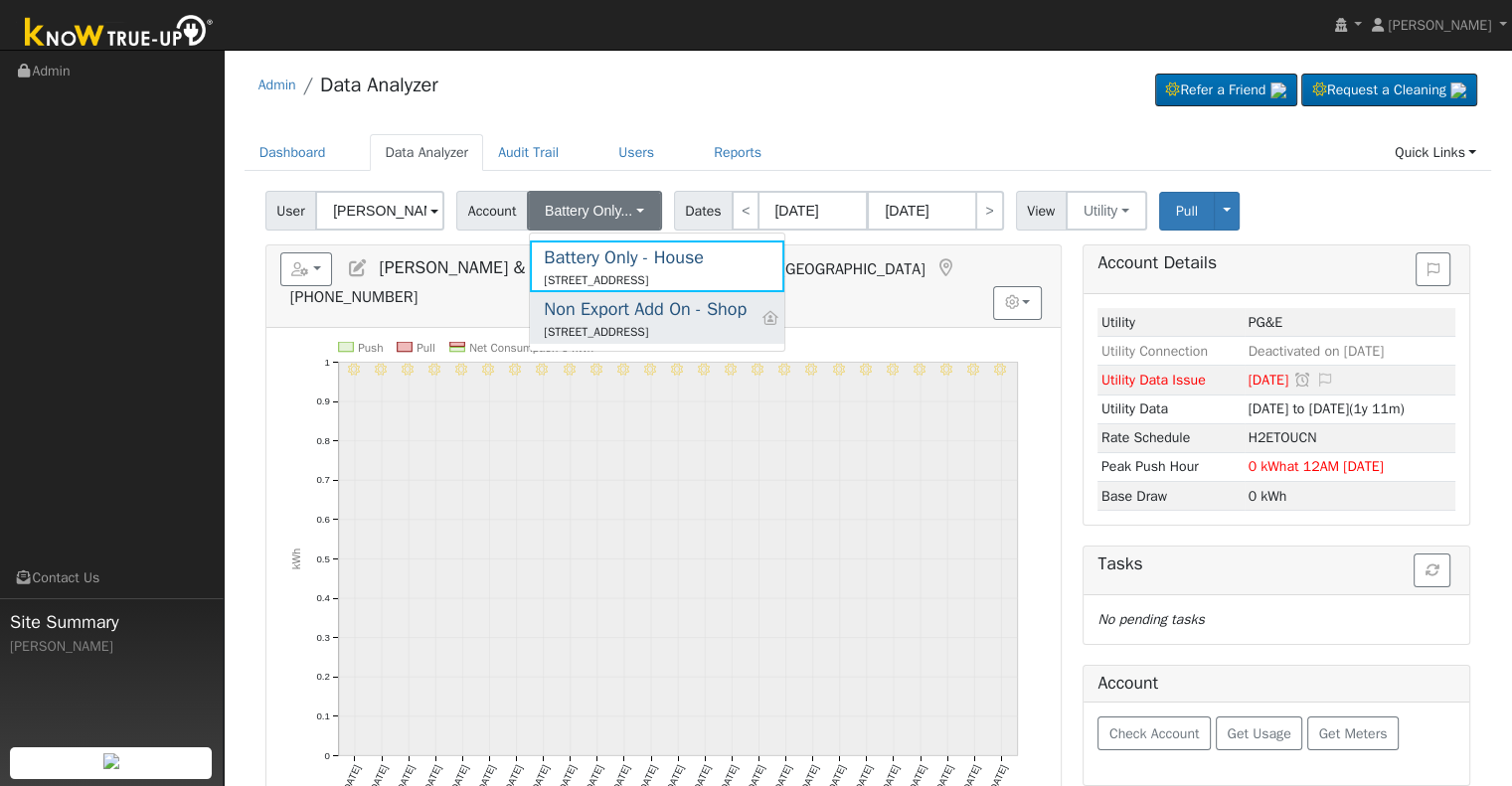 click on "Non Export Add On - Shop" at bounding box center (645, 309) 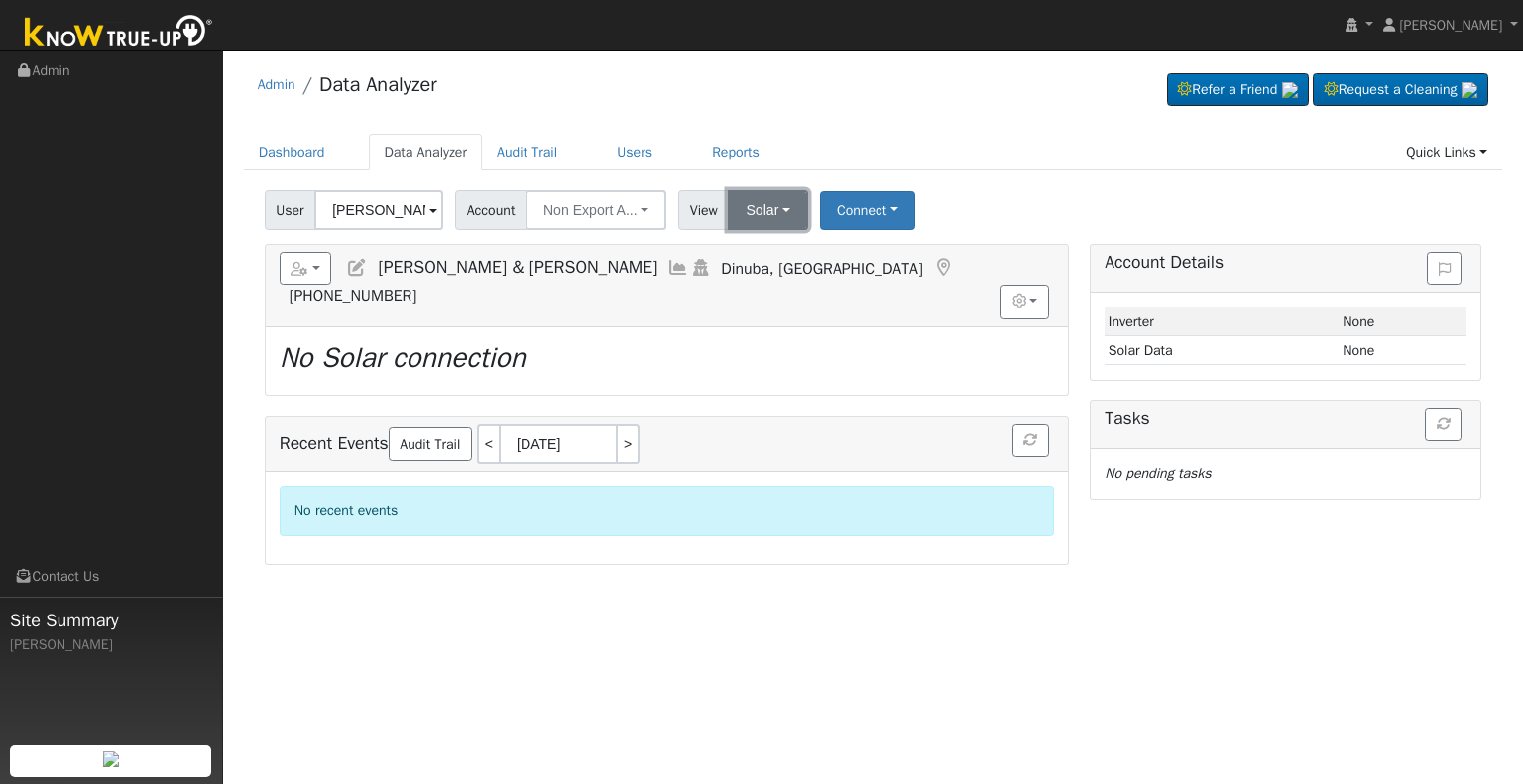 click on "Solar" at bounding box center [767, 210] 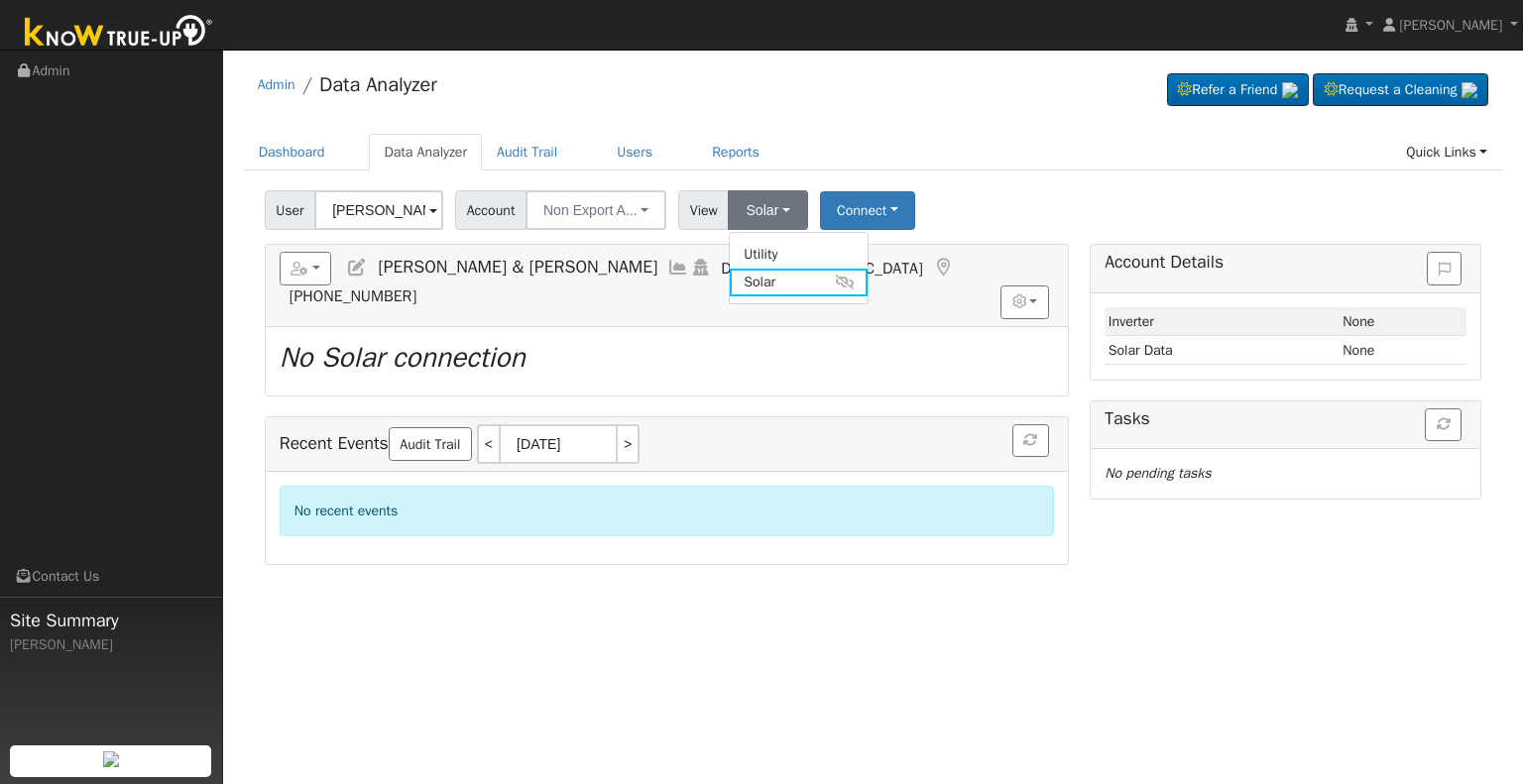 click on "Utility" at bounding box center [798, 254] 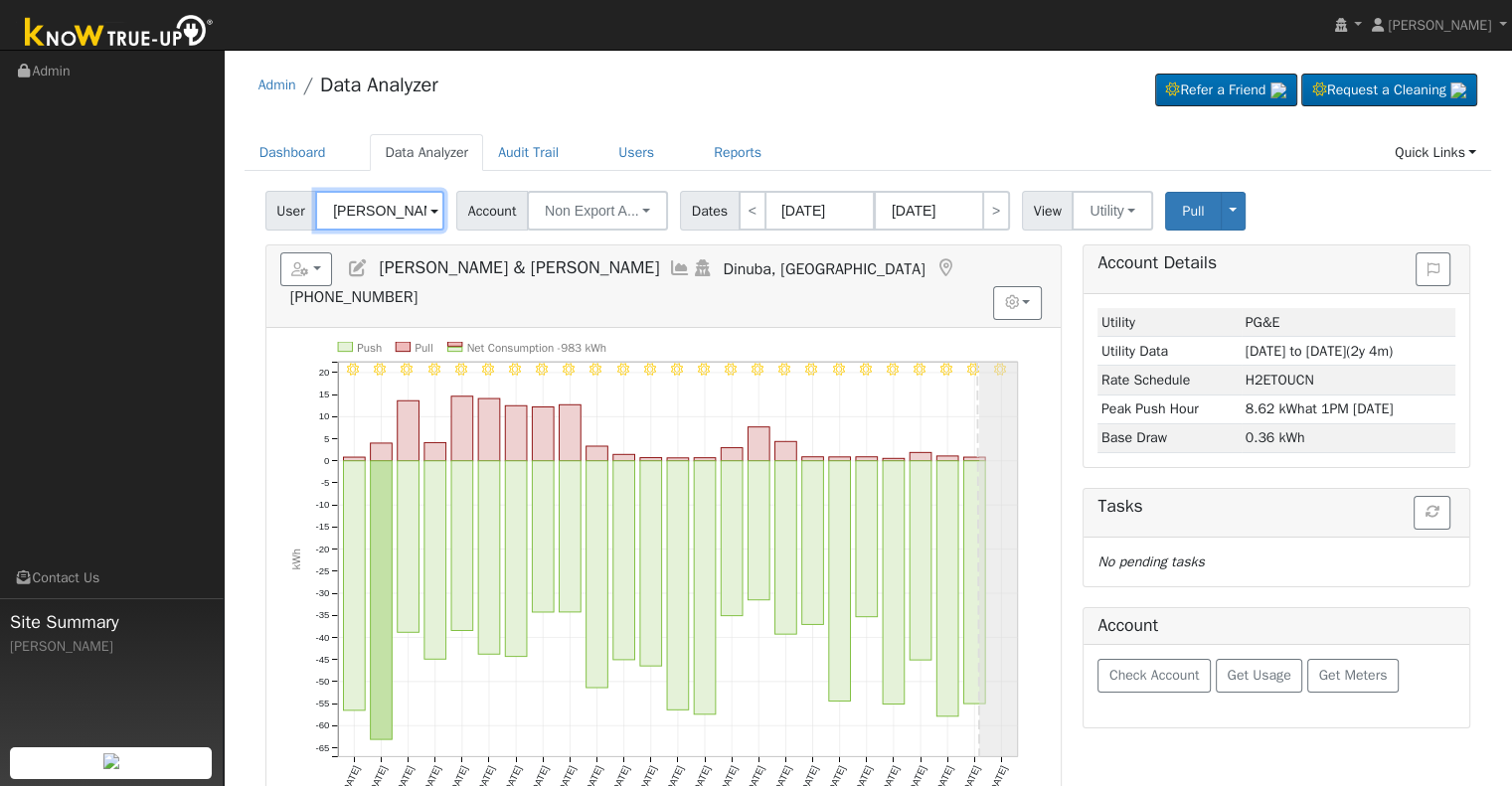 click on "Richard & Linda Klassen" at bounding box center (380, 211) 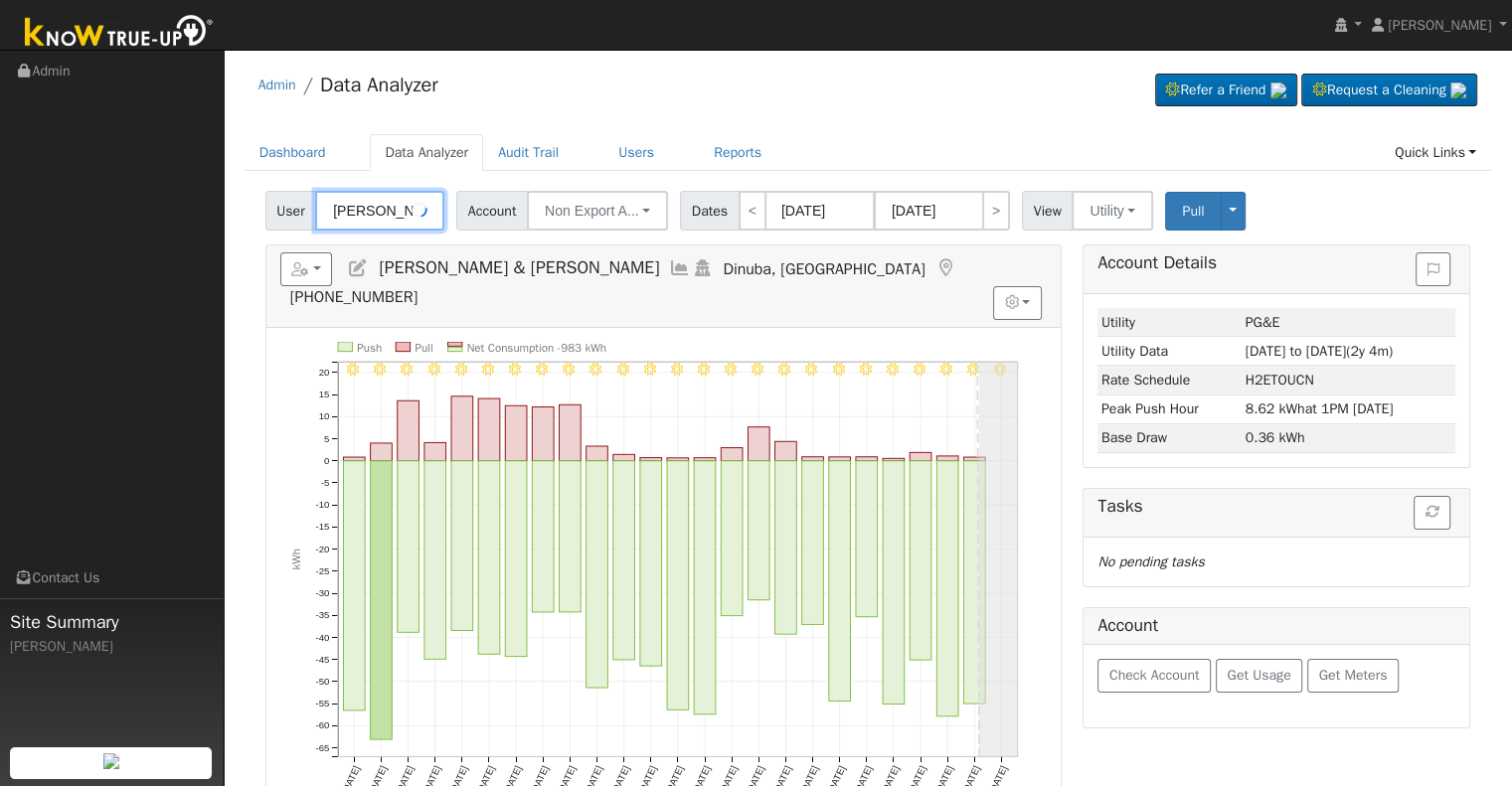 click on "Richard & Linda Klassen" at bounding box center [380, 211] 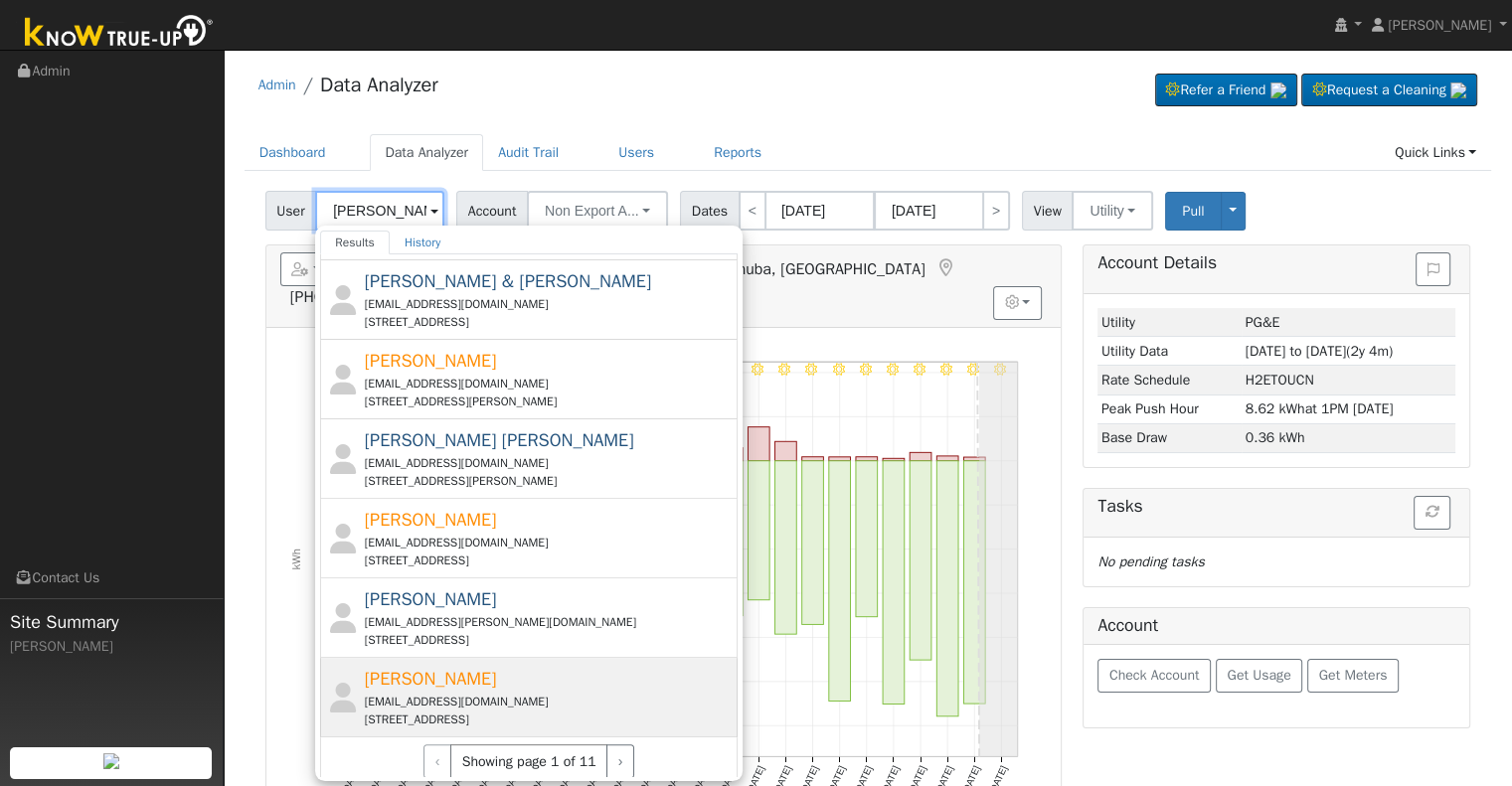 scroll, scrollTop: 715, scrollLeft: 0, axis: vertical 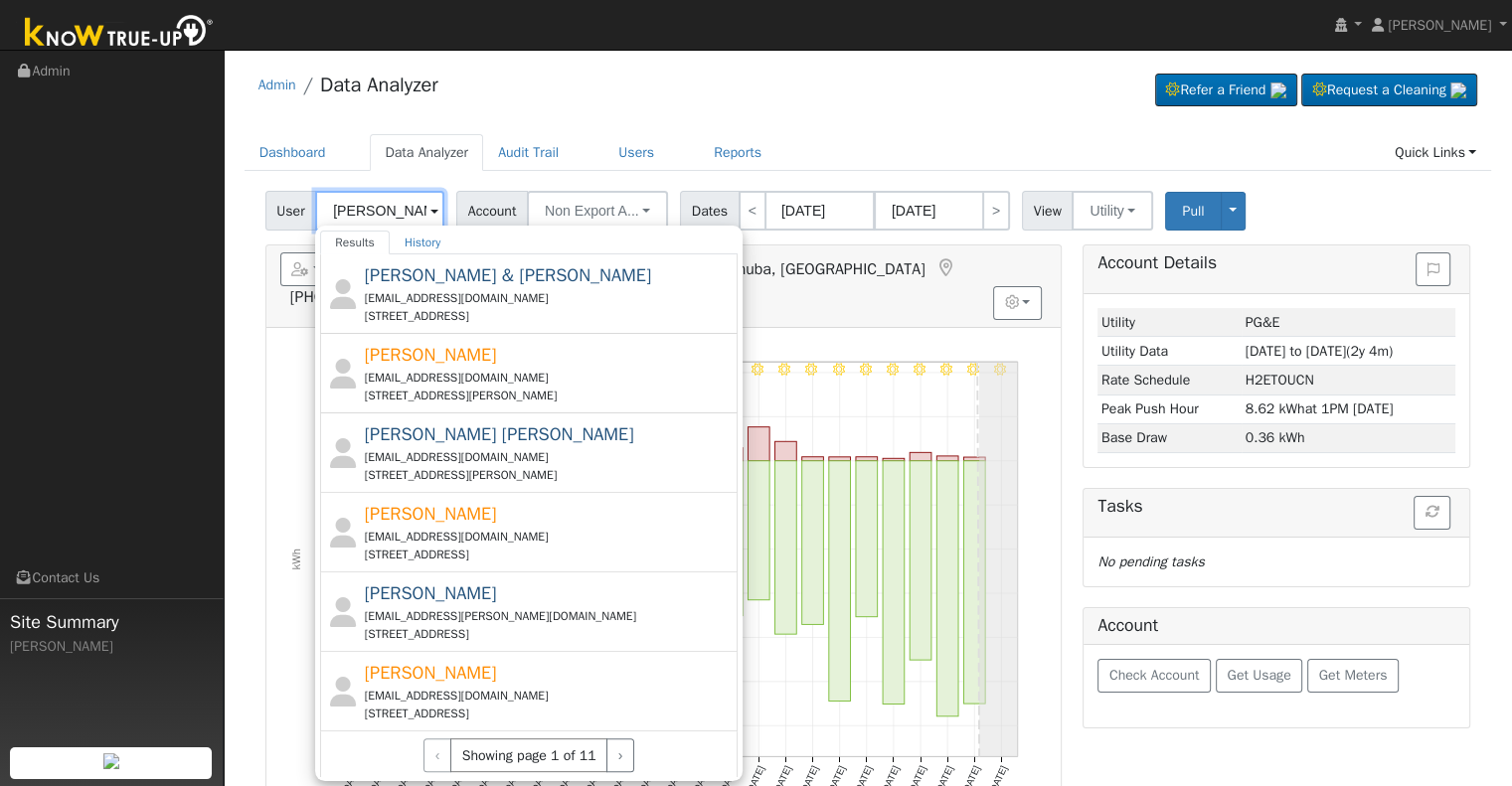 click on "Rodriguez" at bounding box center [380, 211] 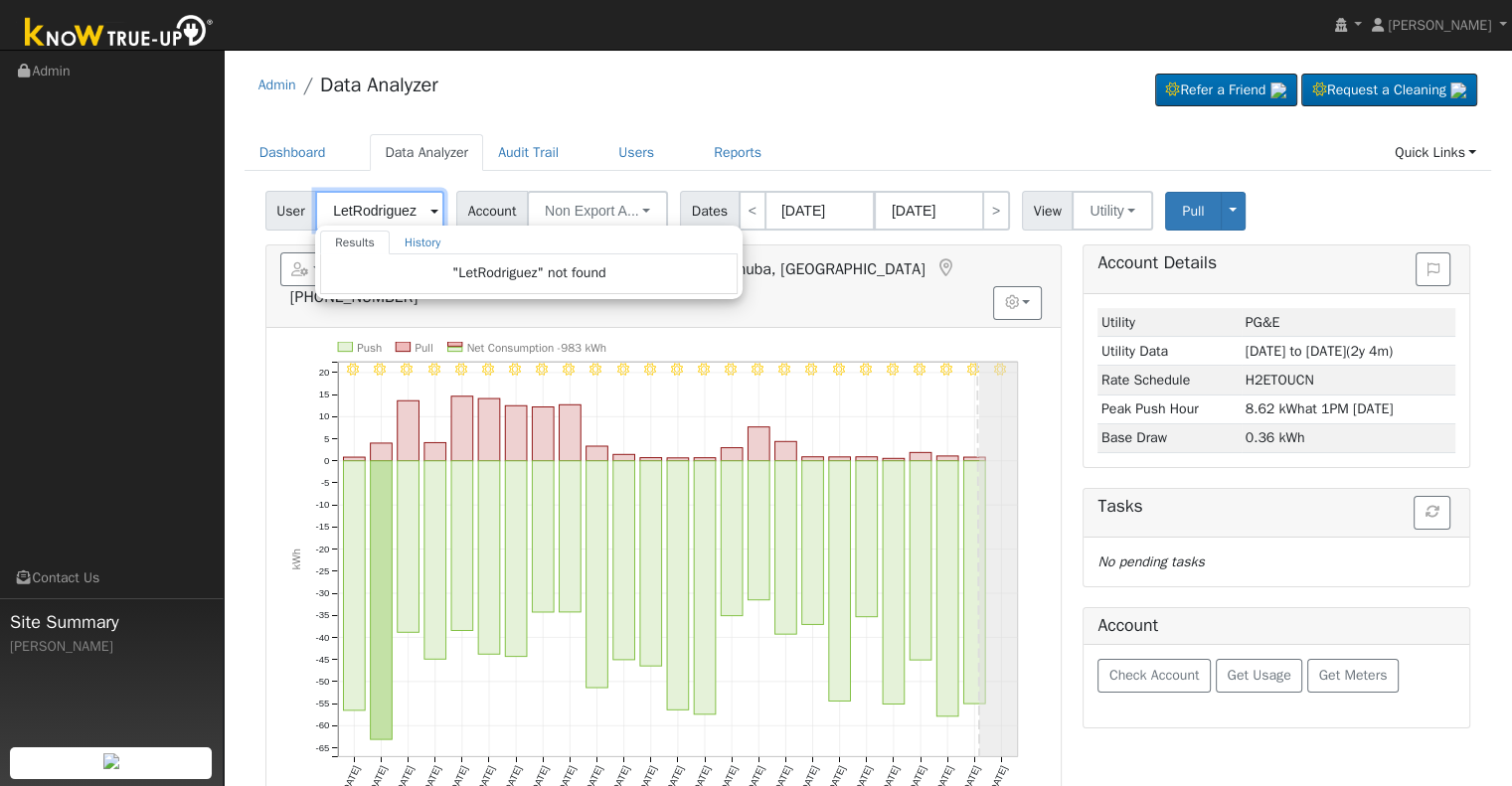 scroll, scrollTop: 0, scrollLeft: 0, axis: both 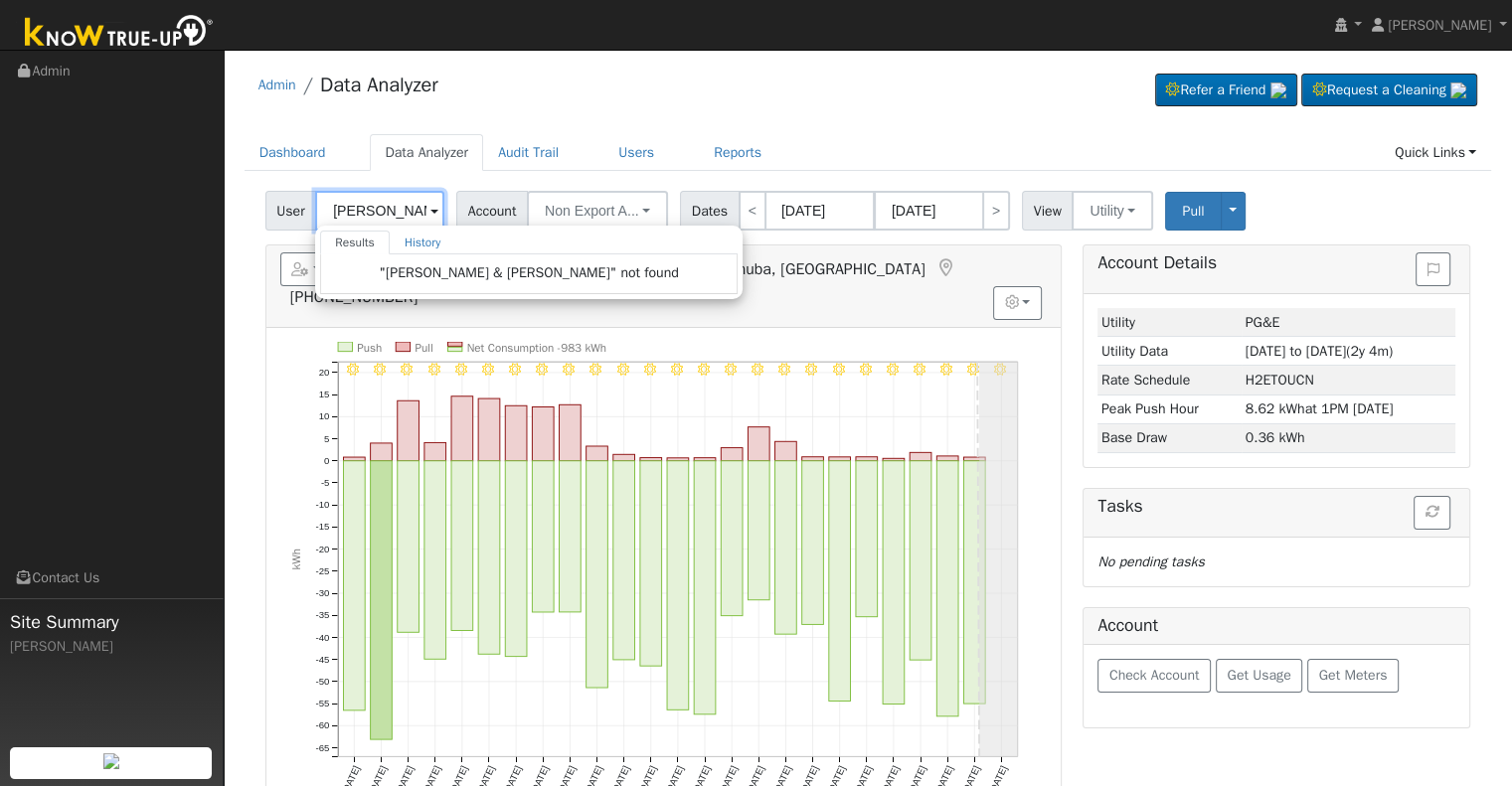 drag, startPoint x: 412, startPoint y: 210, endPoint x: 318, endPoint y: 209, distance: 94.00532 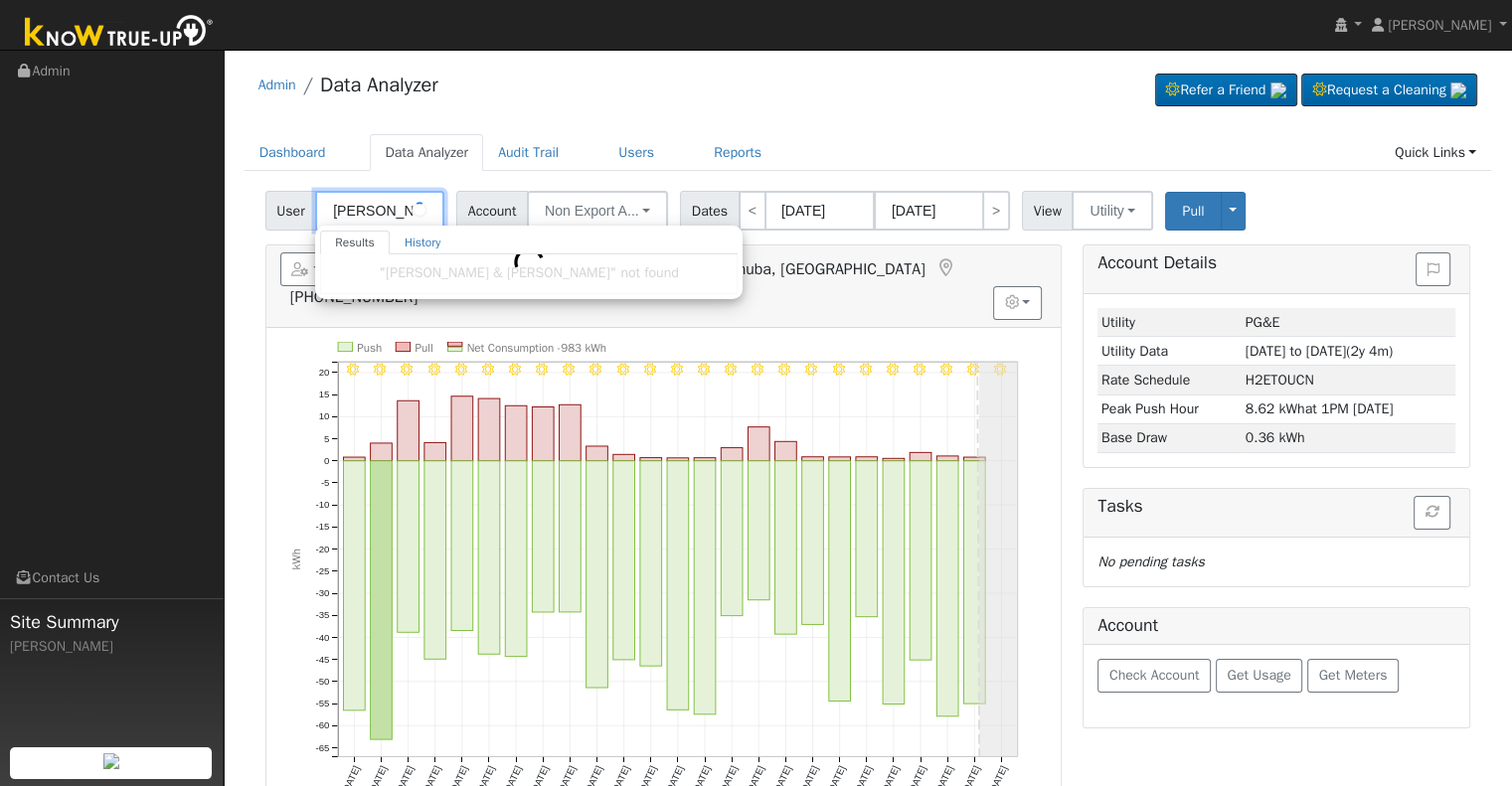 click on "Leticia & Carlos Rodriguez" at bounding box center [380, 211] 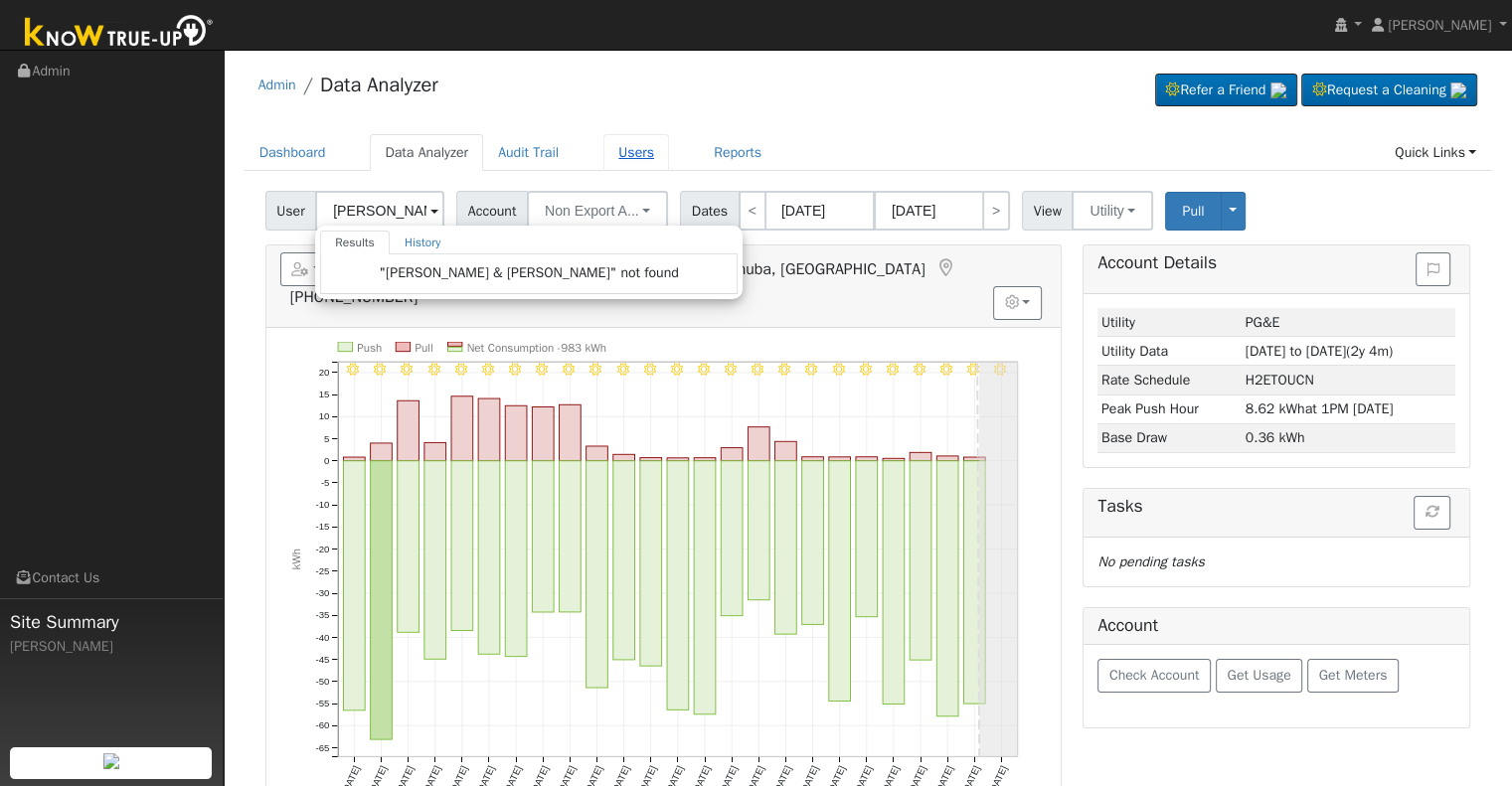 click on "Users" at bounding box center (636, 152) 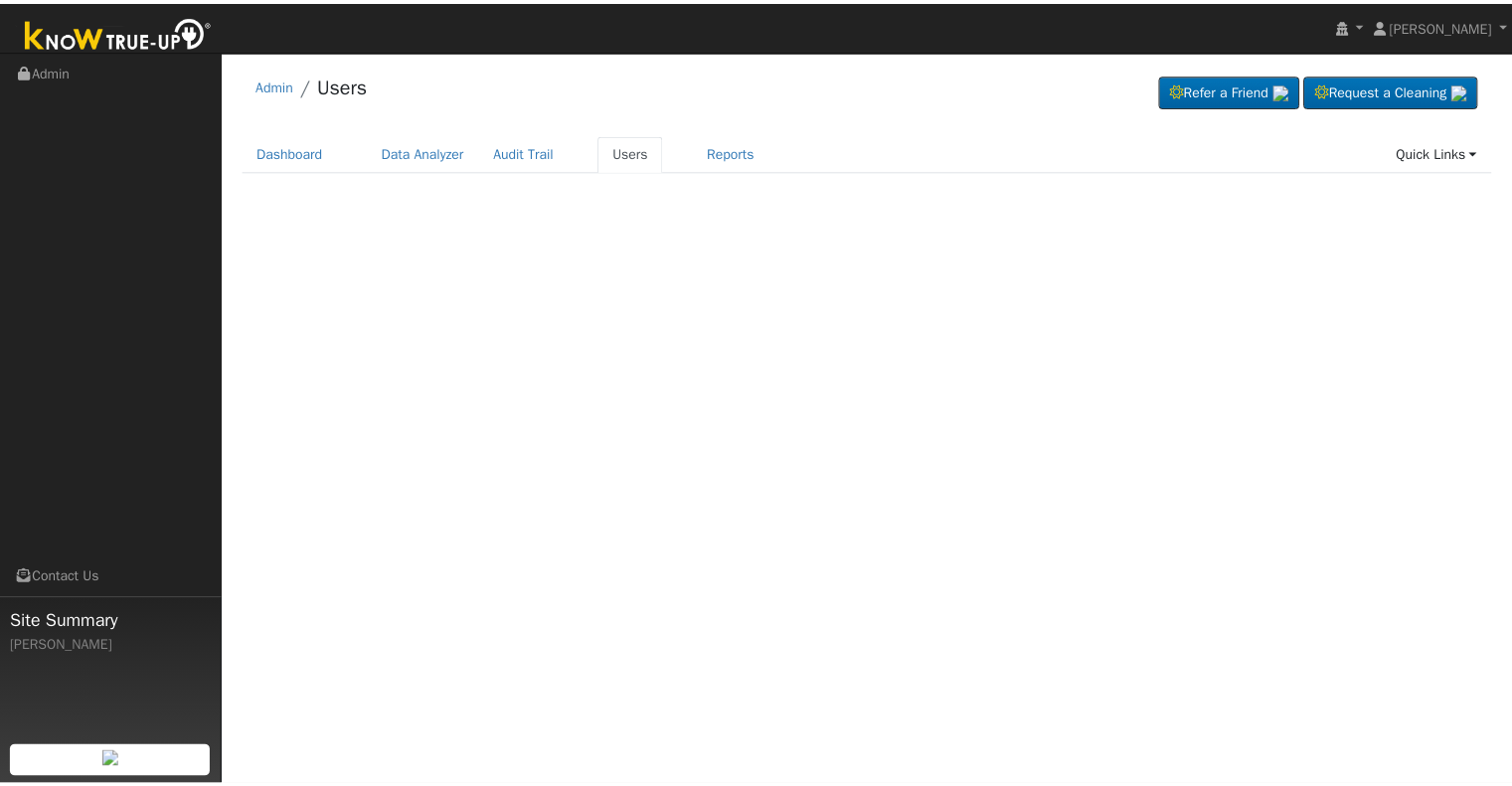 scroll, scrollTop: 0, scrollLeft: 0, axis: both 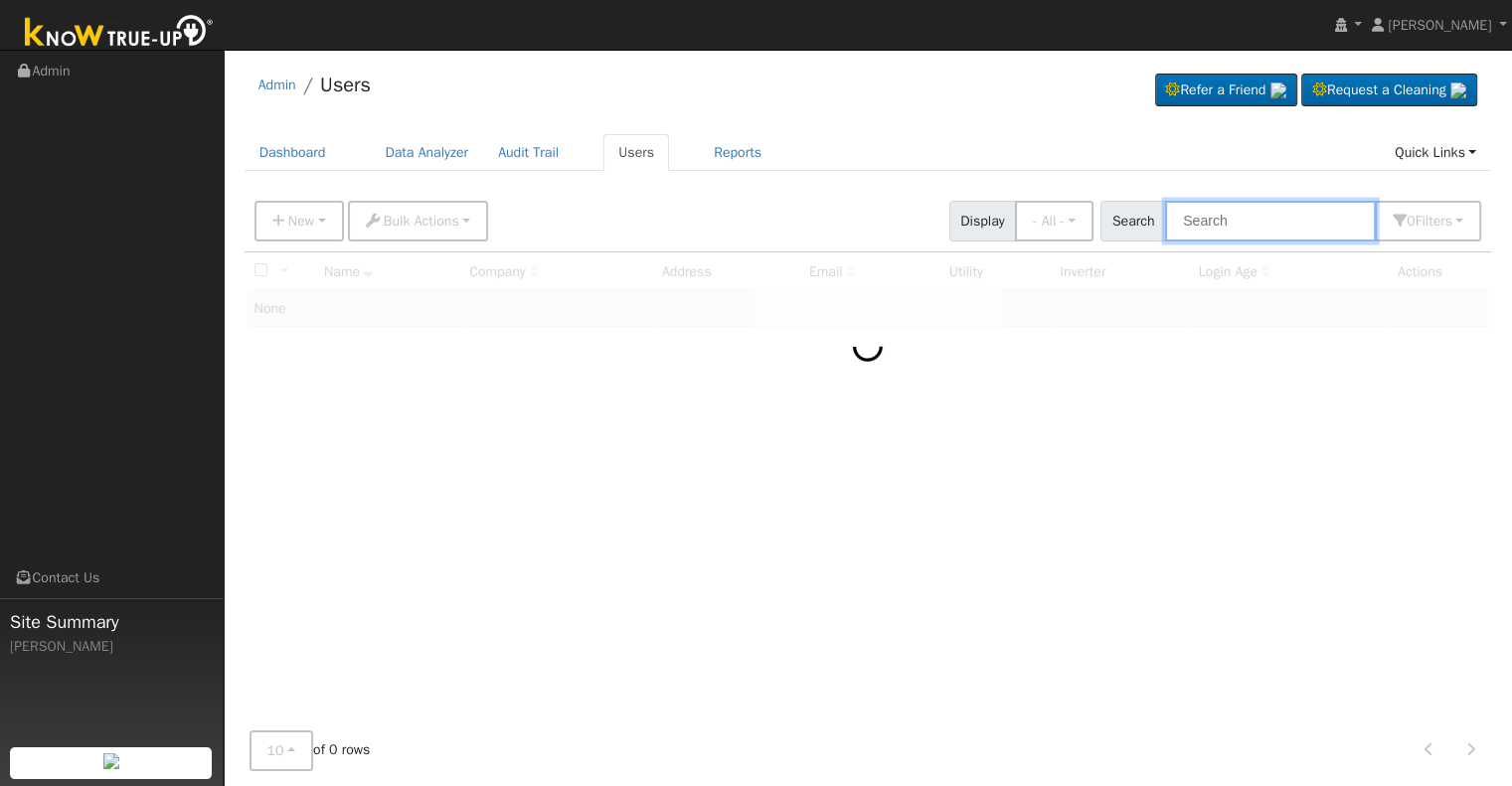 click at bounding box center (1270, 221) 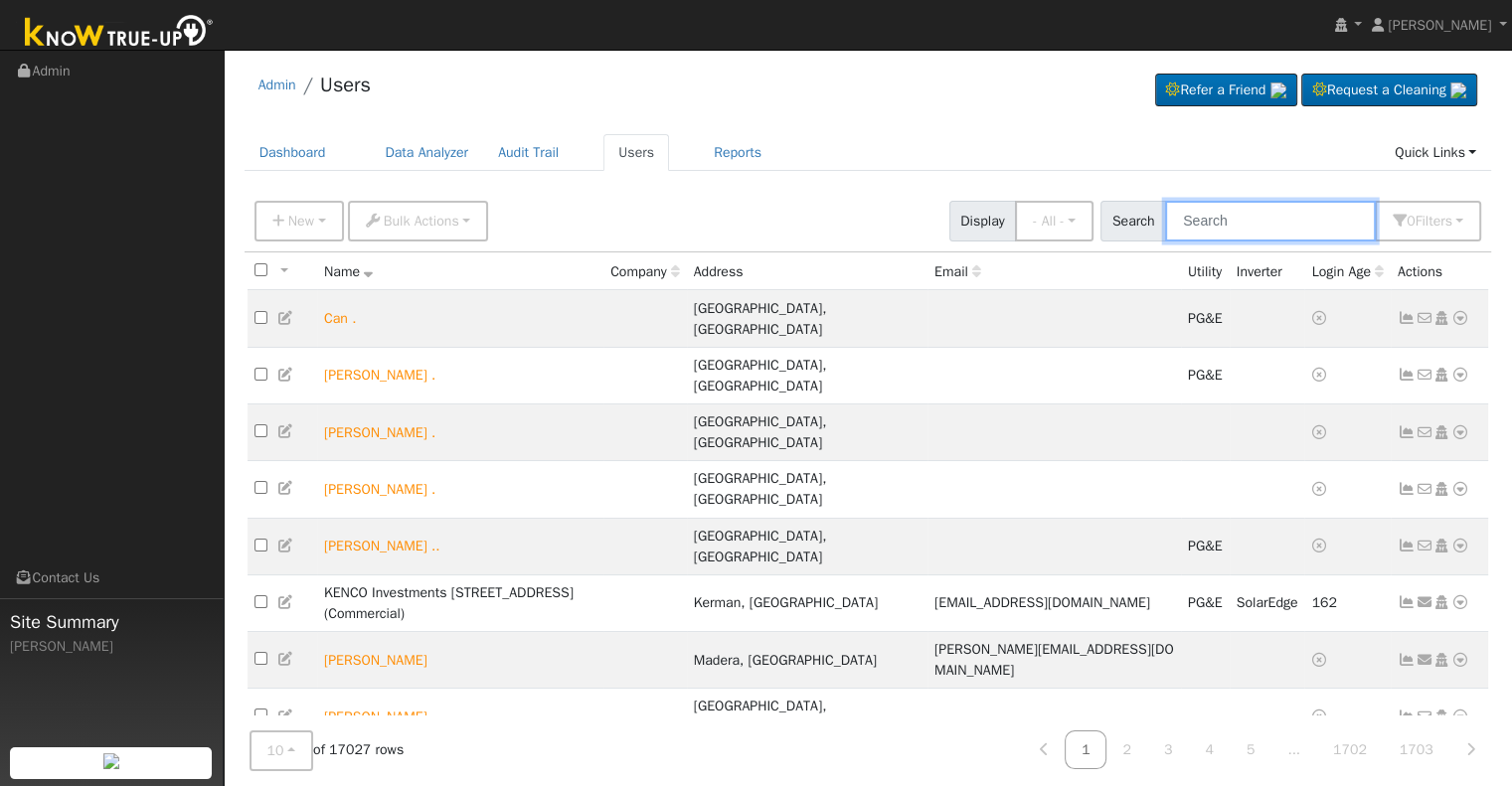 paste on "lettylunac@gmail.com" 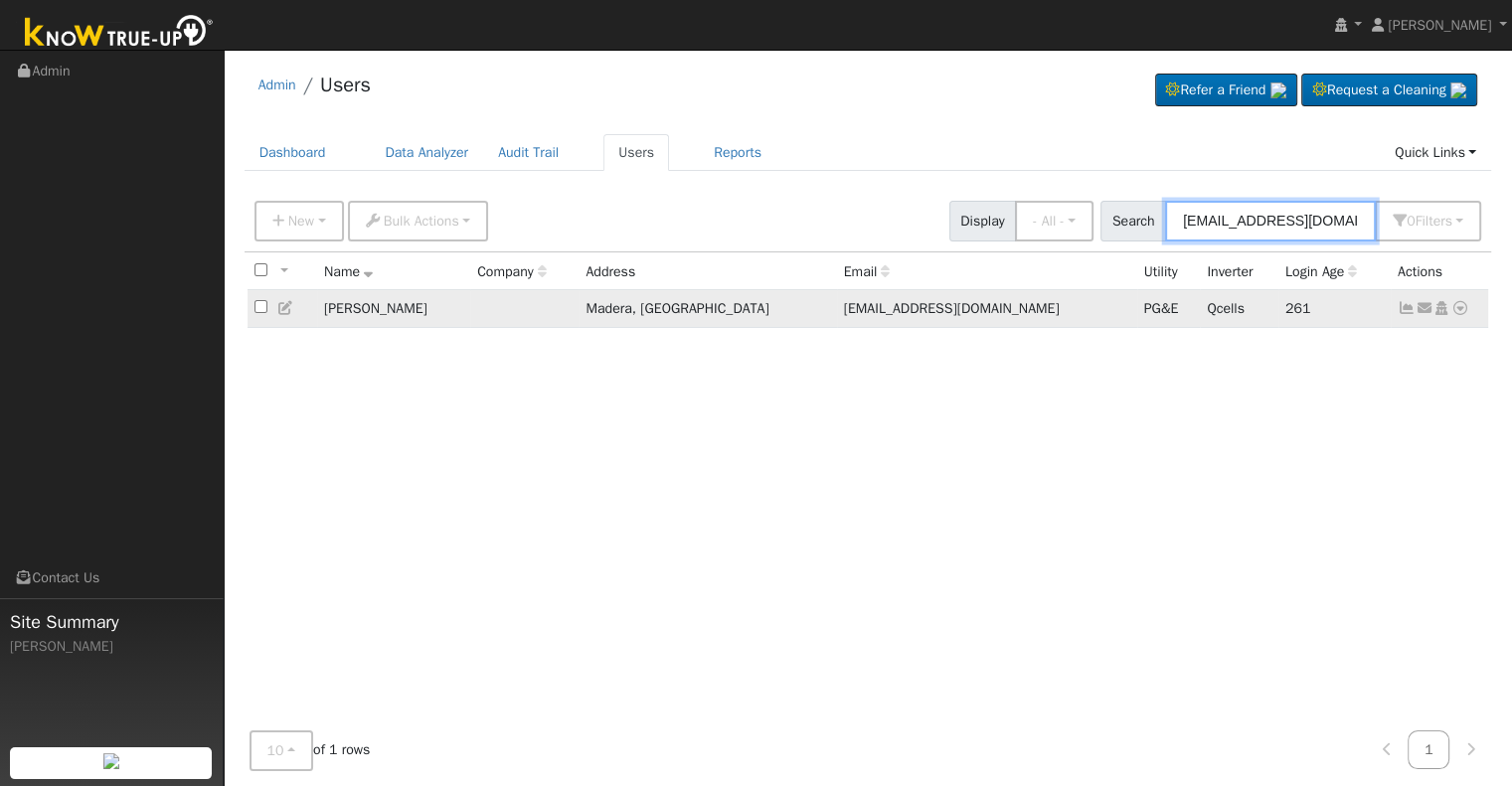 type on "lettylunac@gmail.com" 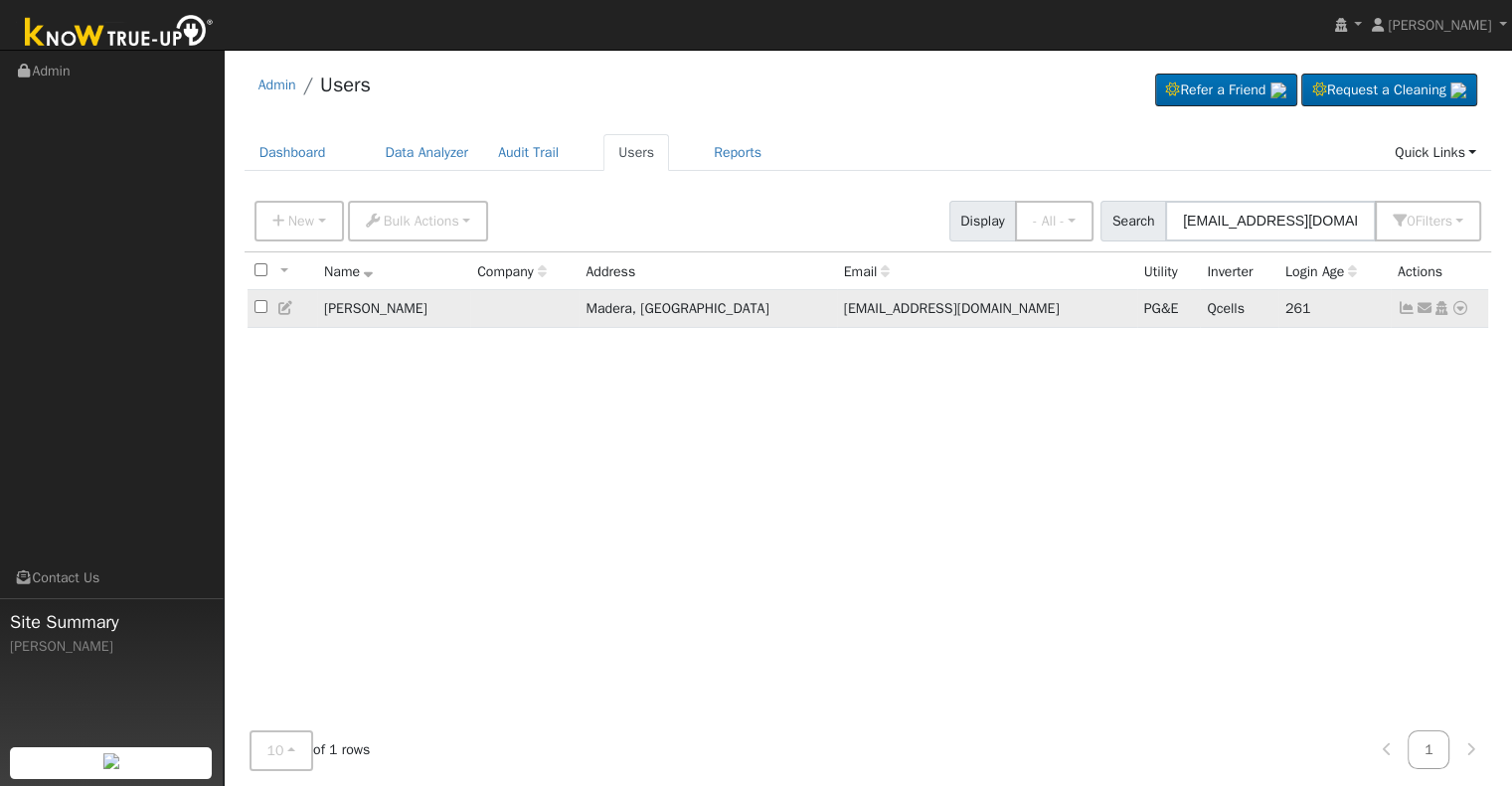 click at bounding box center [286, 308] 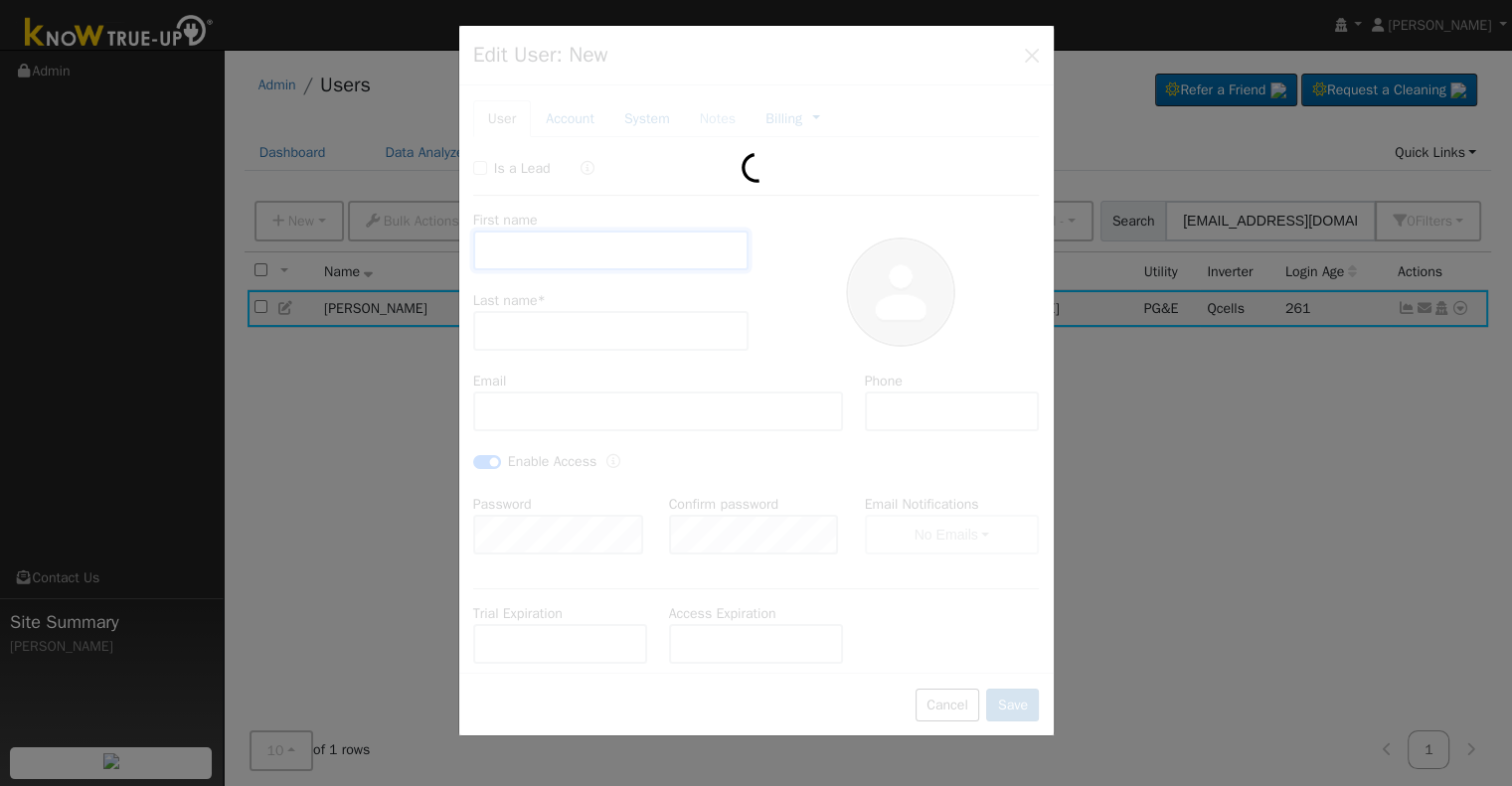 type on "CARLOS" 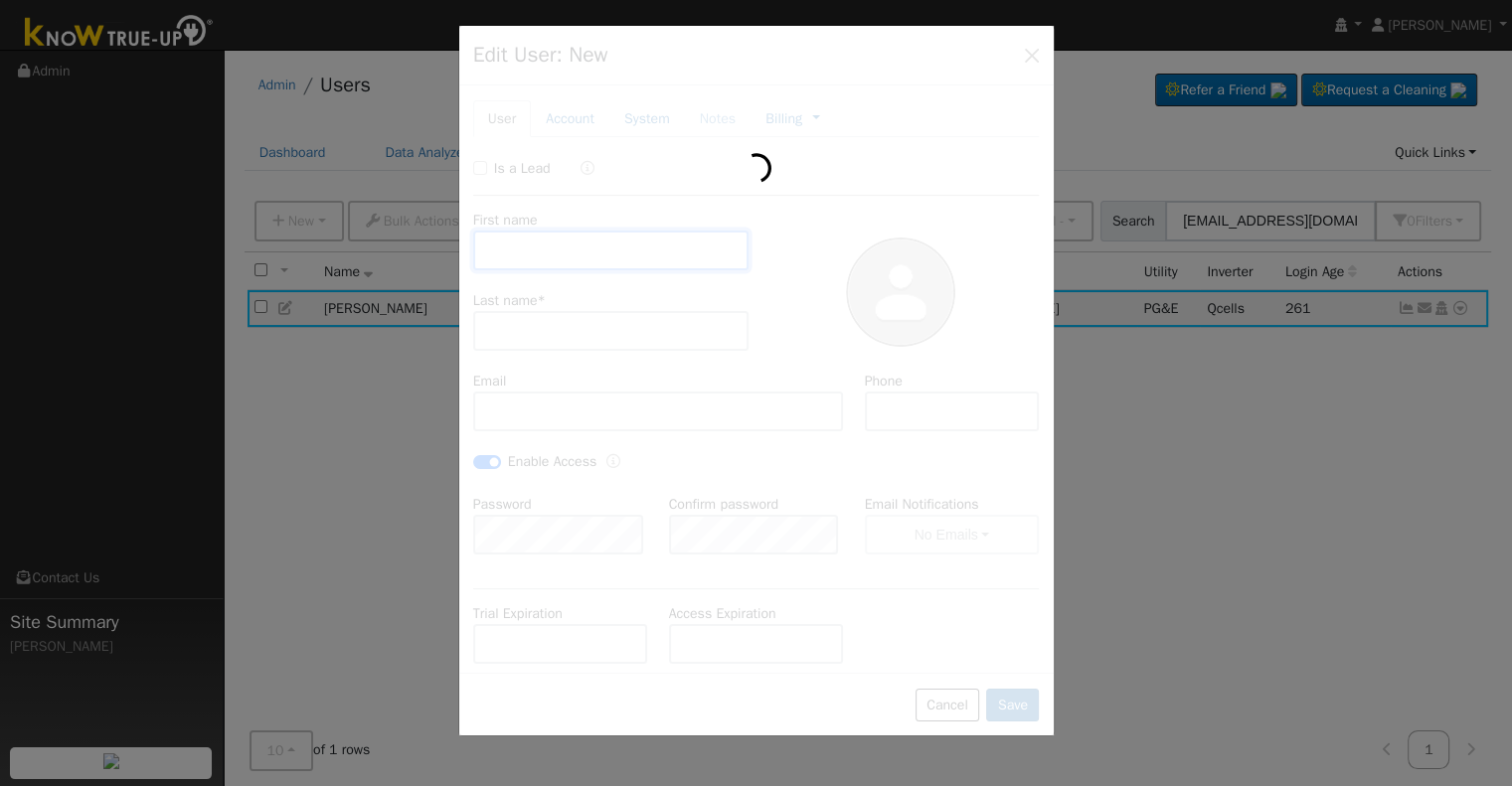type on "Rodriguez" 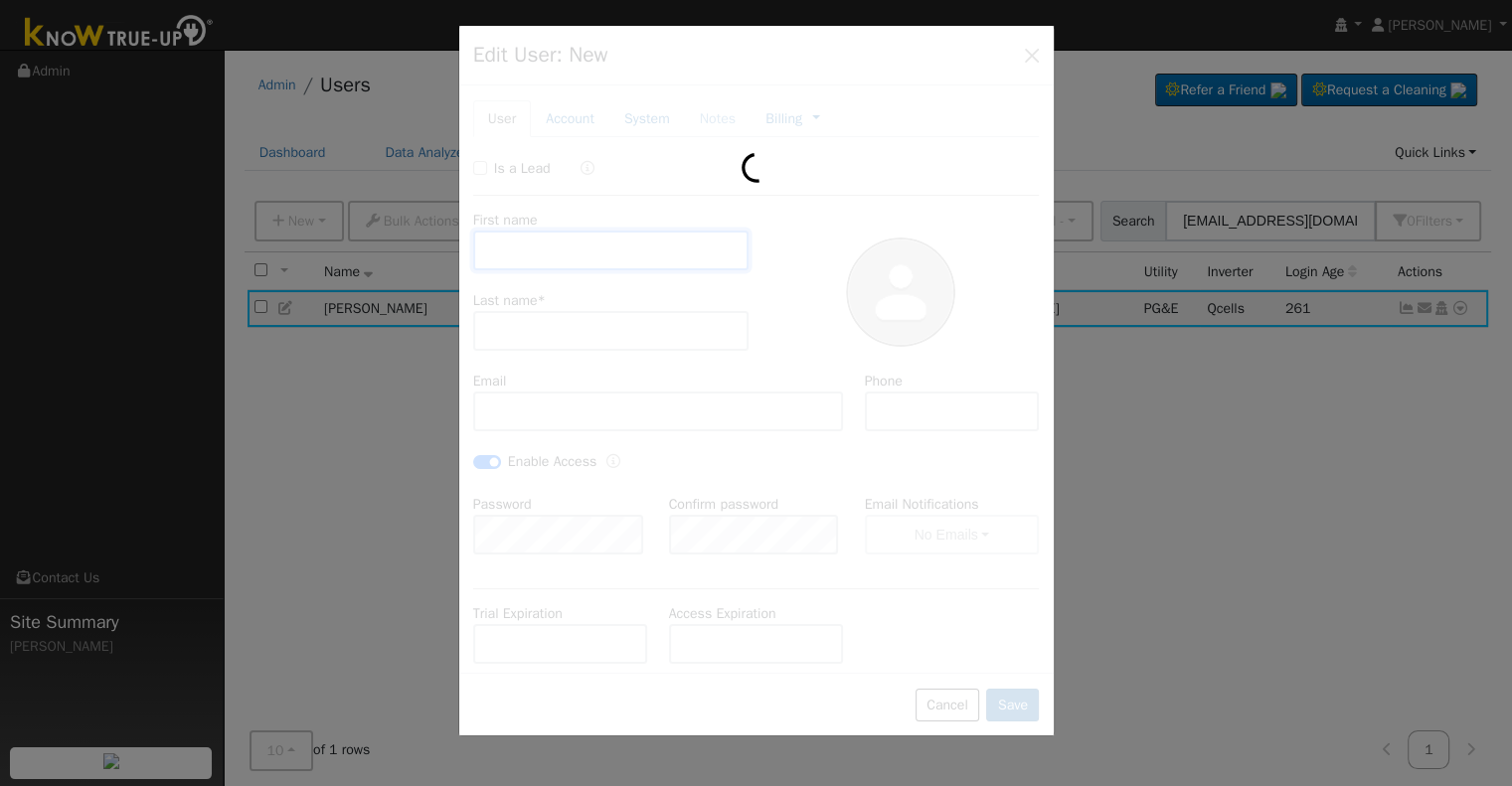 type on "lettylunac@gmail.com" 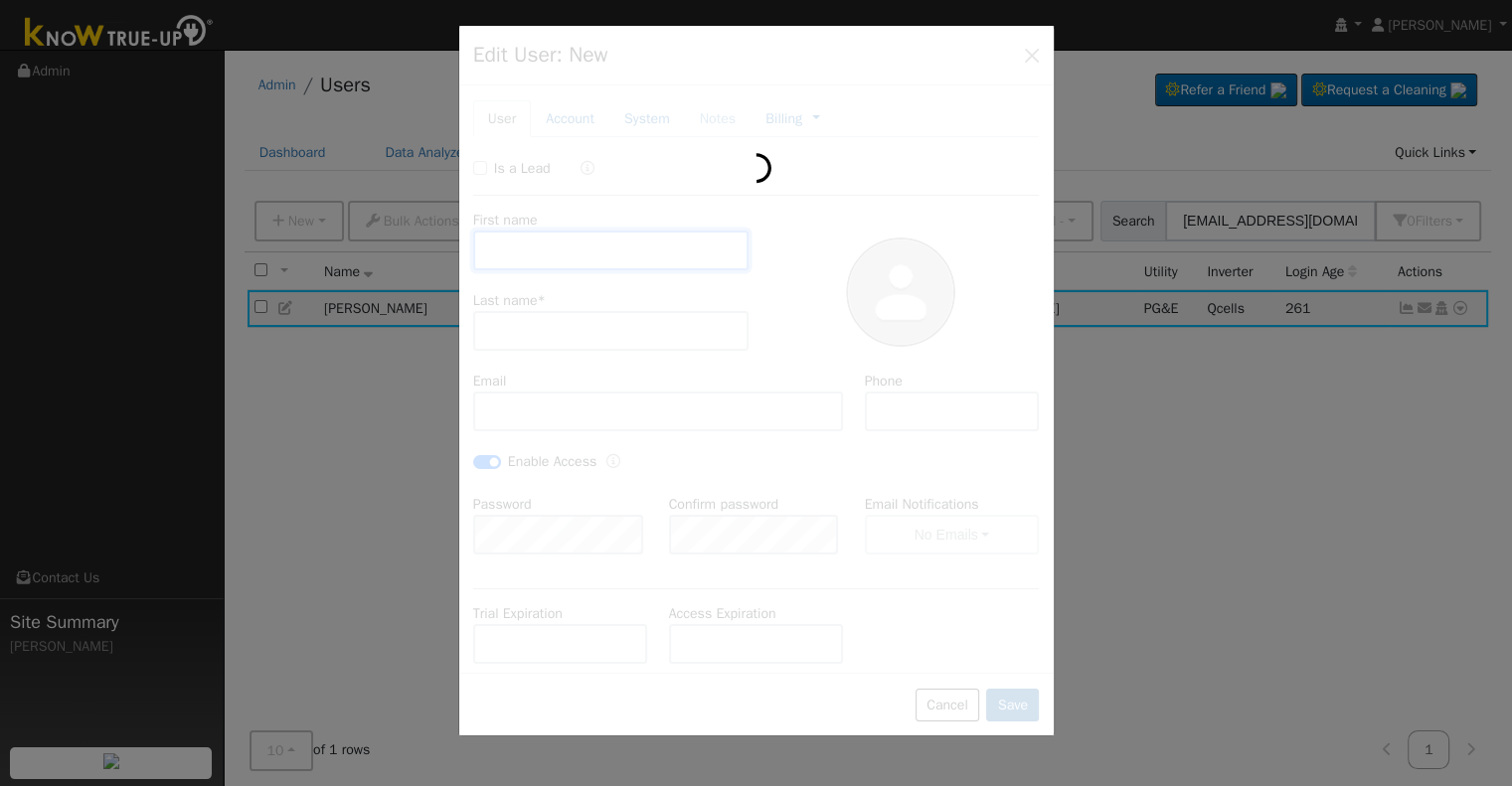 type on "559-647-5201" 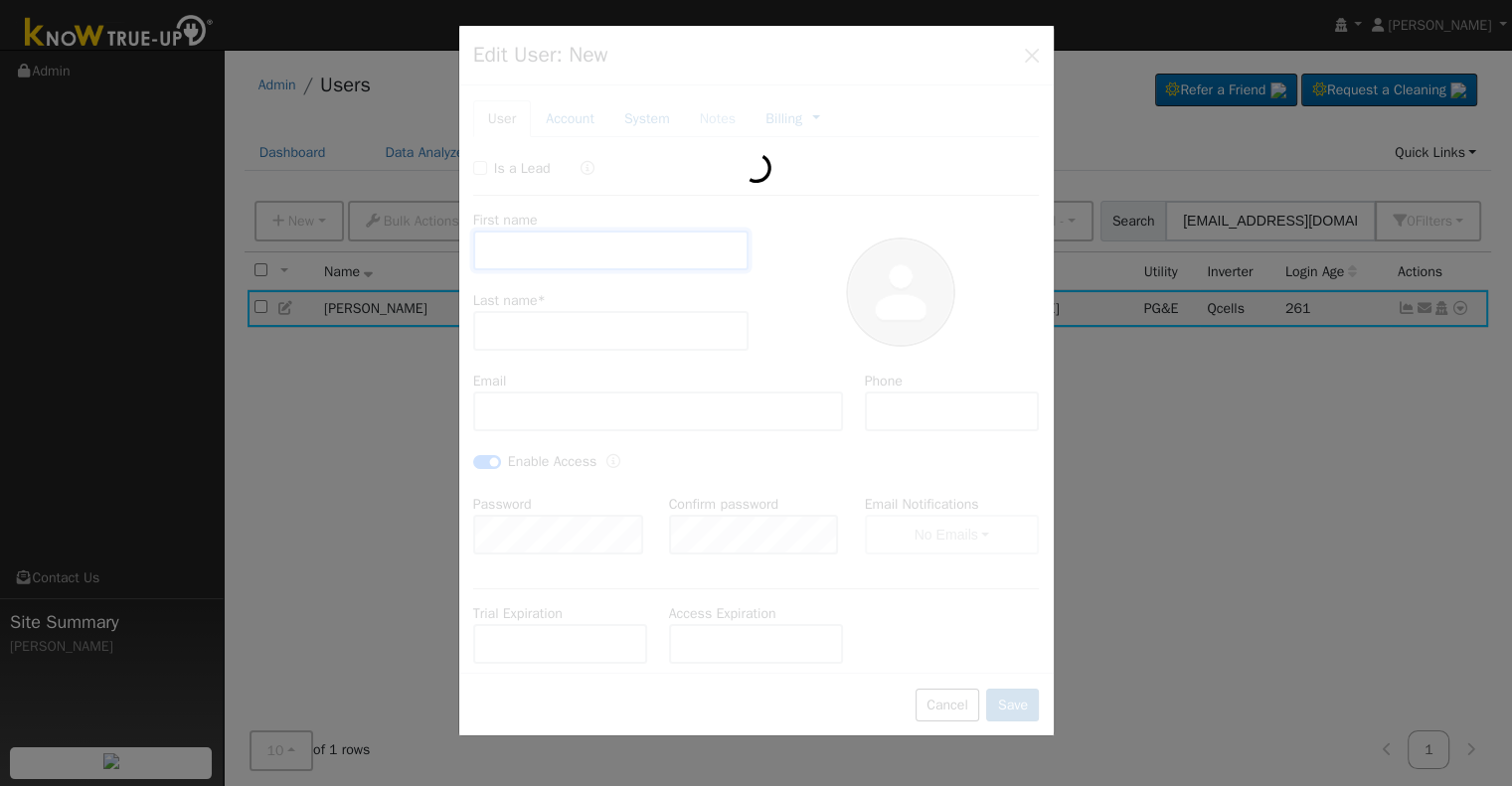 checkbox on "true" 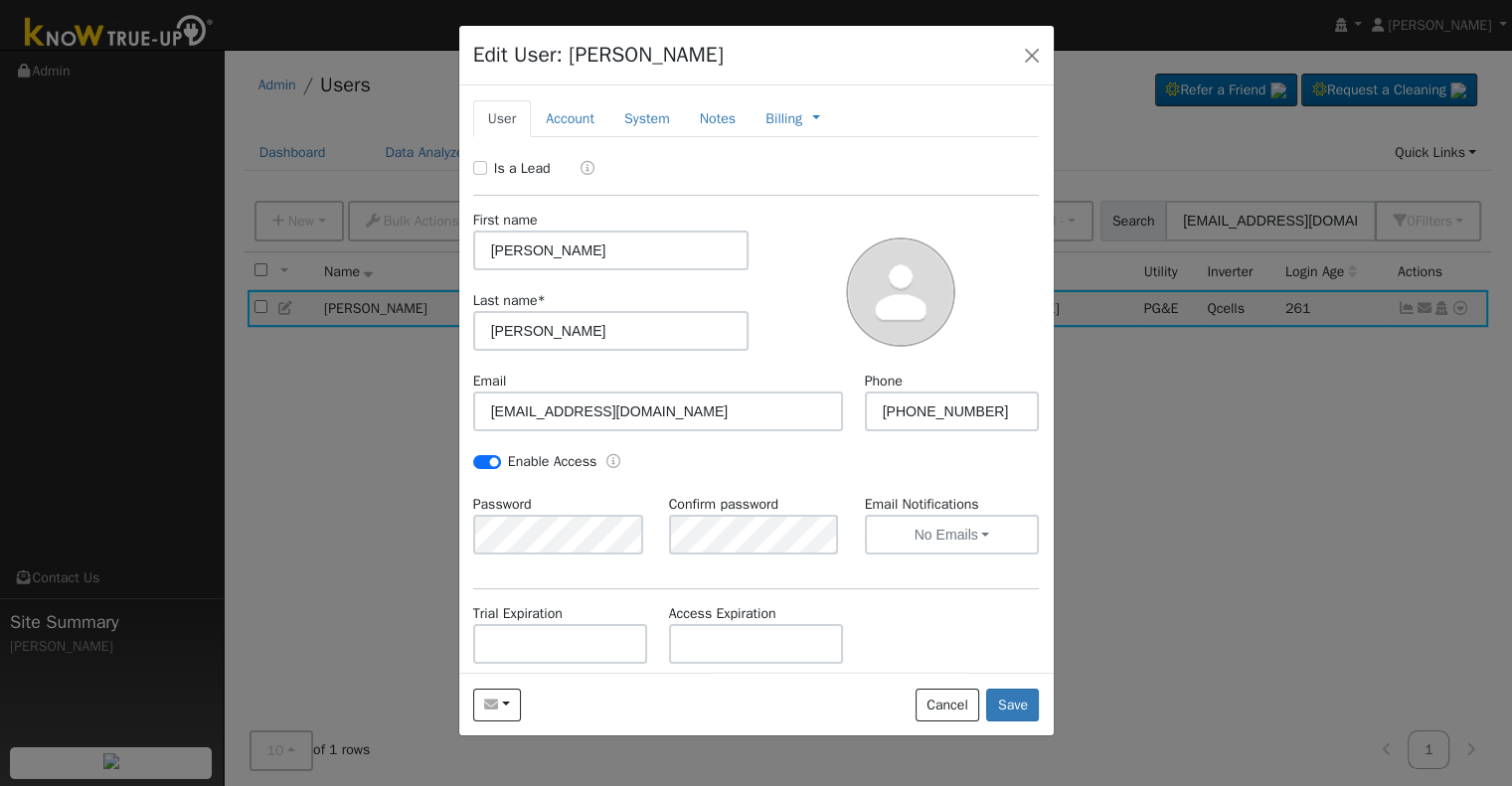 click at bounding box center [756, 393] 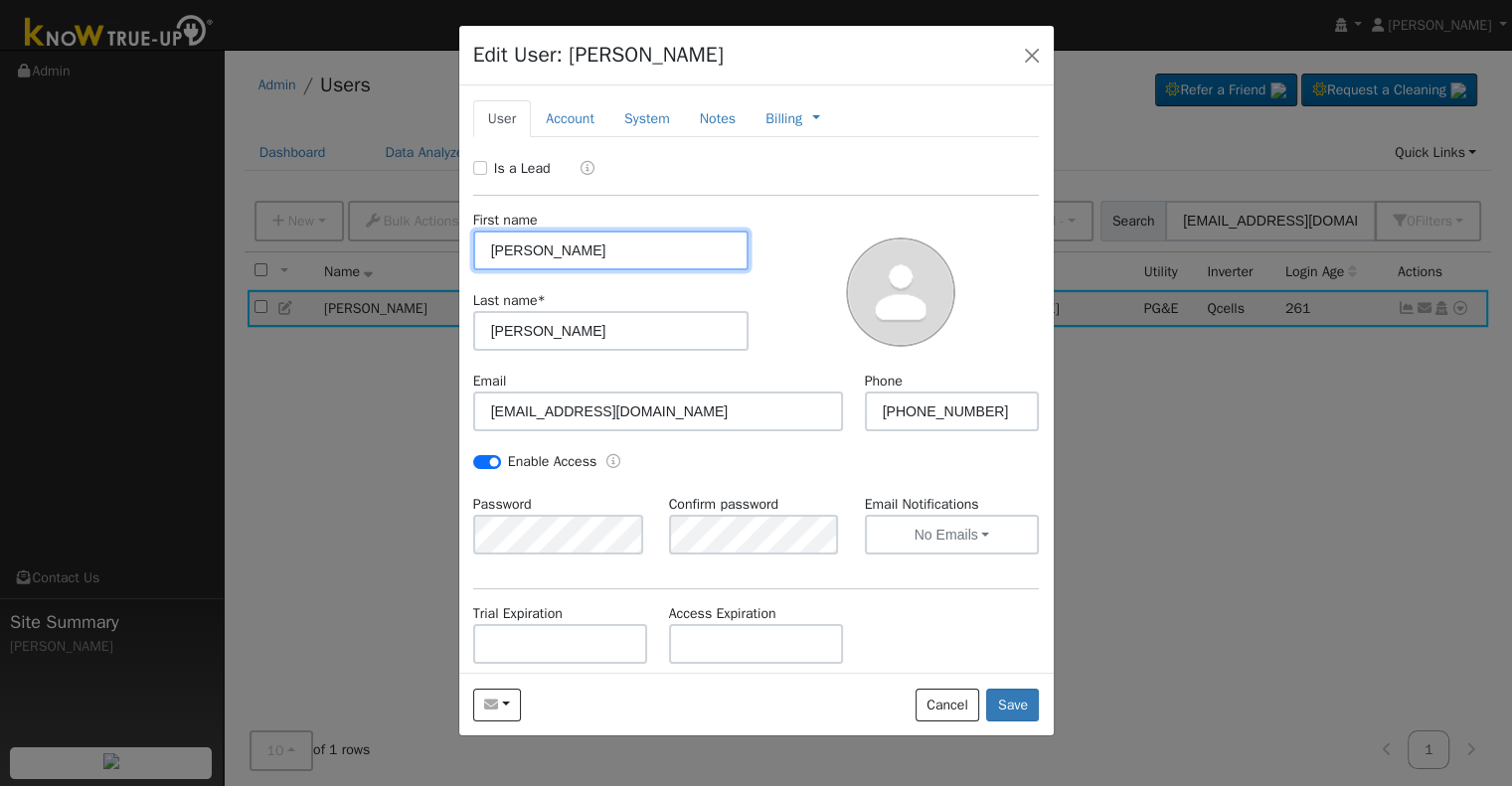 drag, startPoint x: 568, startPoint y: 259, endPoint x: 446, endPoint y: 253, distance: 122.14745 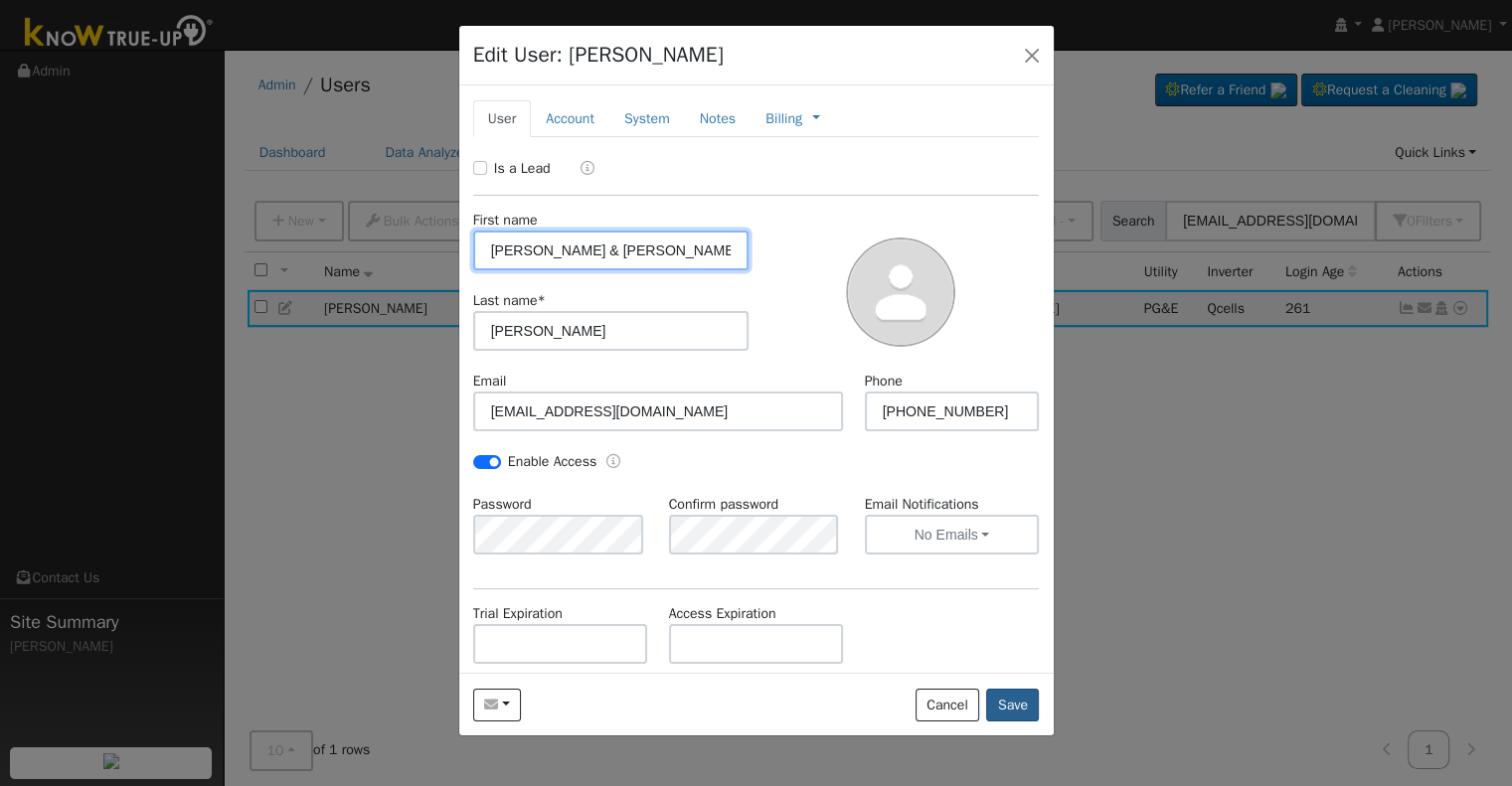 type on "Carlos & Leticia" 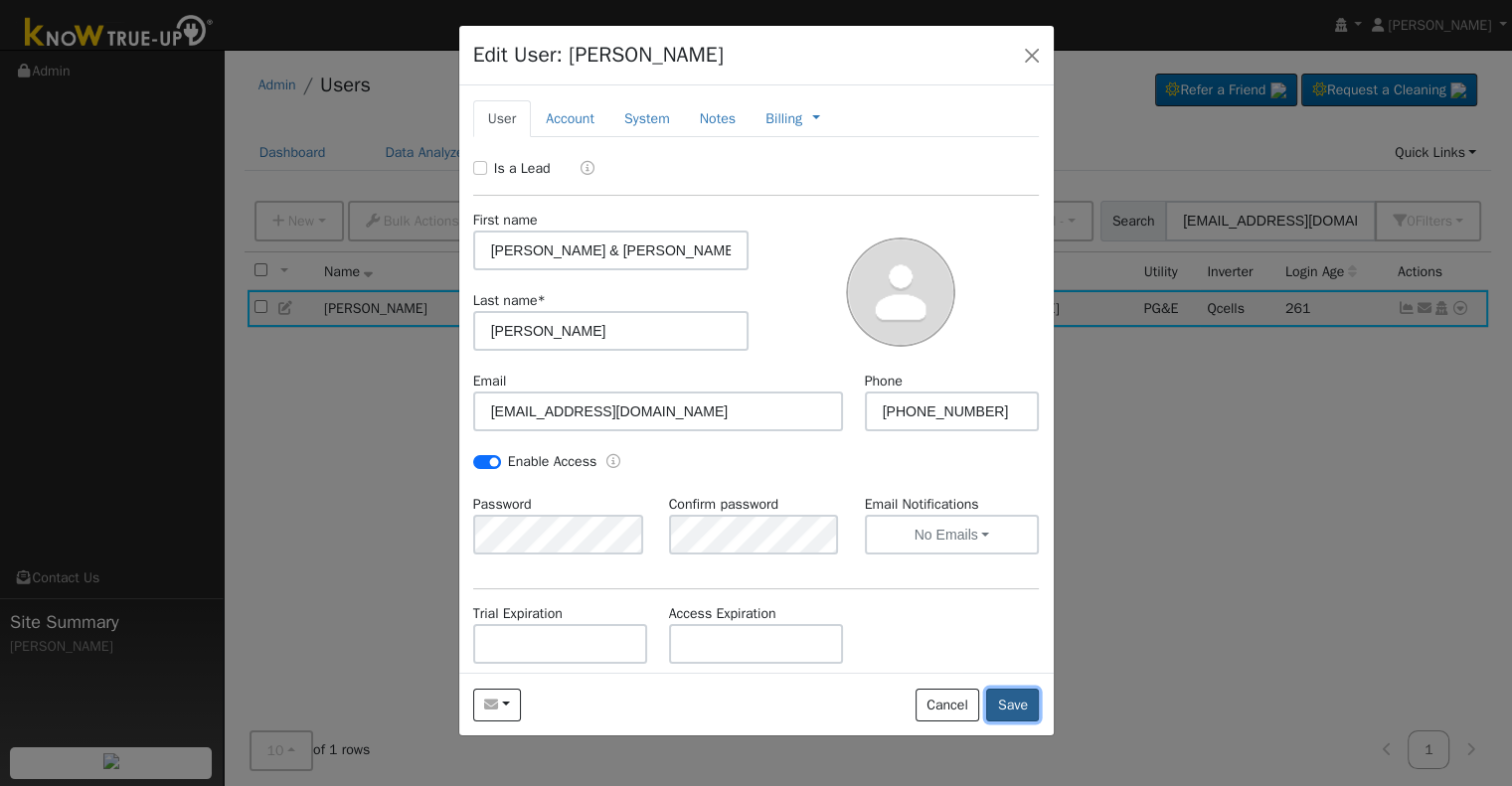 click on "Save" at bounding box center [1012, 706] 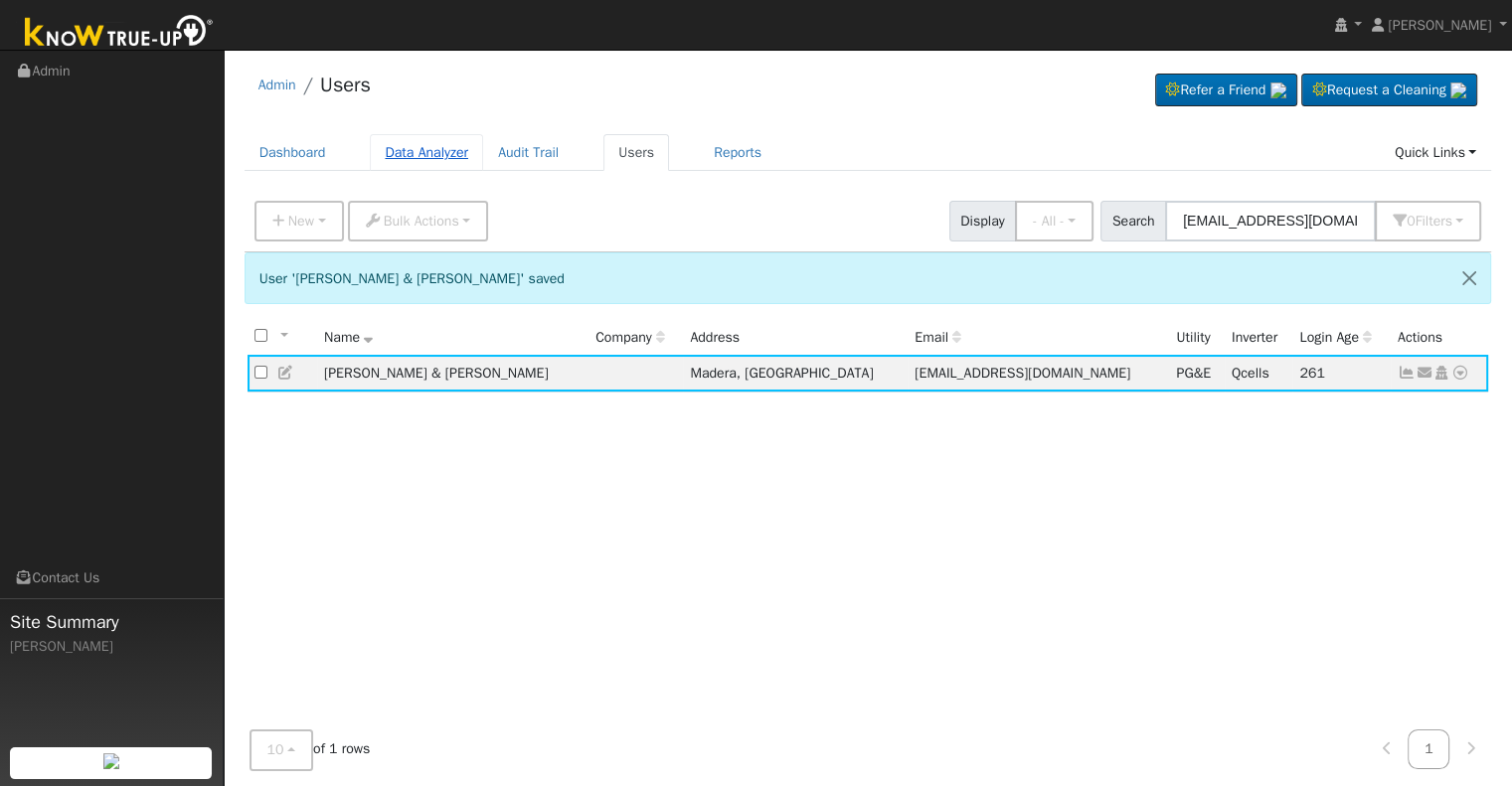 click on "Data Analyzer" at bounding box center [426, 152] 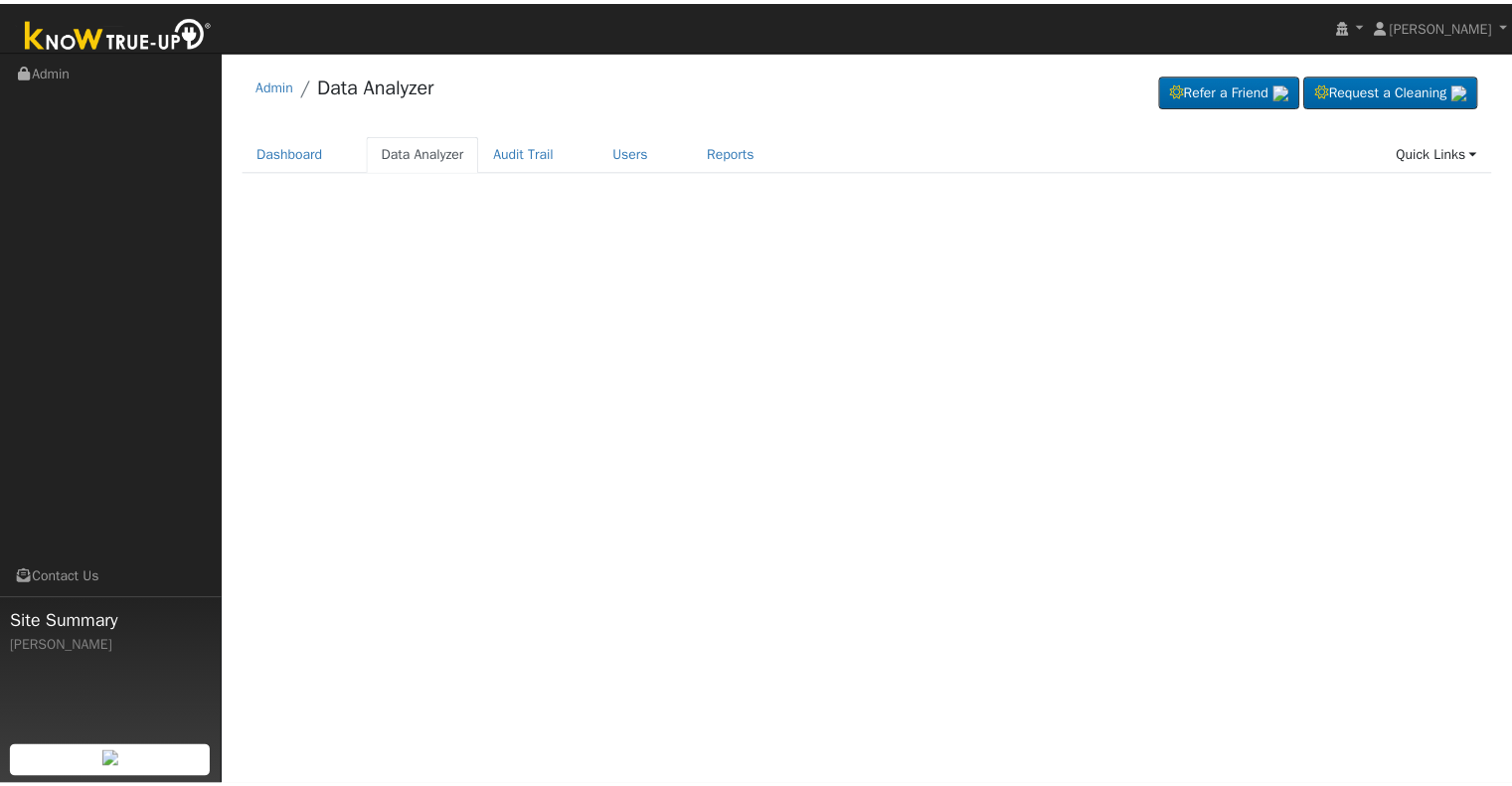 scroll, scrollTop: 0, scrollLeft: 0, axis: both 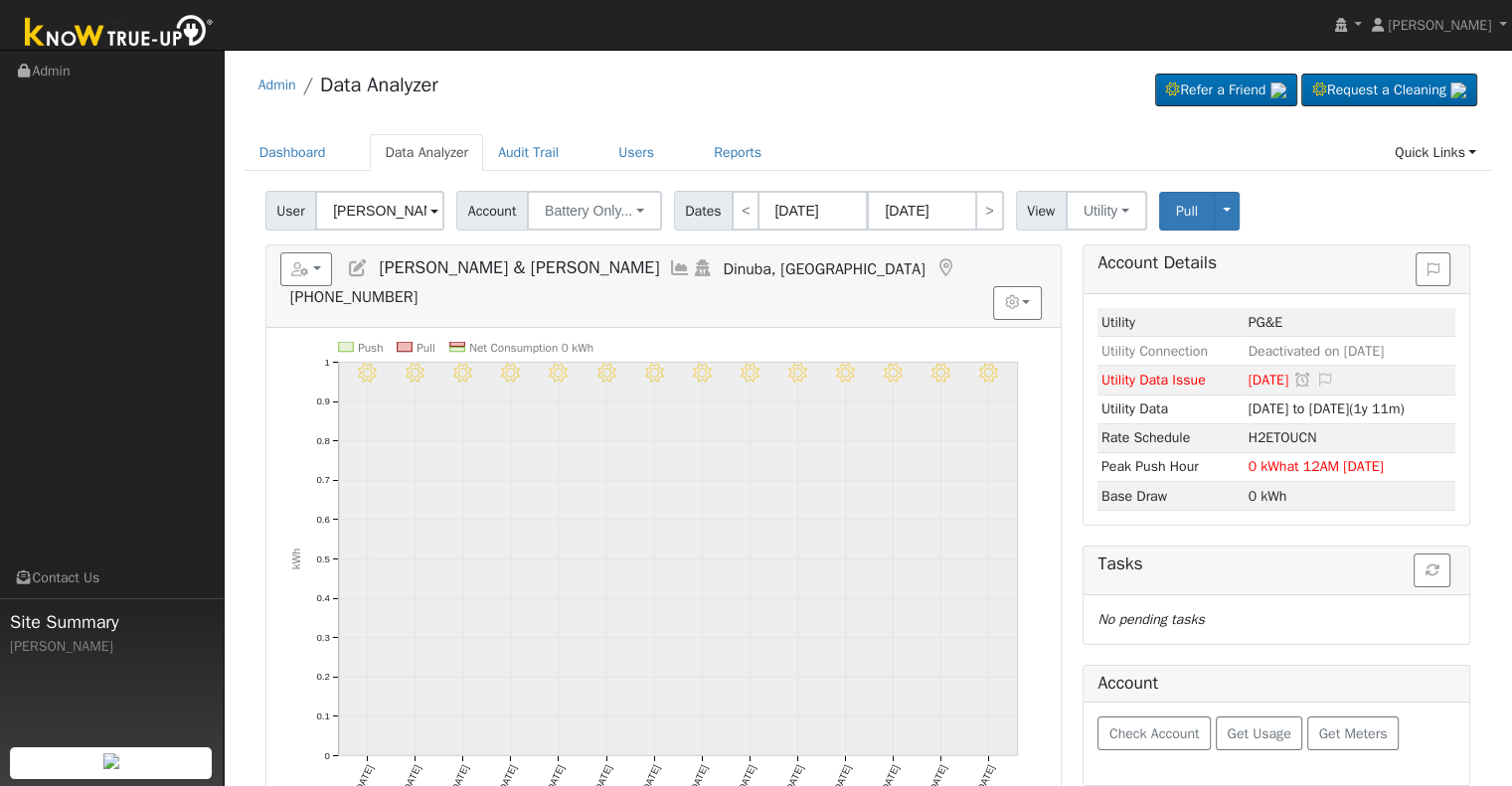 click on "[PERSON_NAME] & [PERSON_NAME]" at bounding box center [380, 211] 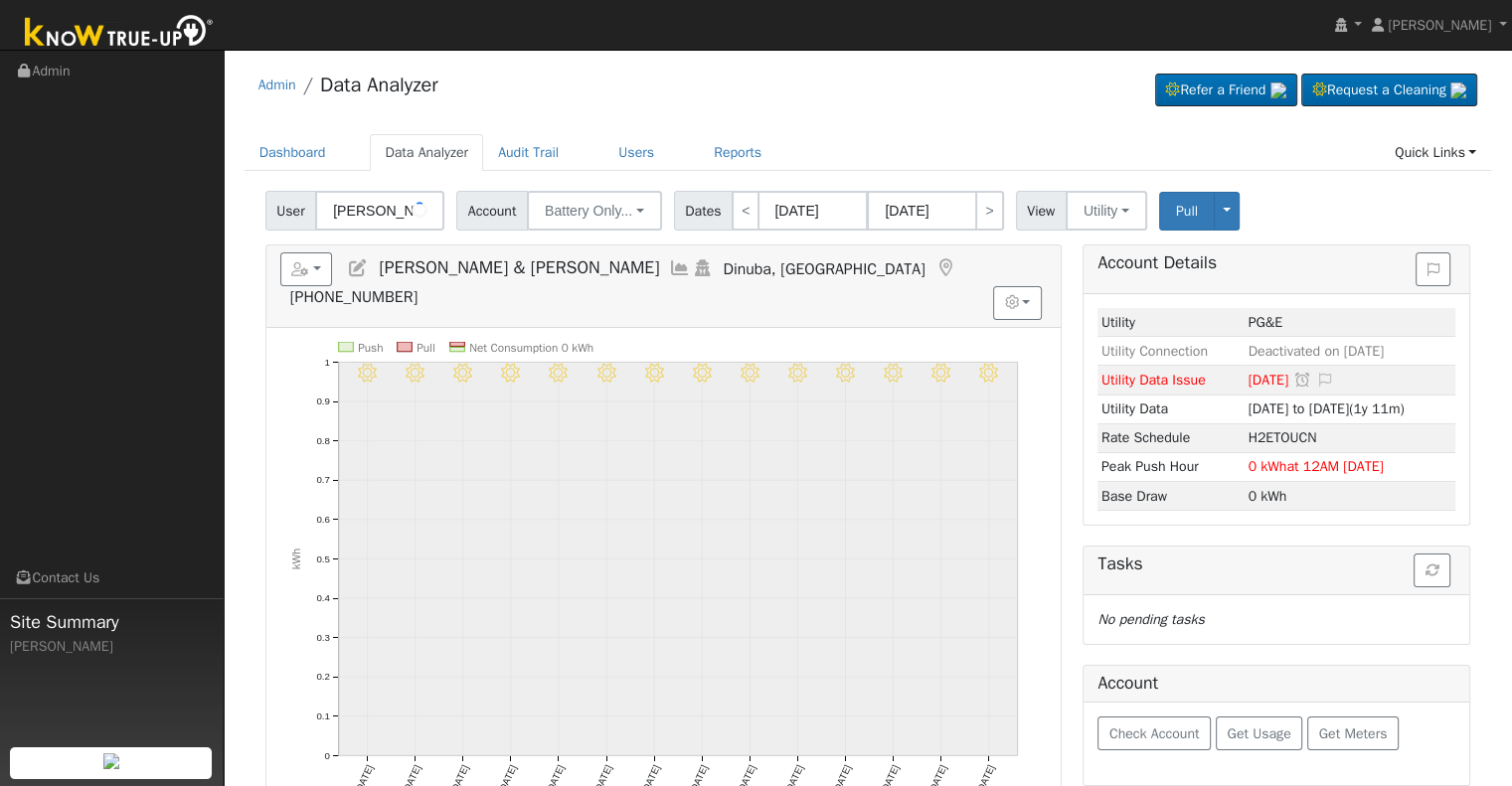 click on "[PERSON_NAME] & [PERSON_NAME]" at bounding box center (380, 211) 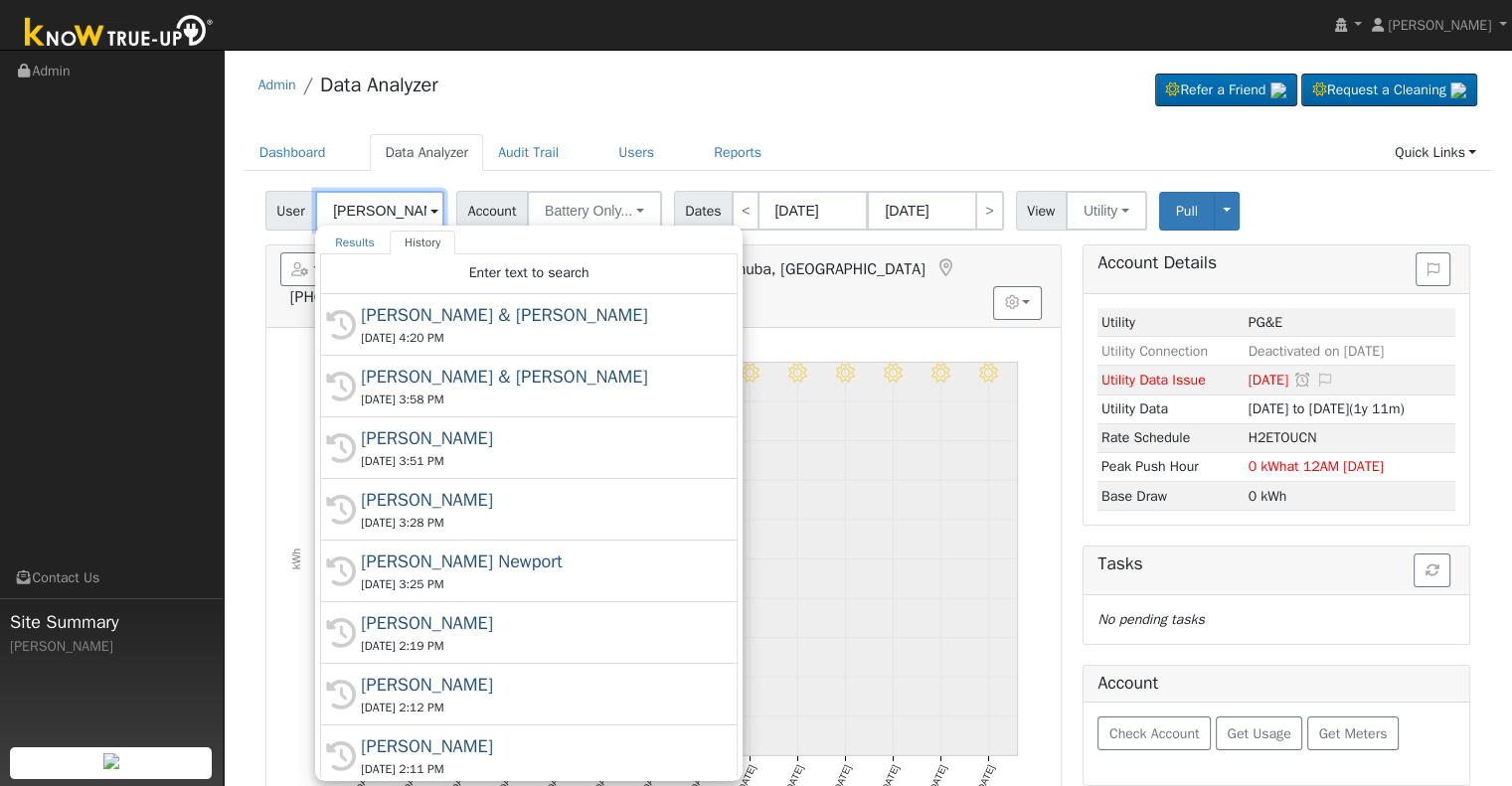 click on "Richard & Linda Klassen" at bounding box center (380, 211) 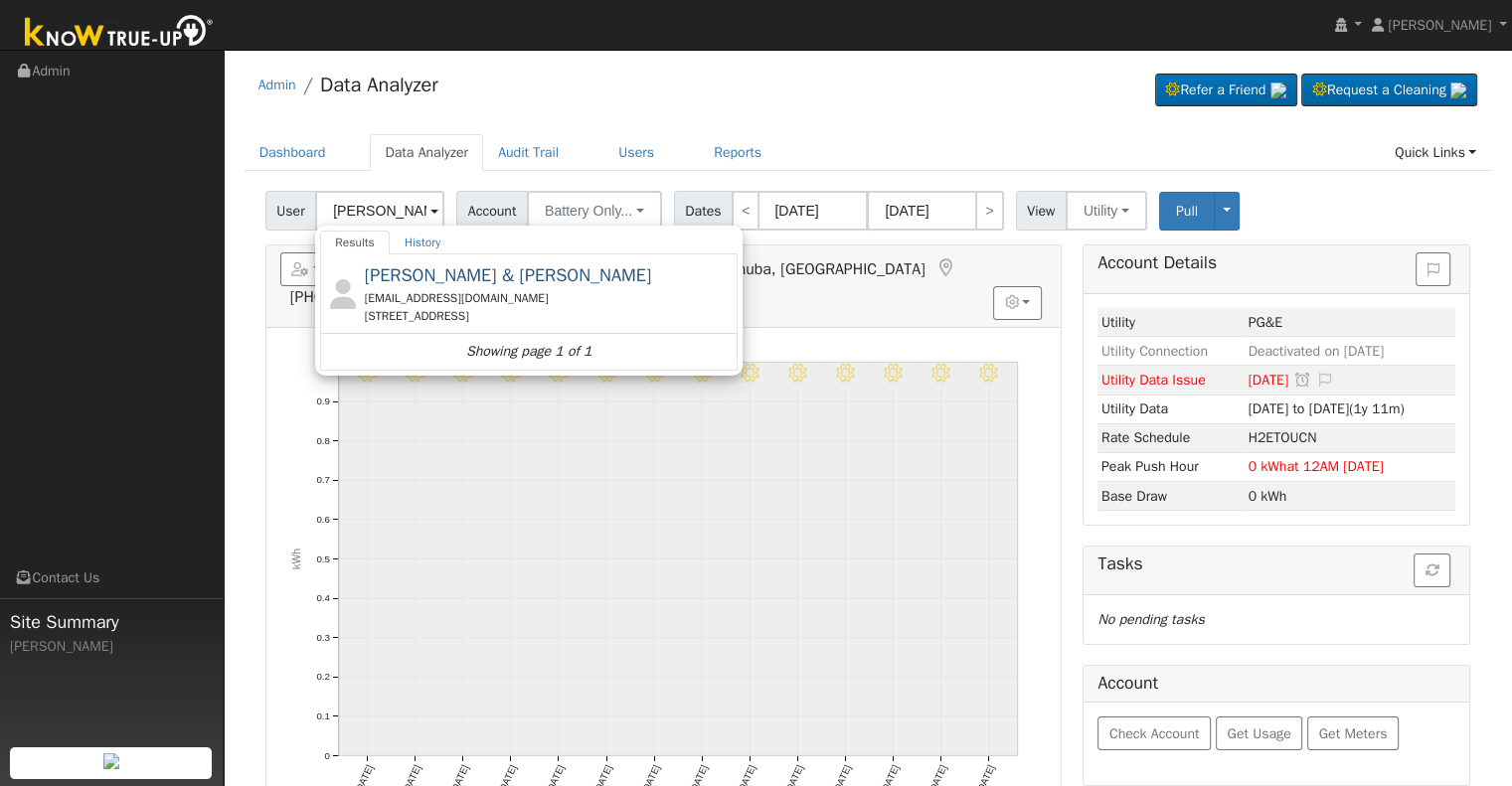 click on "18249 Briargate Road, Madera, CA 93638" at bounding box center (549, 316) 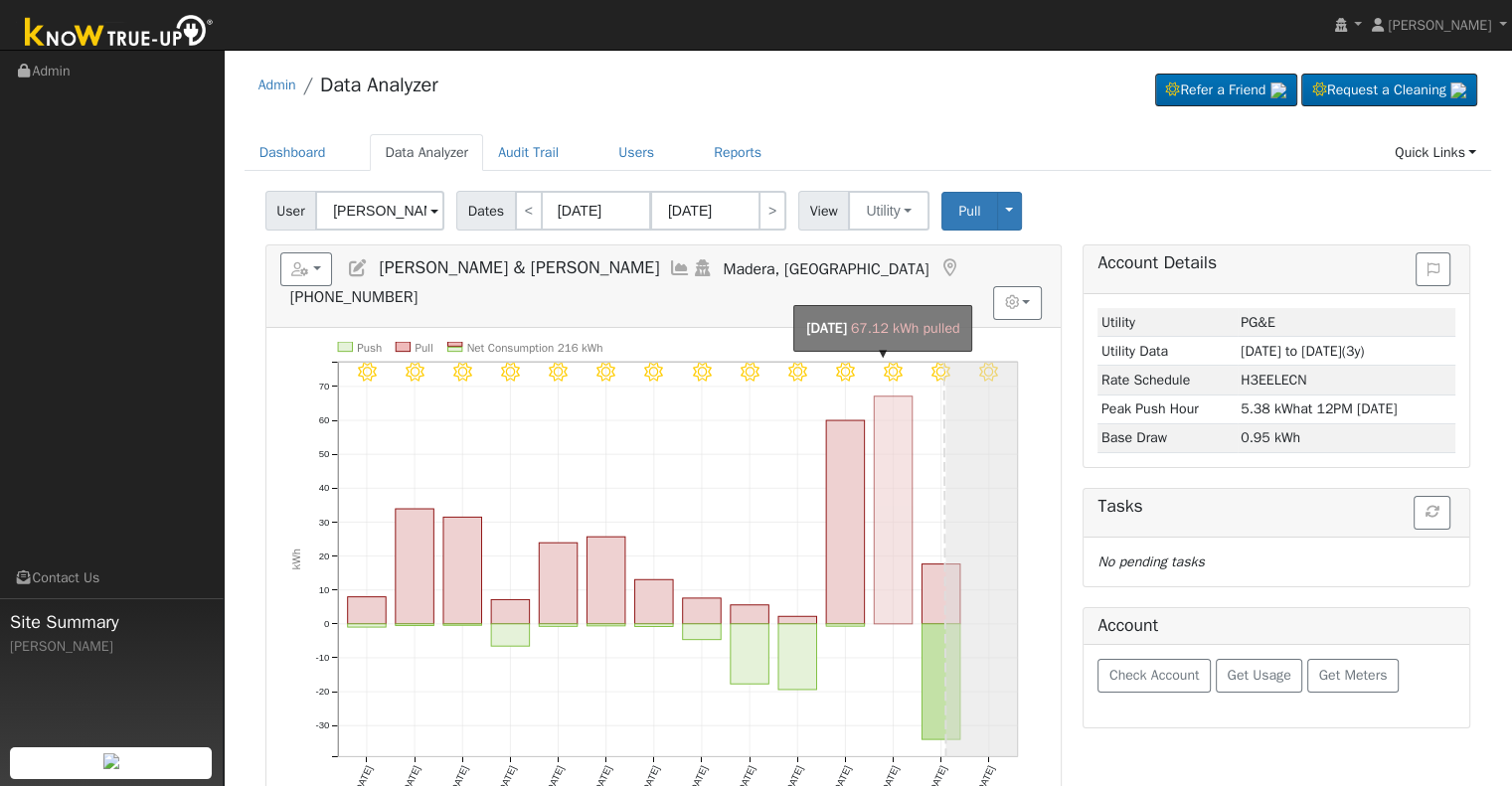 click on "onclick=""" 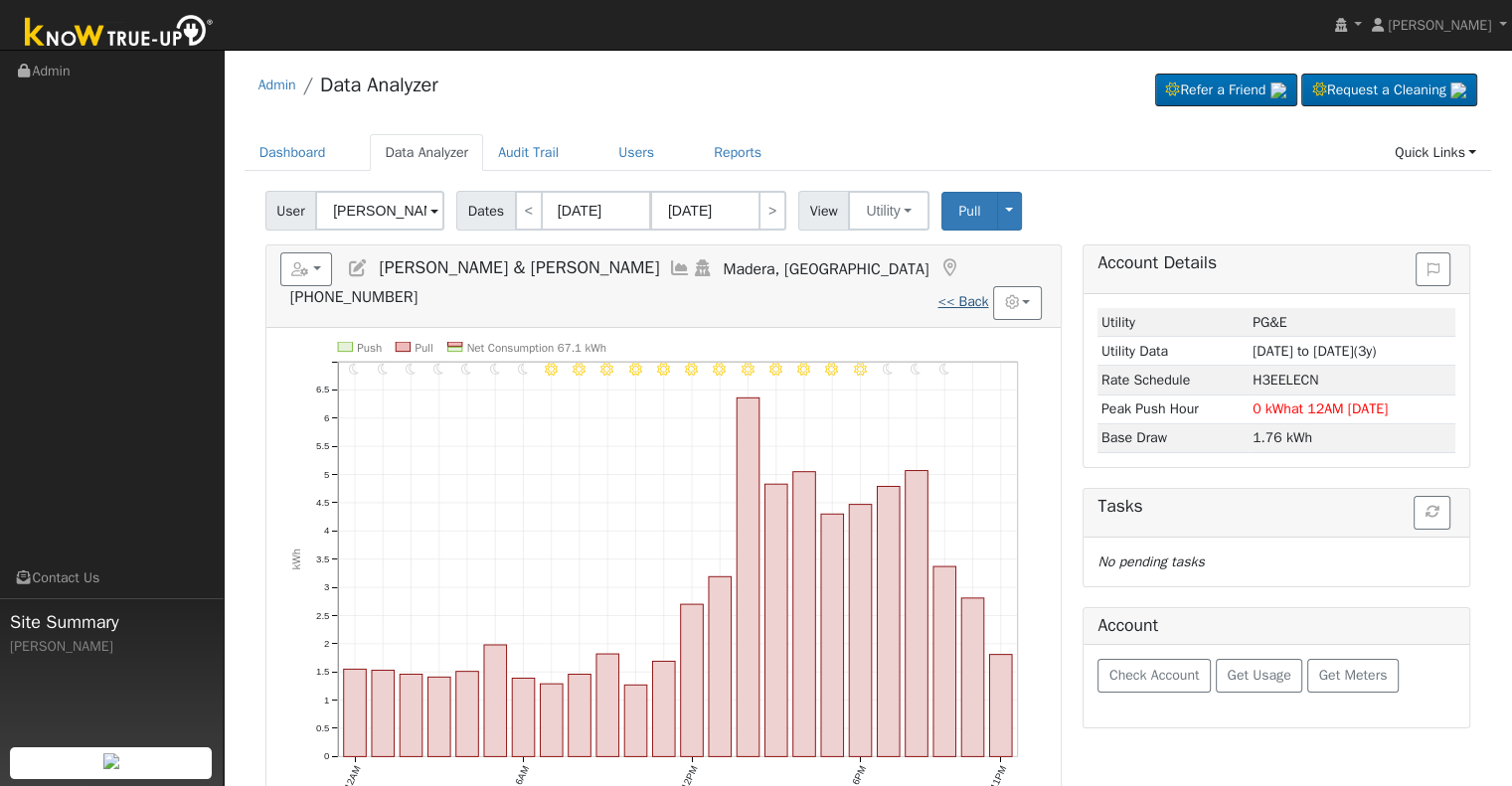 click on "<< Back" at bounding box center (962, 301) 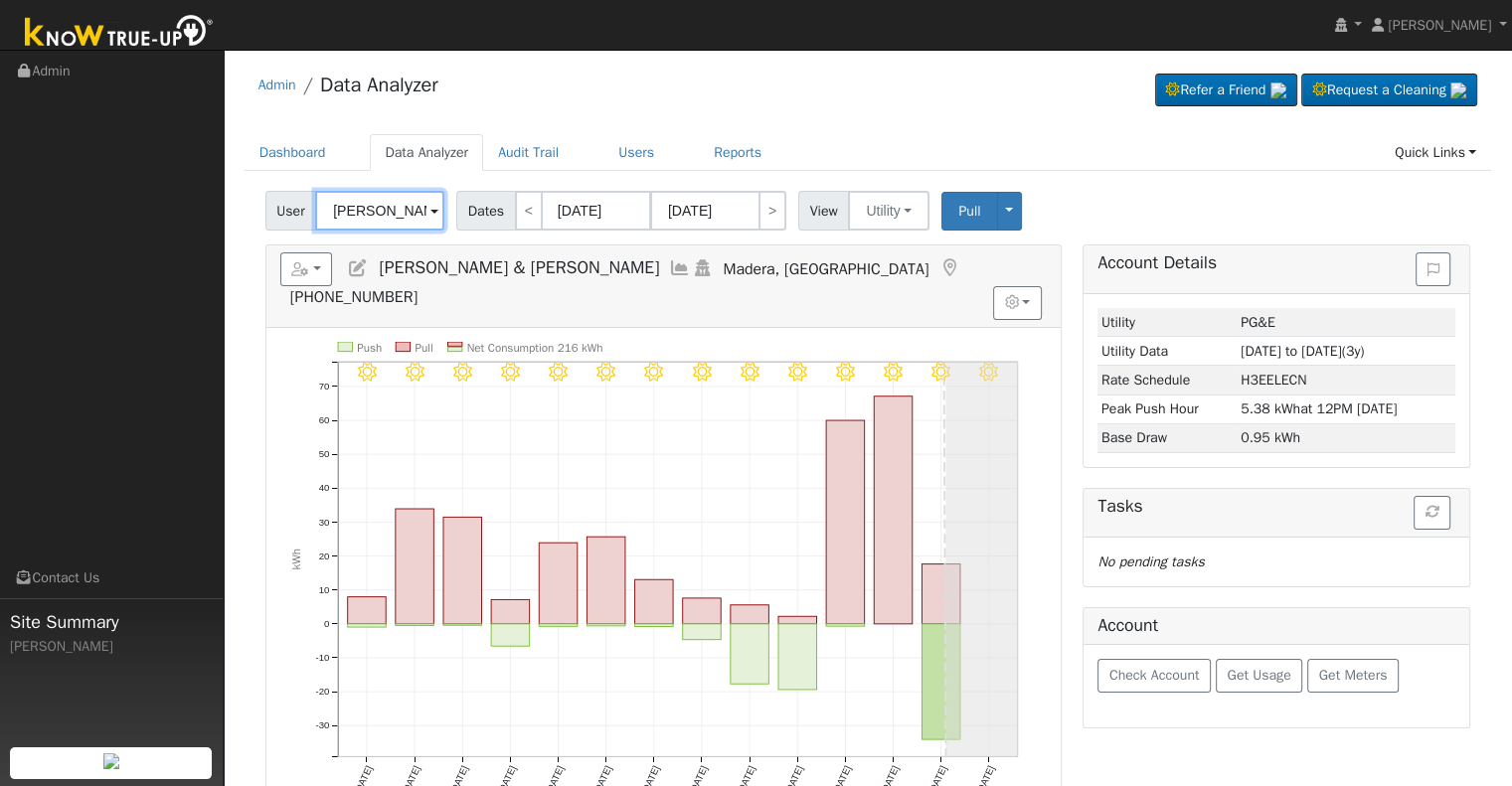 click on "Carlos & Leticia Rodriguez" at bounding box center [380, 211] 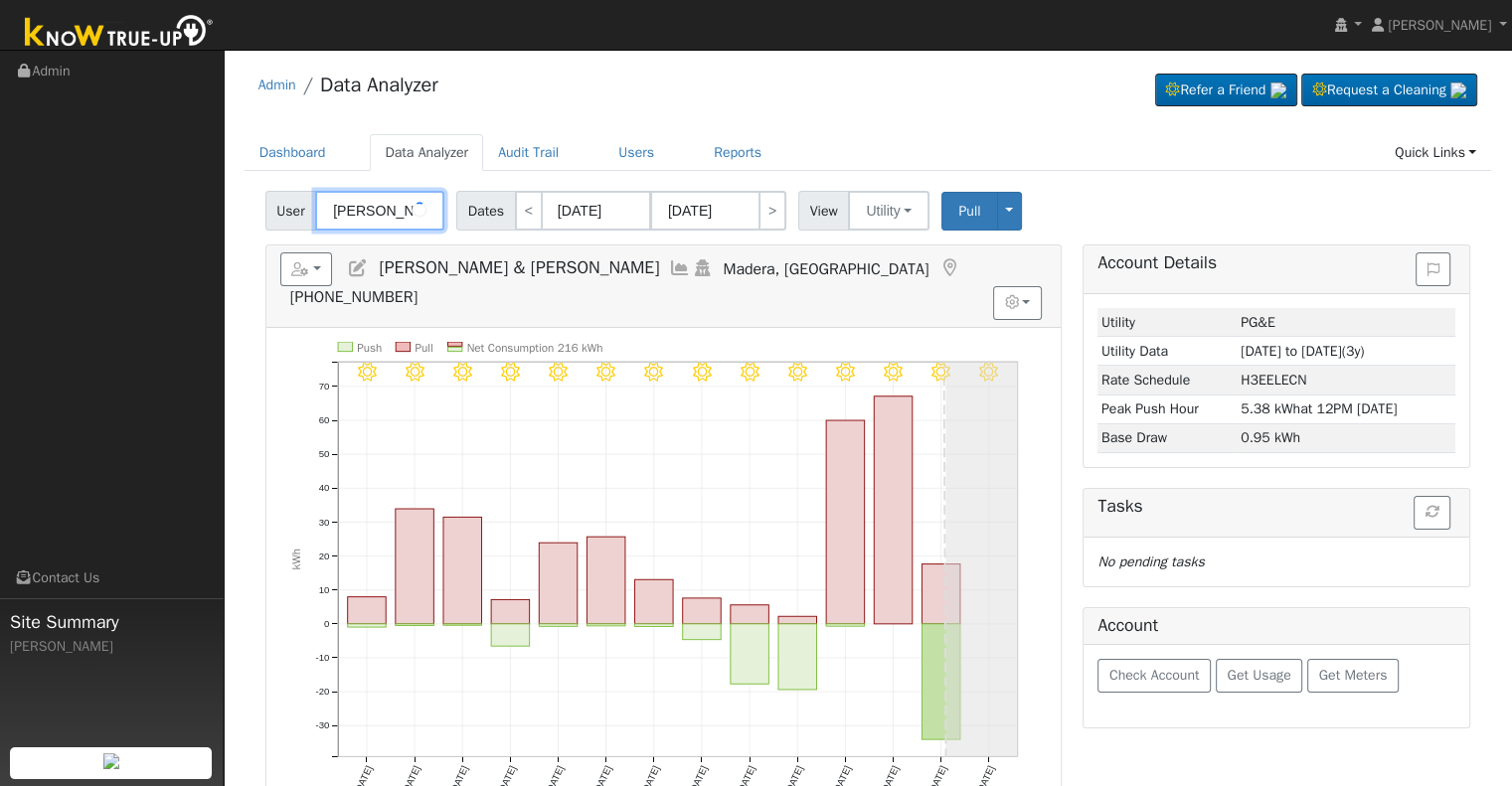 click on "Carlos & Leticia Rodriguez" at bounding box center (380, 211) 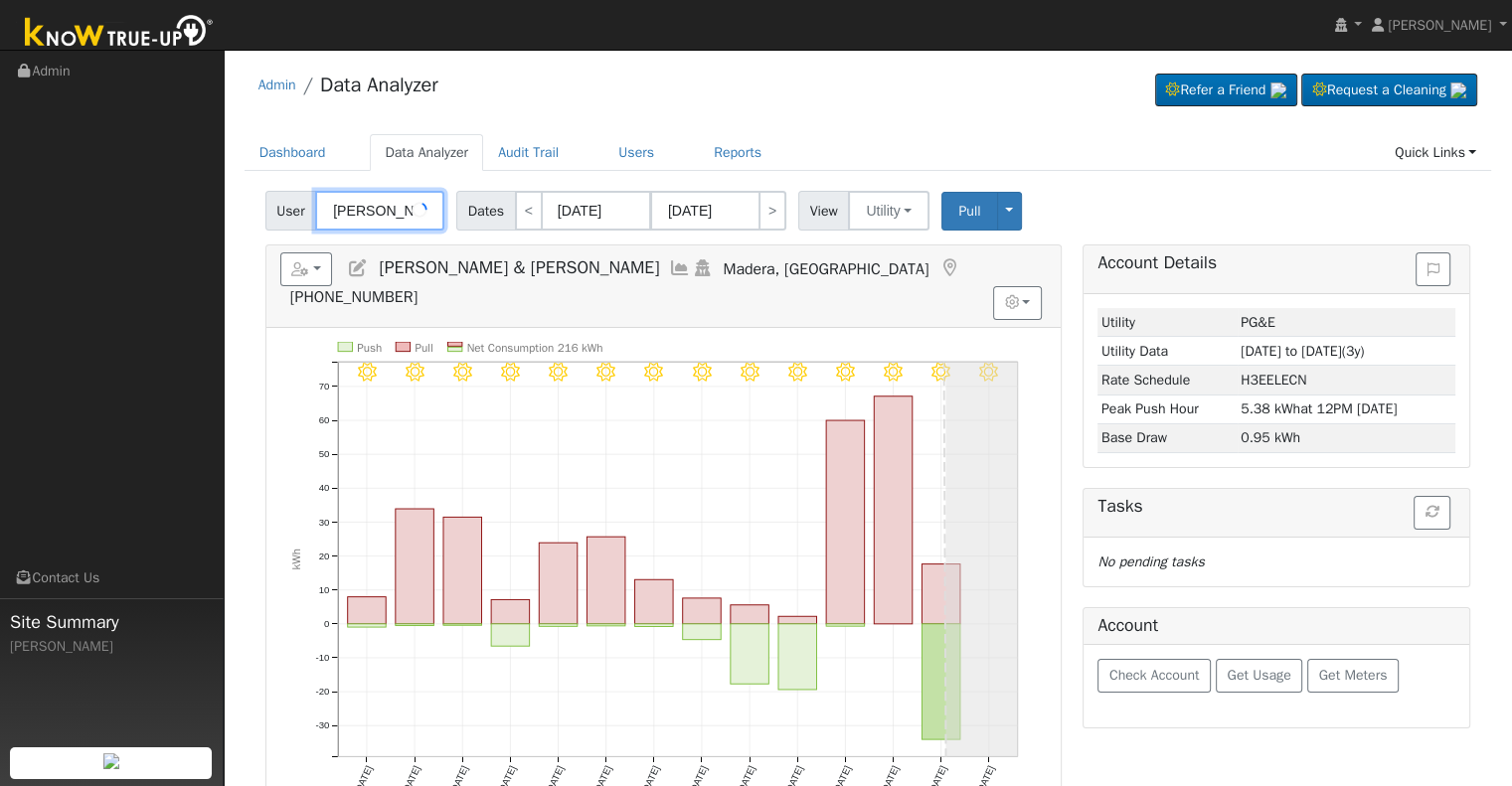 click on "Carlos & Leticia Rodriguez" at bounding box center (380, 211) 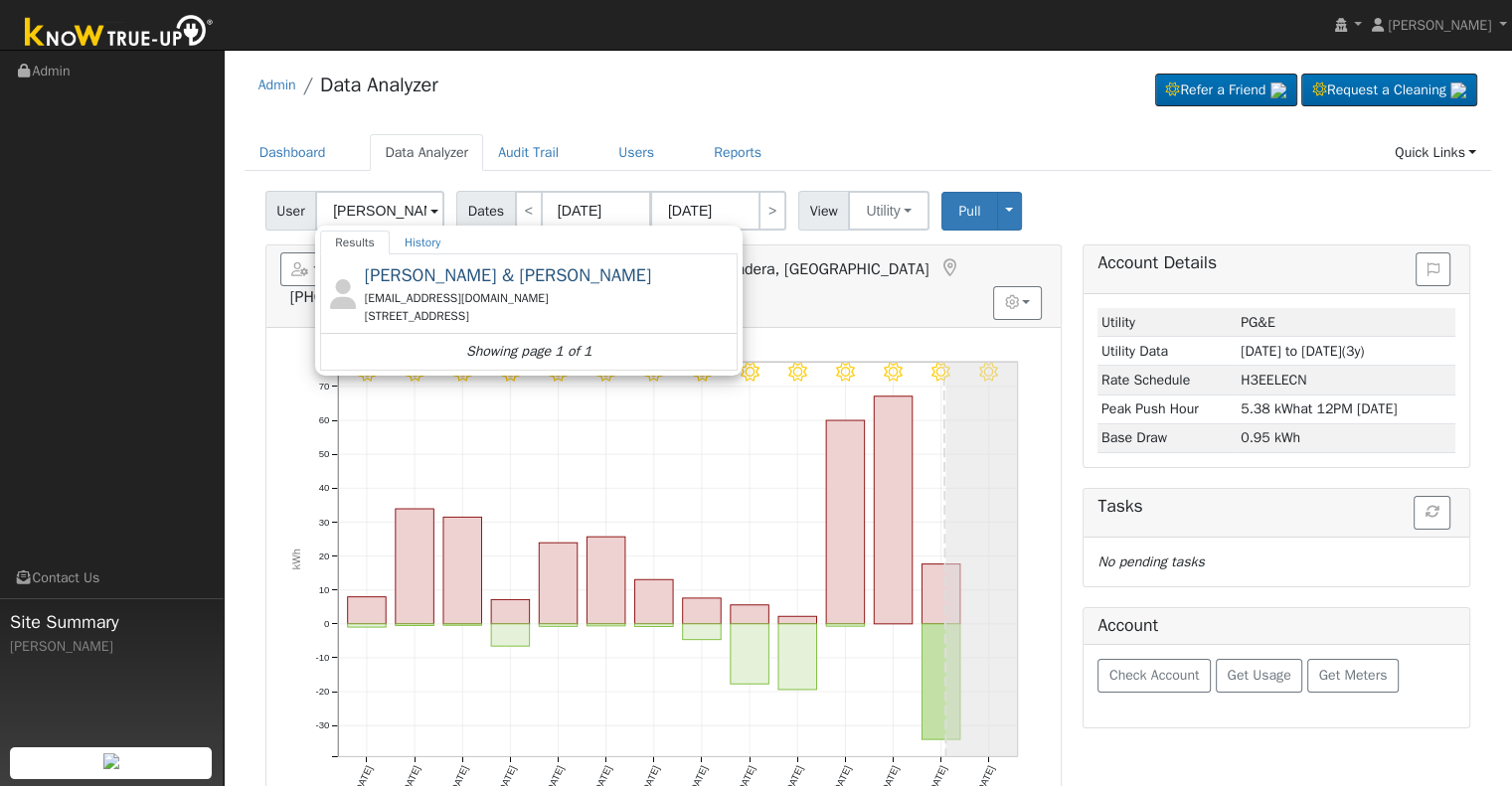 click on "Admin
Data Analyzer
Refer a Friend
Request a Cleaning" at bounding box center [868, 89] 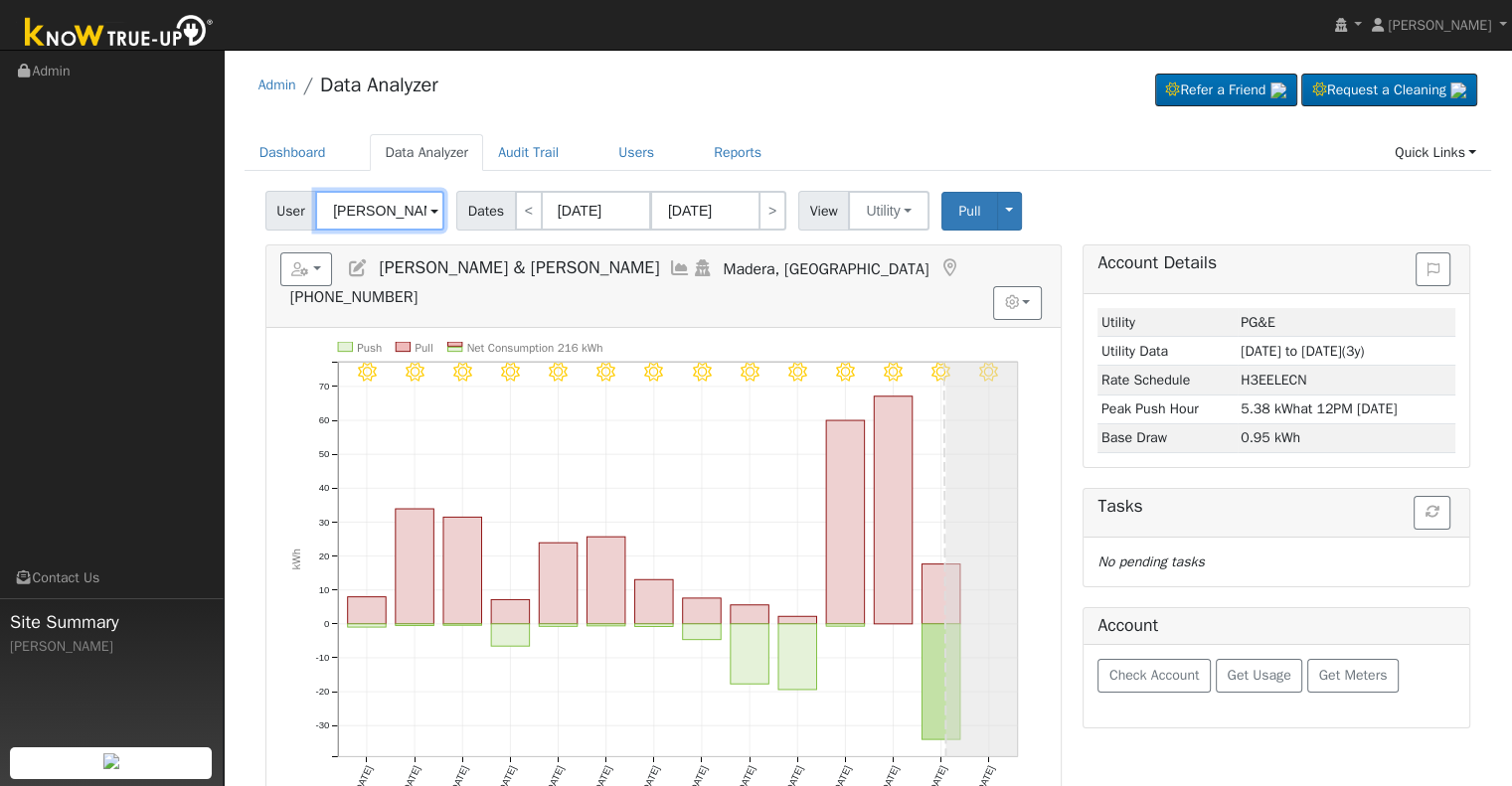 click on "Carlos & Leticia Rodriguez" at bounding box center (380, 211) 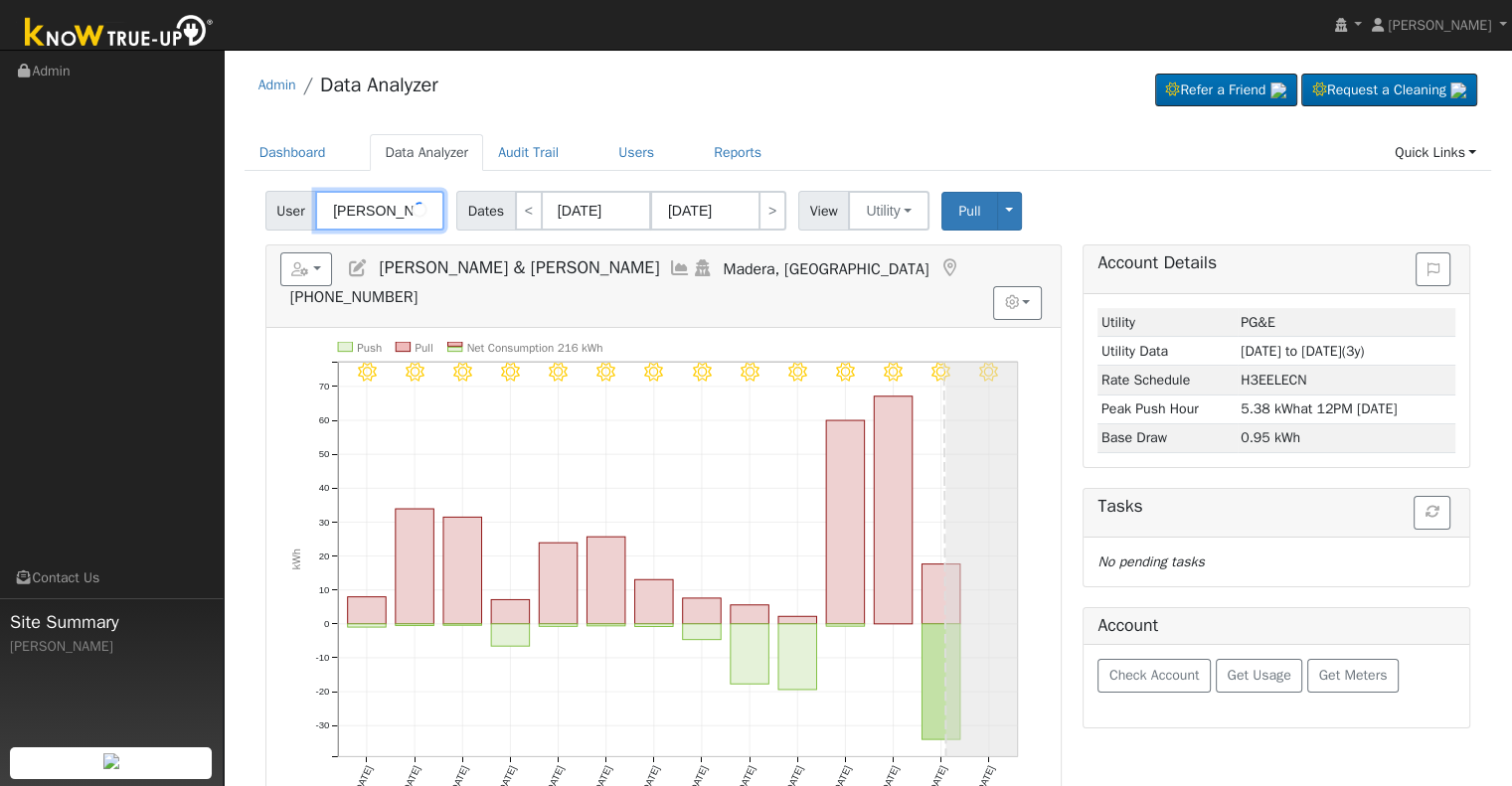 click on "Carlos & Leticia Rodriguez" at bounding box center [380, 211] 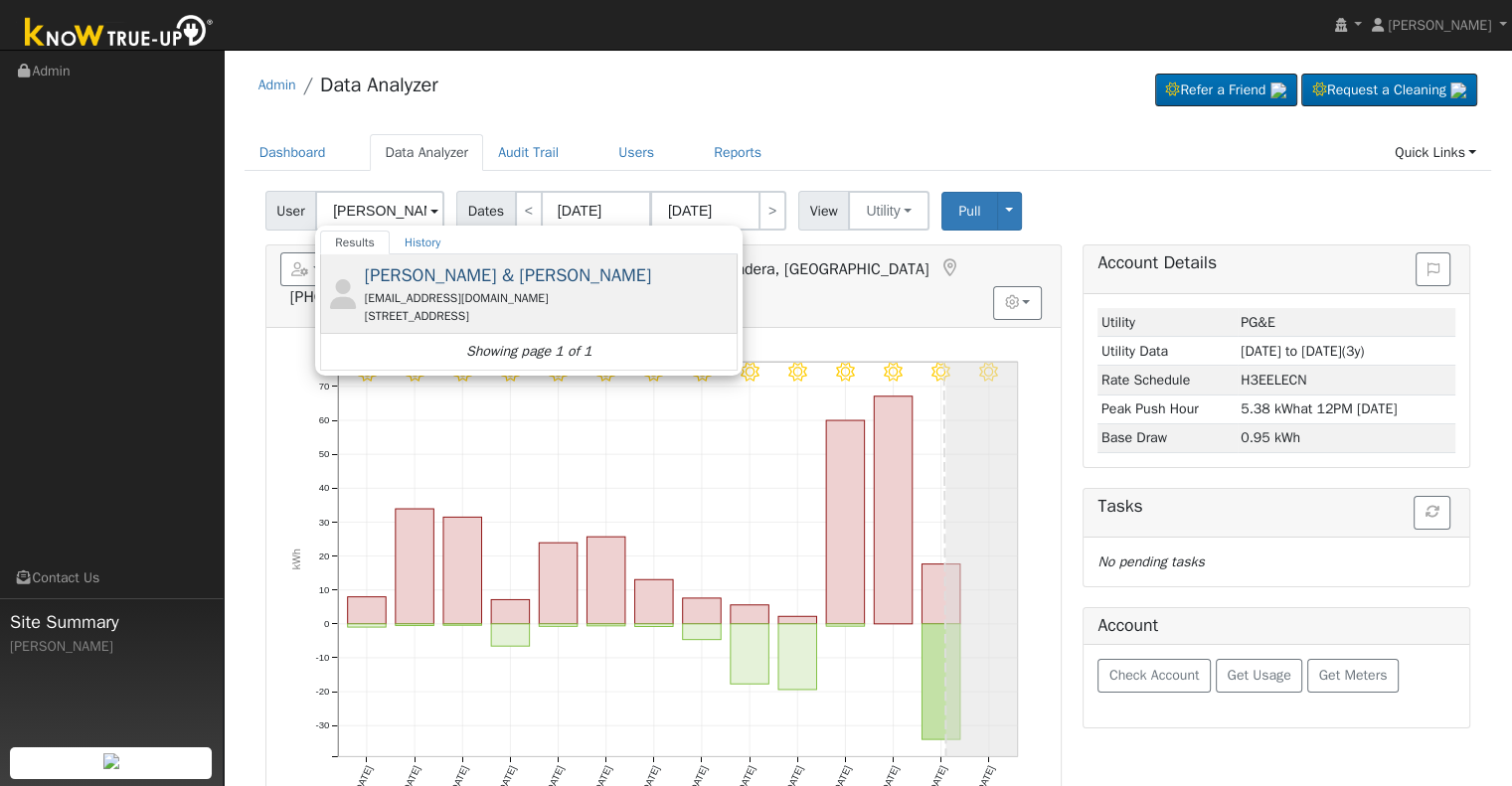 click on "r.klsncsp@gmail.com" at bounding box center (549, 298) 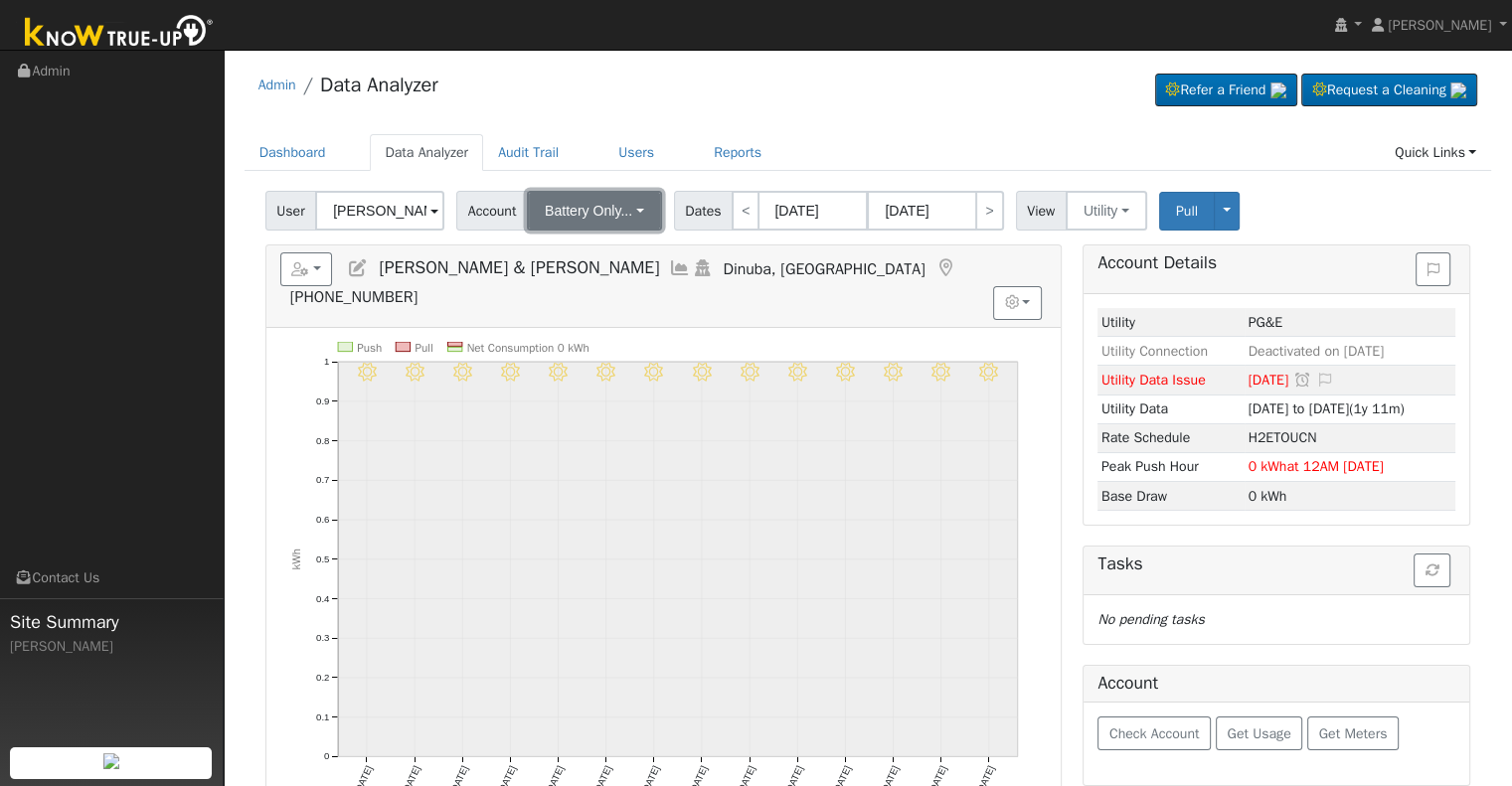 click on "Battery Only..." at bounding box center [594, 211] 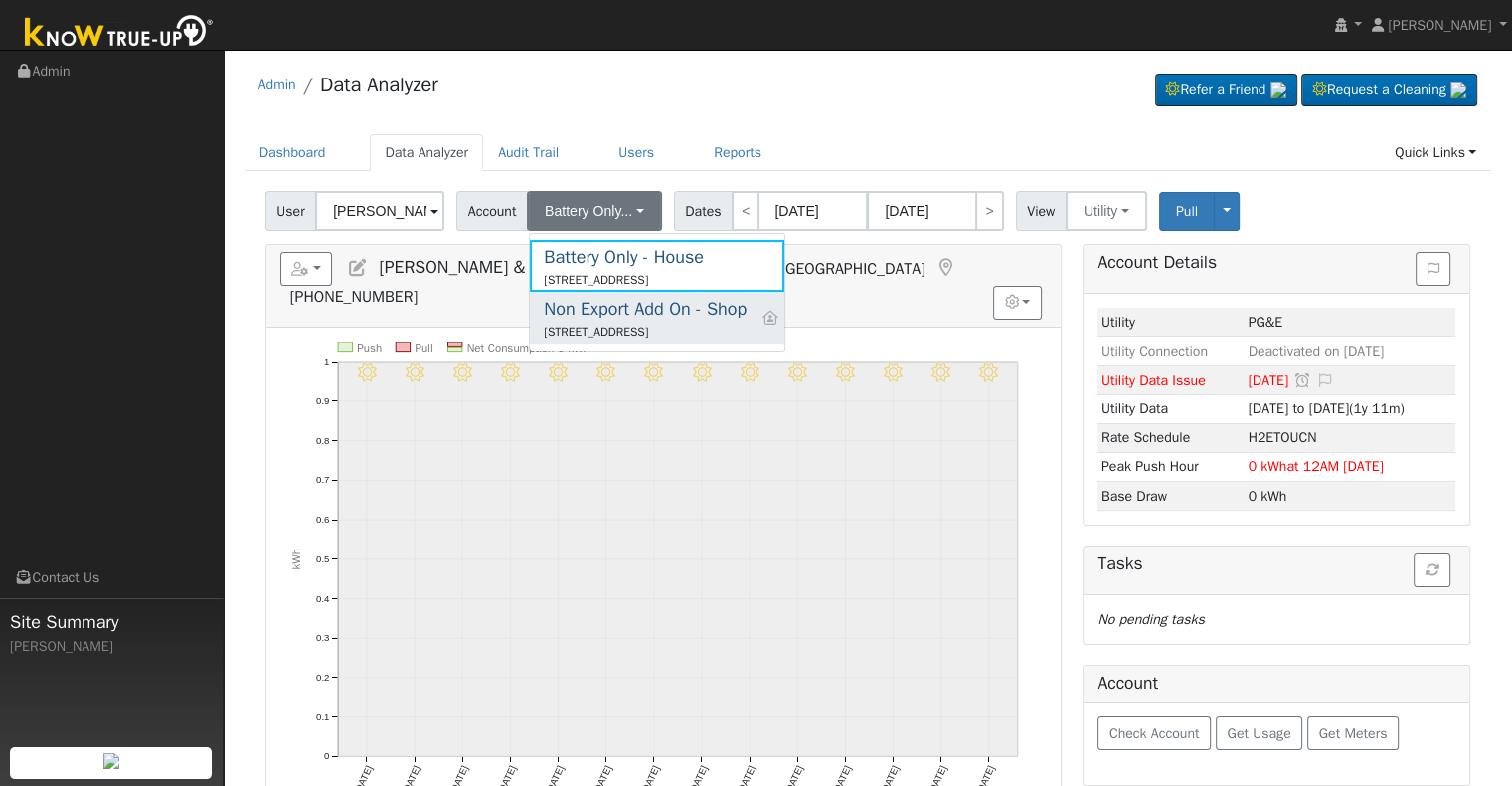 click on "Non Export Add On - Shop" at bounding box center (645, 309) 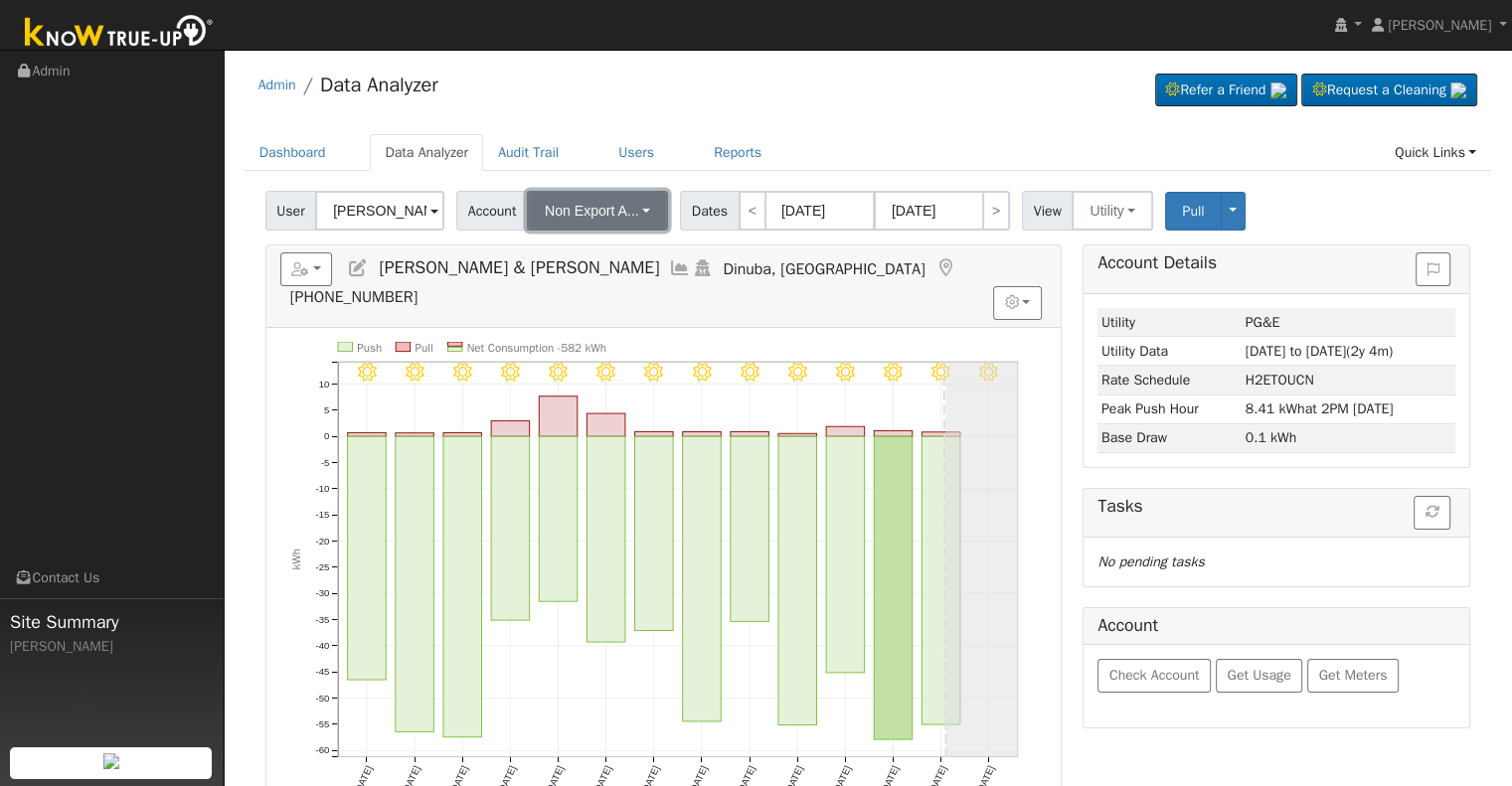 click on "Non Export A..." at bounding box center [591, 211] 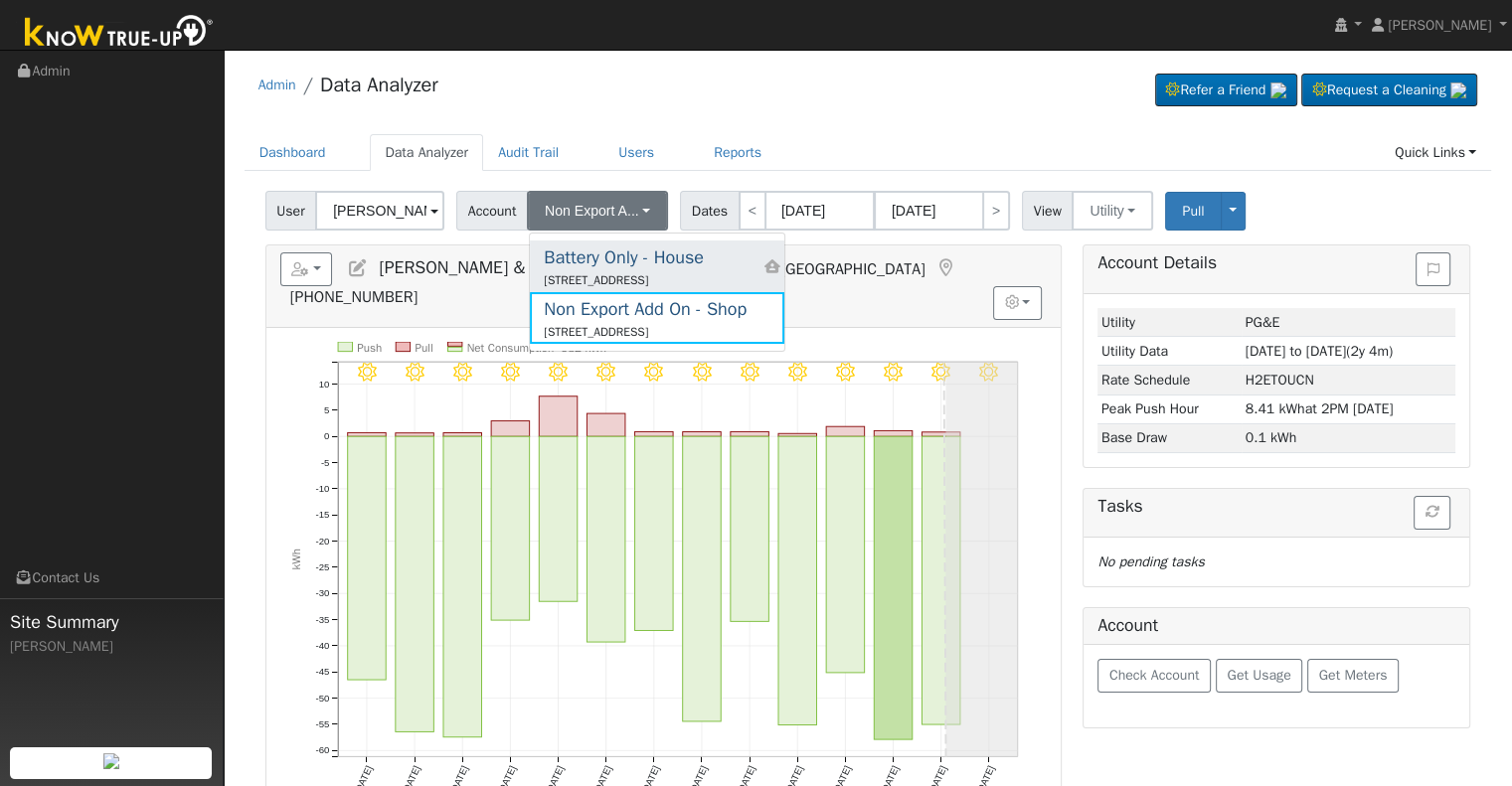 click on "Battery Only - House" at bounding box center [623, 257] 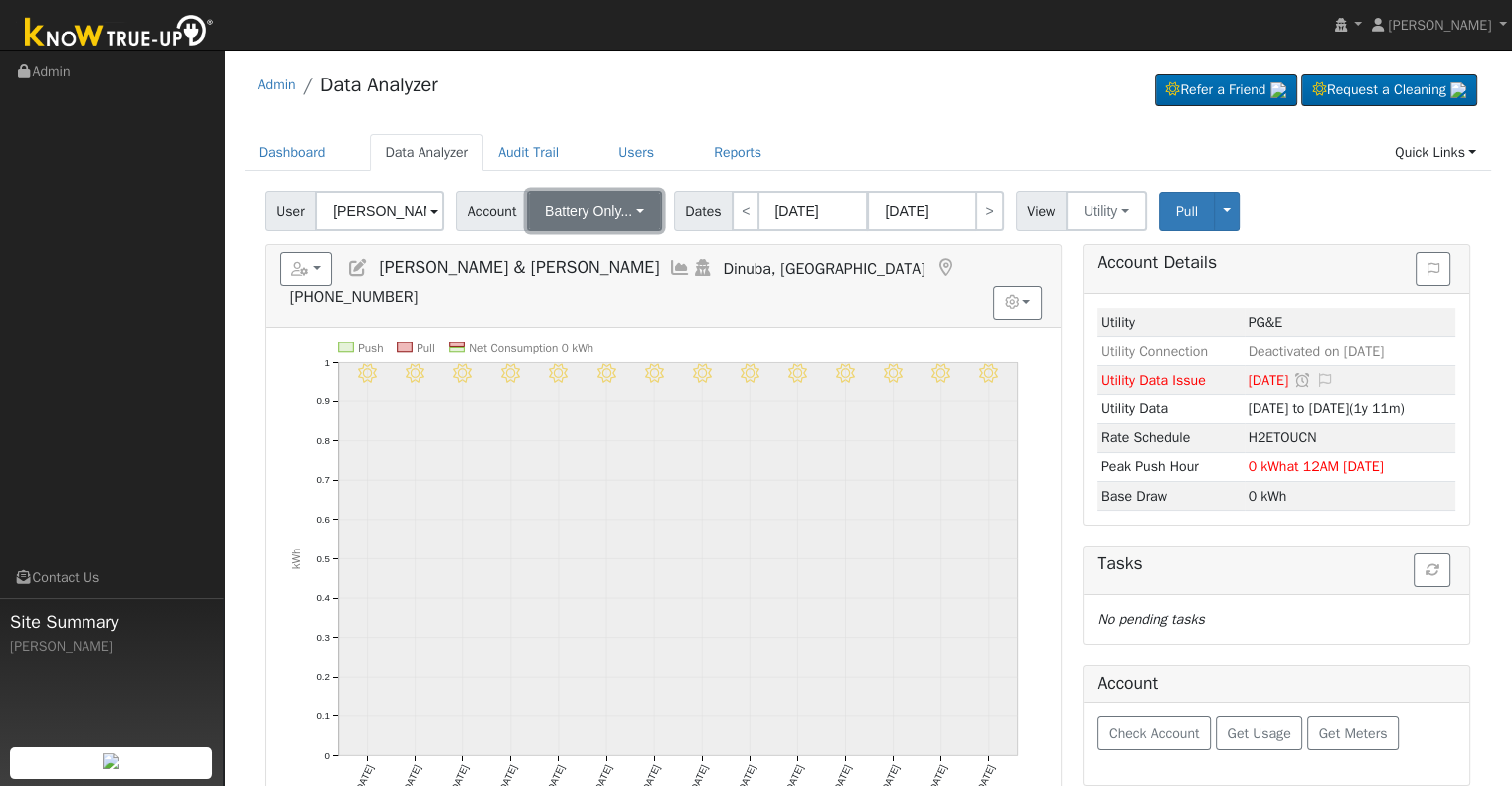 click on "Battery Only..." at bounding box center (594, 211) 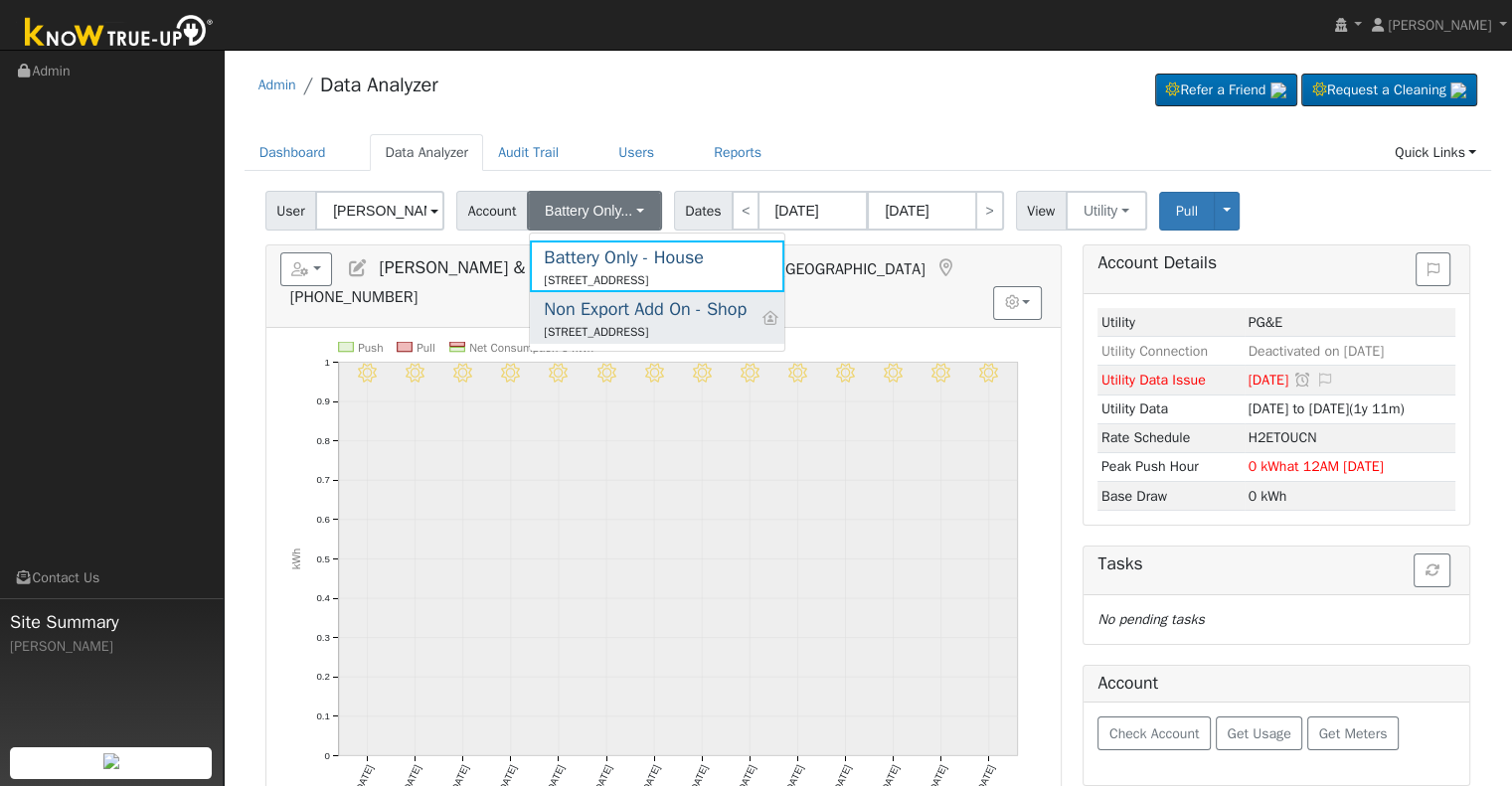 click on "22226 Floral Avenue, Dinuba, CA 93618" at bounding box center [645, 332] 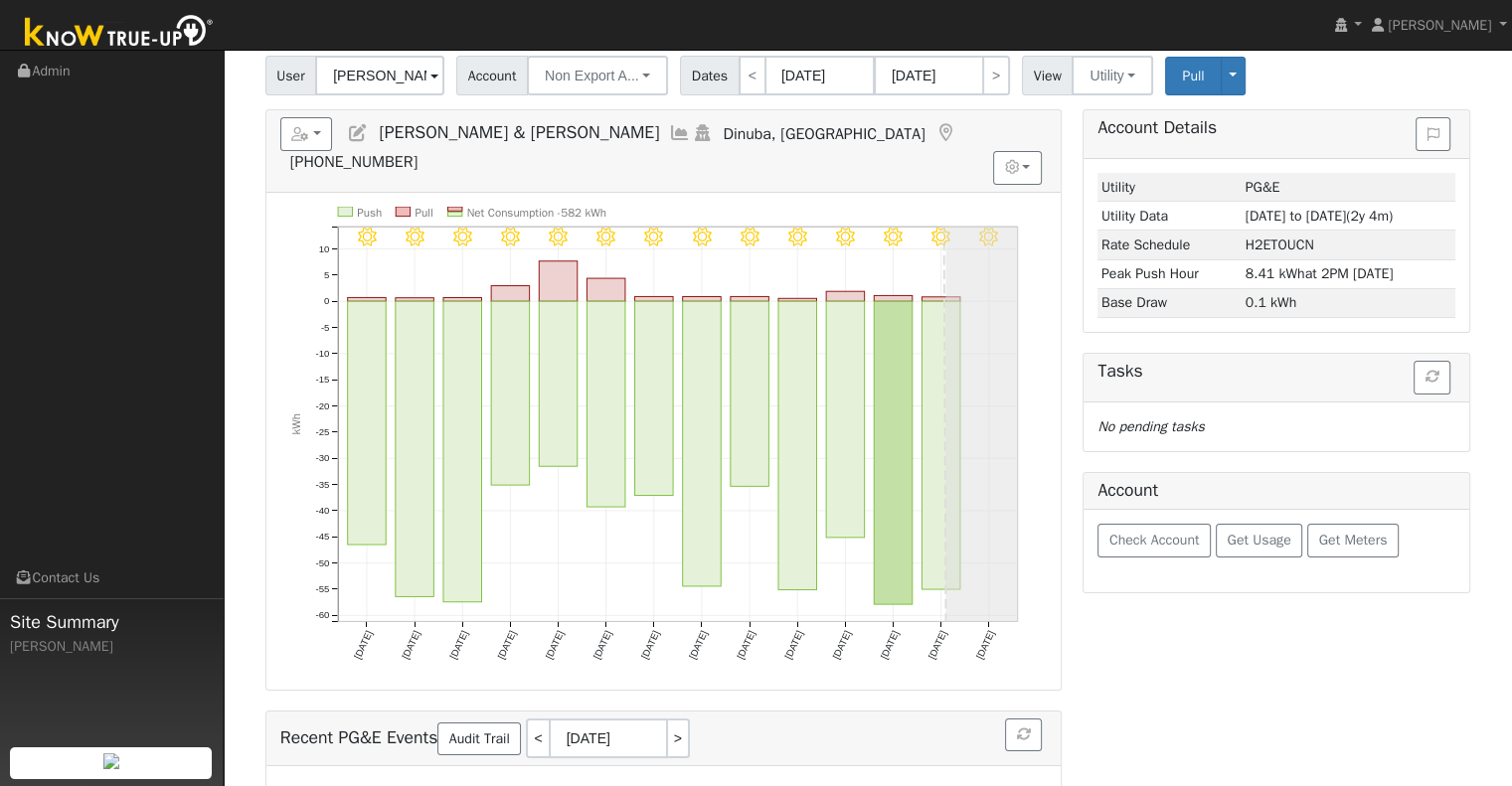 scroll, scrollTop: 0, scrollLeft: 0, axis: both 